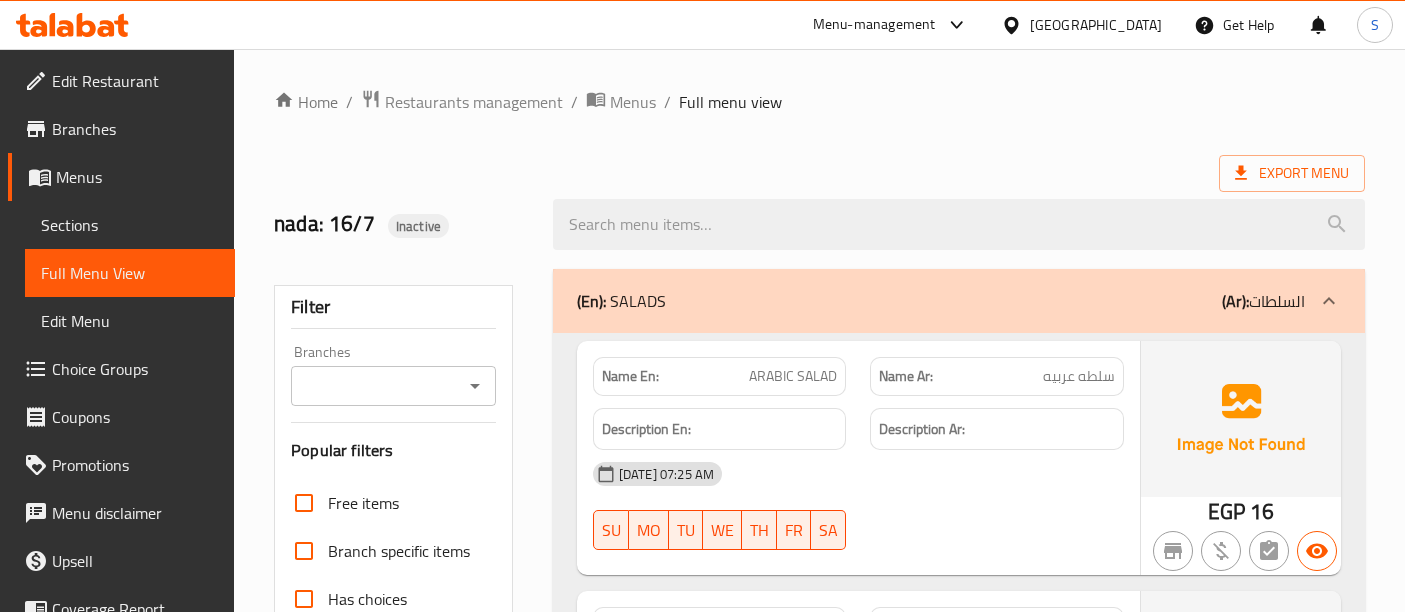 scroll, scrollTop: 0, scrollLeft: 0, axis: both 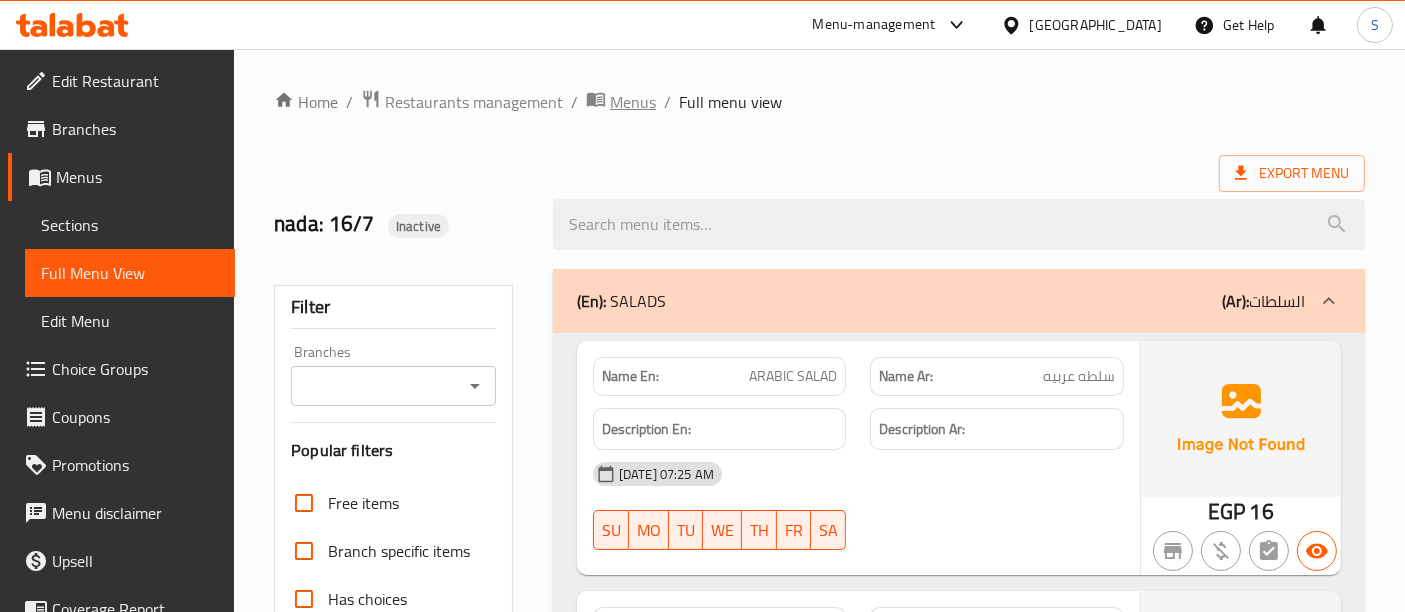 click on "Menus" at bounding box center [633, 102] 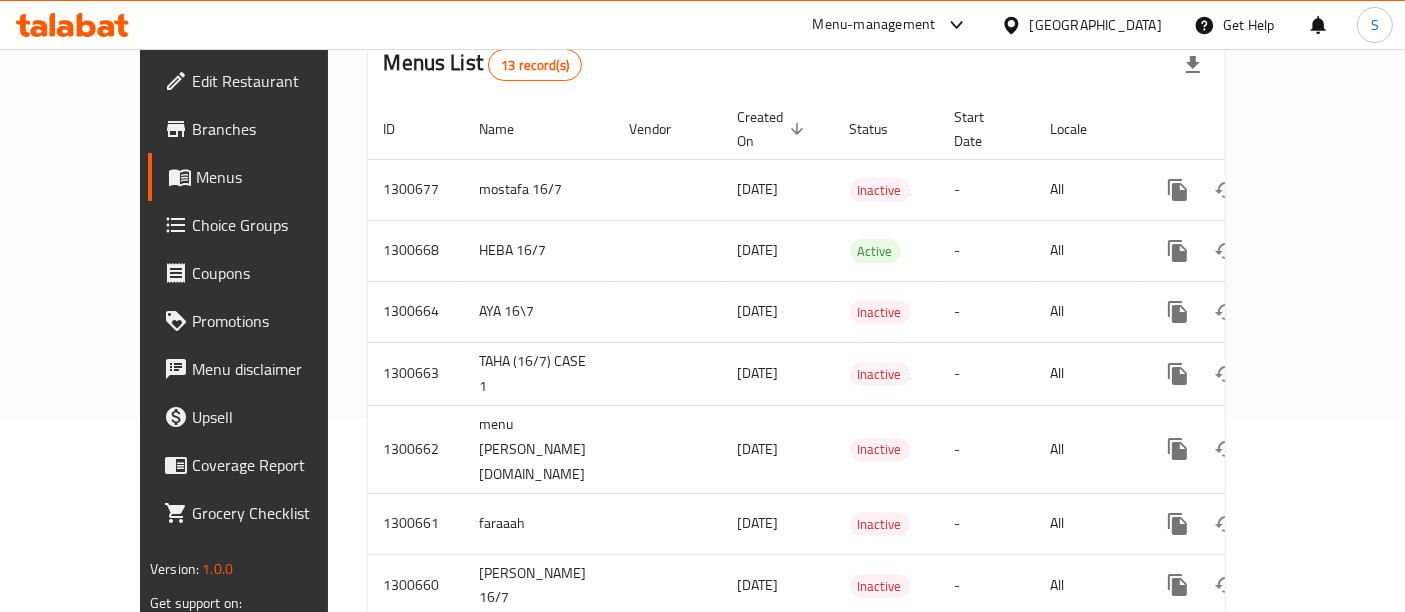 scroll, scrollTop: 333, scrollLeft: 0, axis: vertical 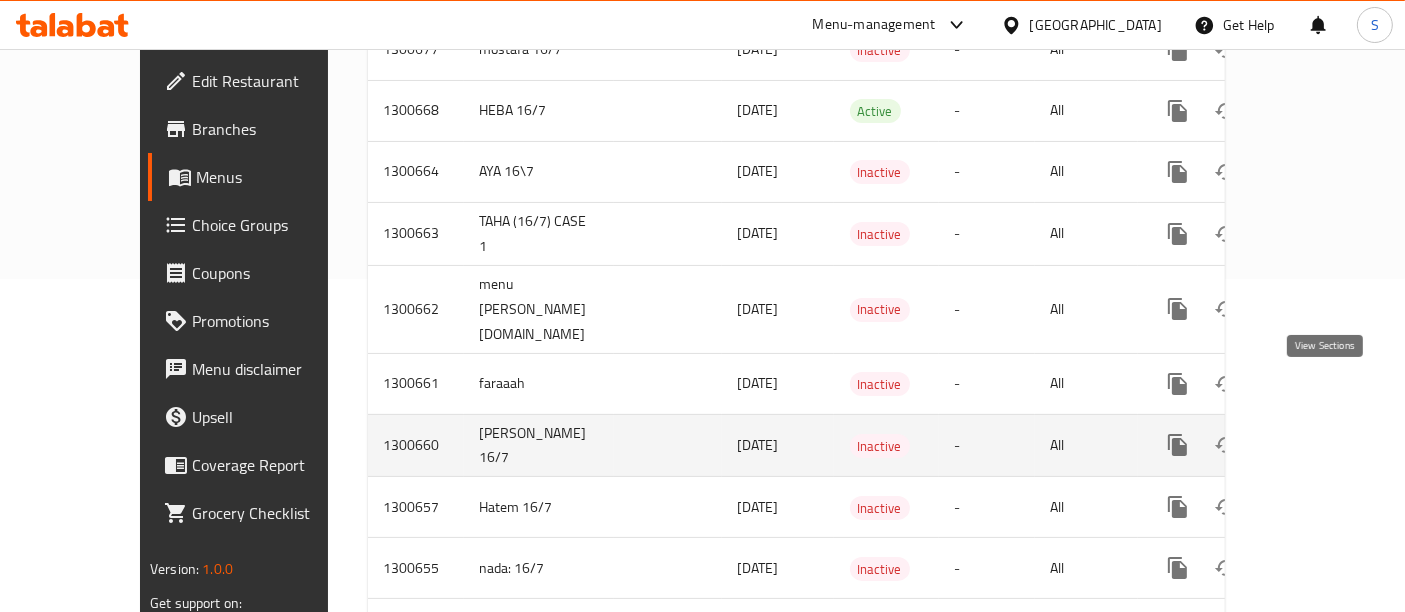click 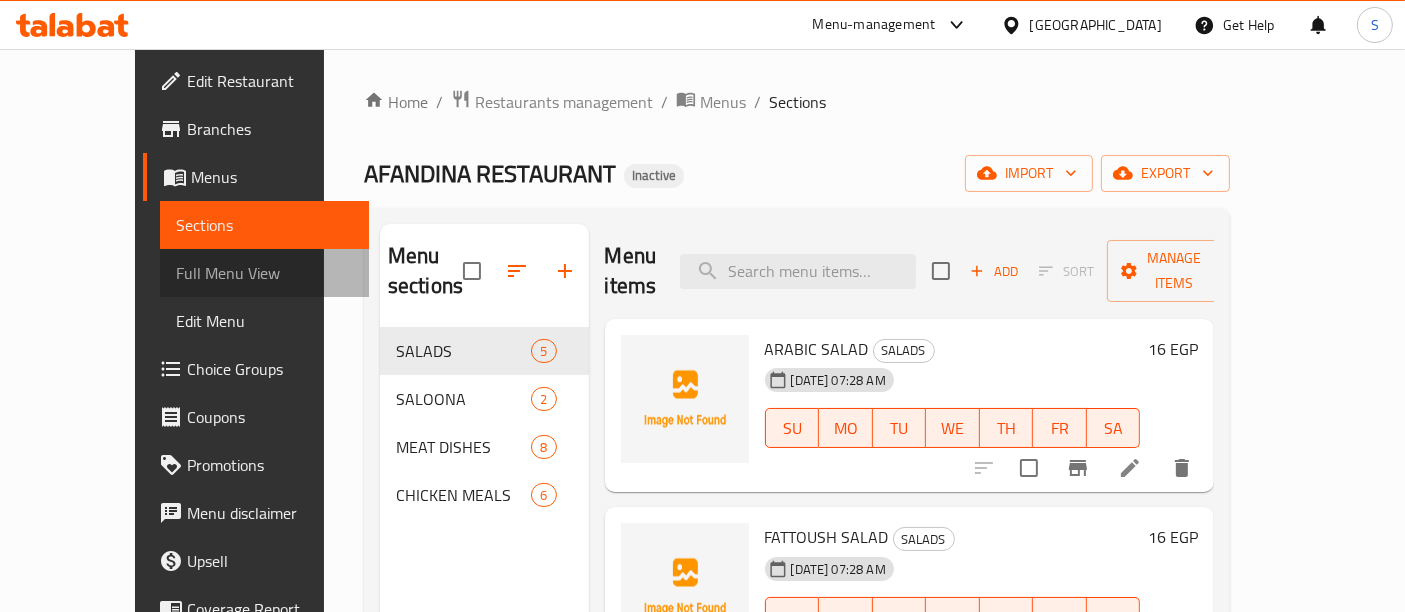 click on "Full Menu View" at bounding box center [265, 273] 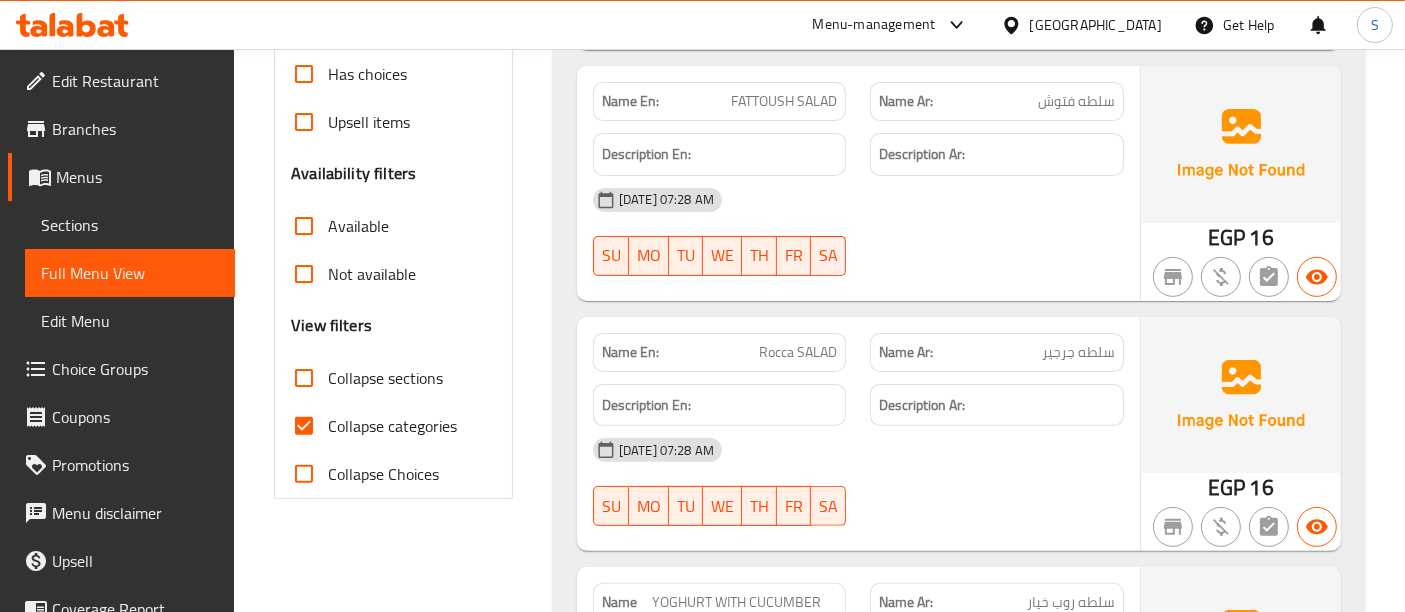 click on "Collapse categories" at bounding box center (392, 426) 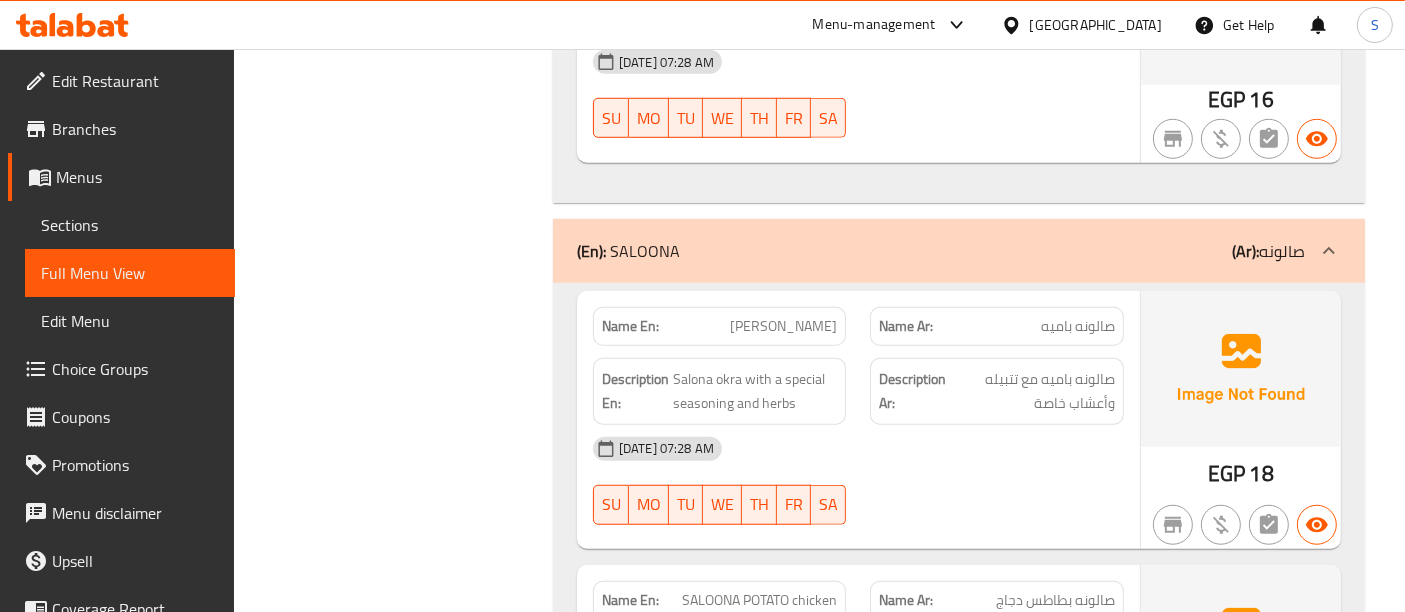scroll, scrollTop: 1555, scrollLeft: 0, axis: vertical 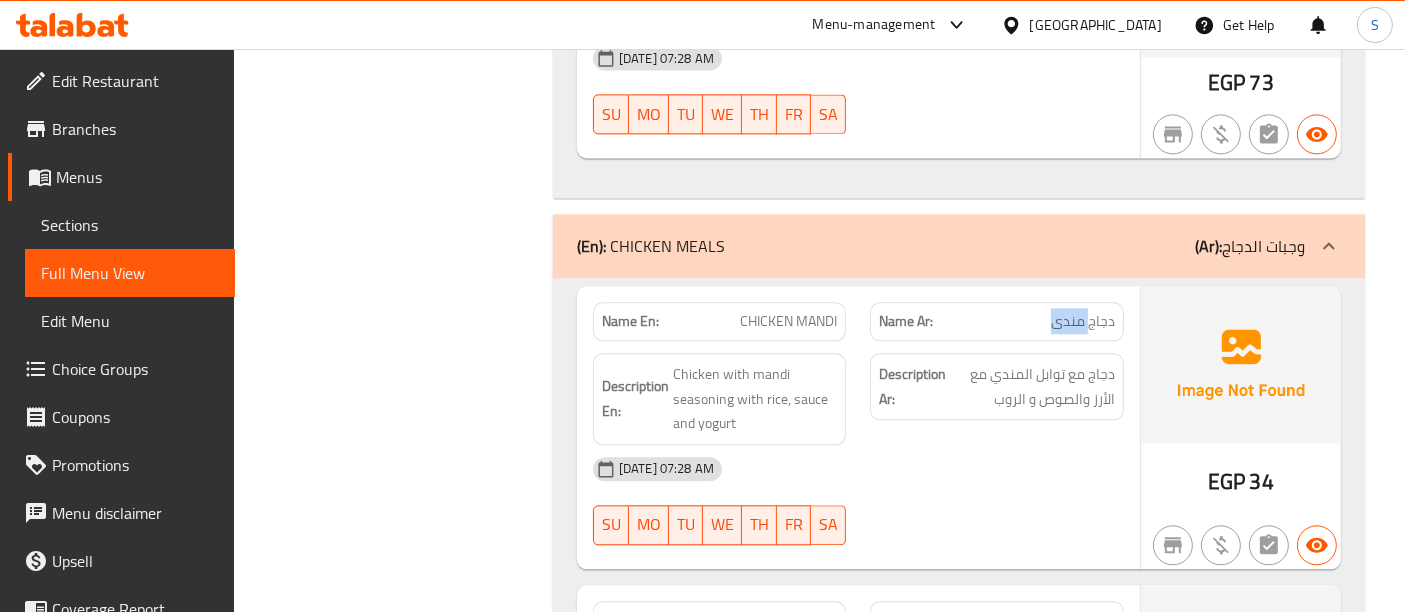 drag, startPoint x: 1091, startPoint y: 283, endPoint x: 1051, endPoint y: 286, distance: 40.112343 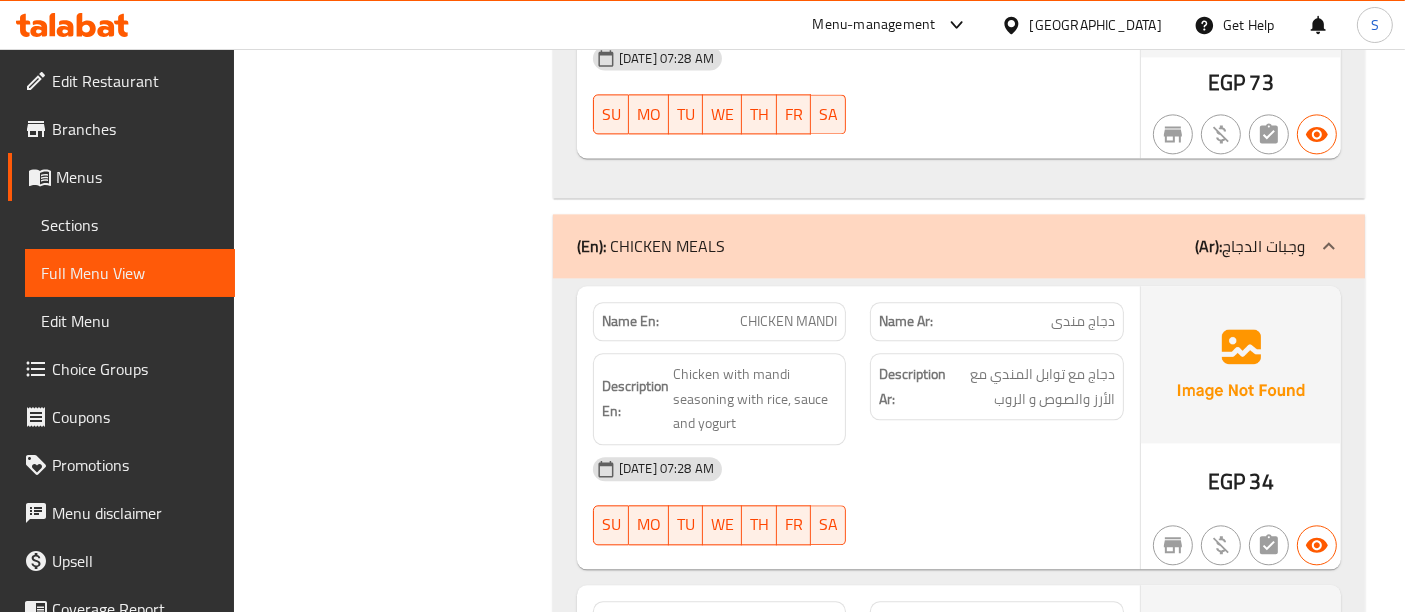 click on "Name Ar: دجاج مندى" at bounding box center [997, -4149] 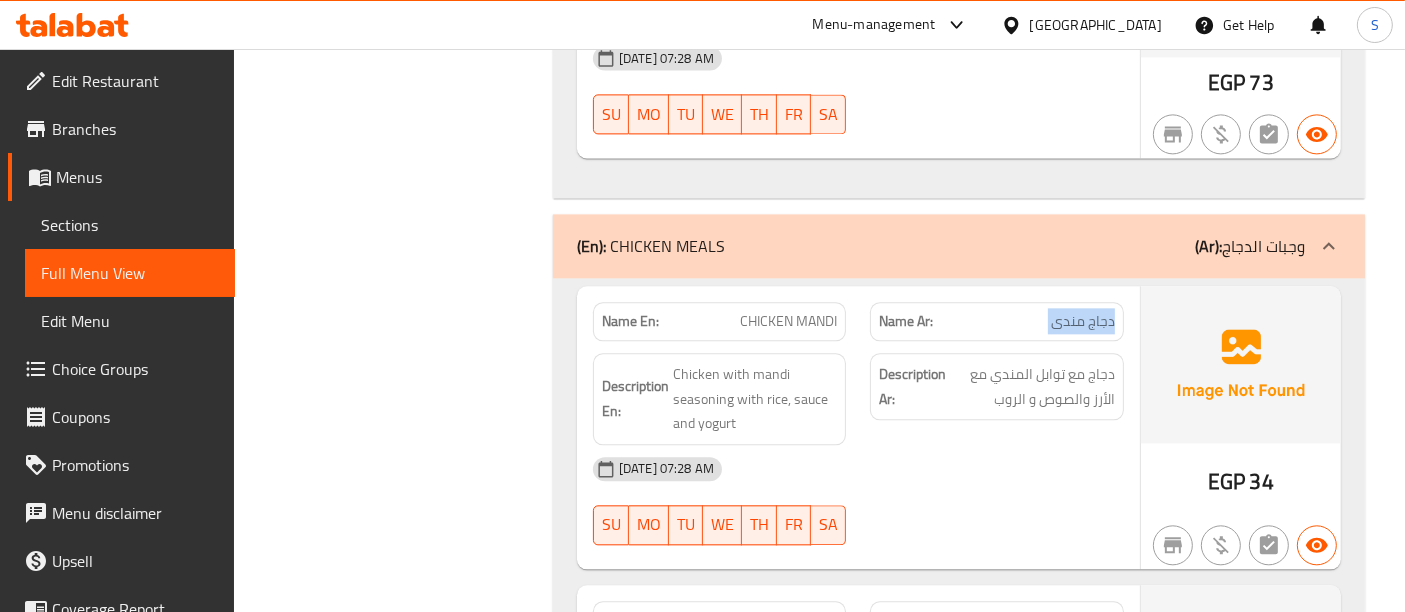 click on "Name Ar: دجاج مندى" at bounding box center (997, -4149) 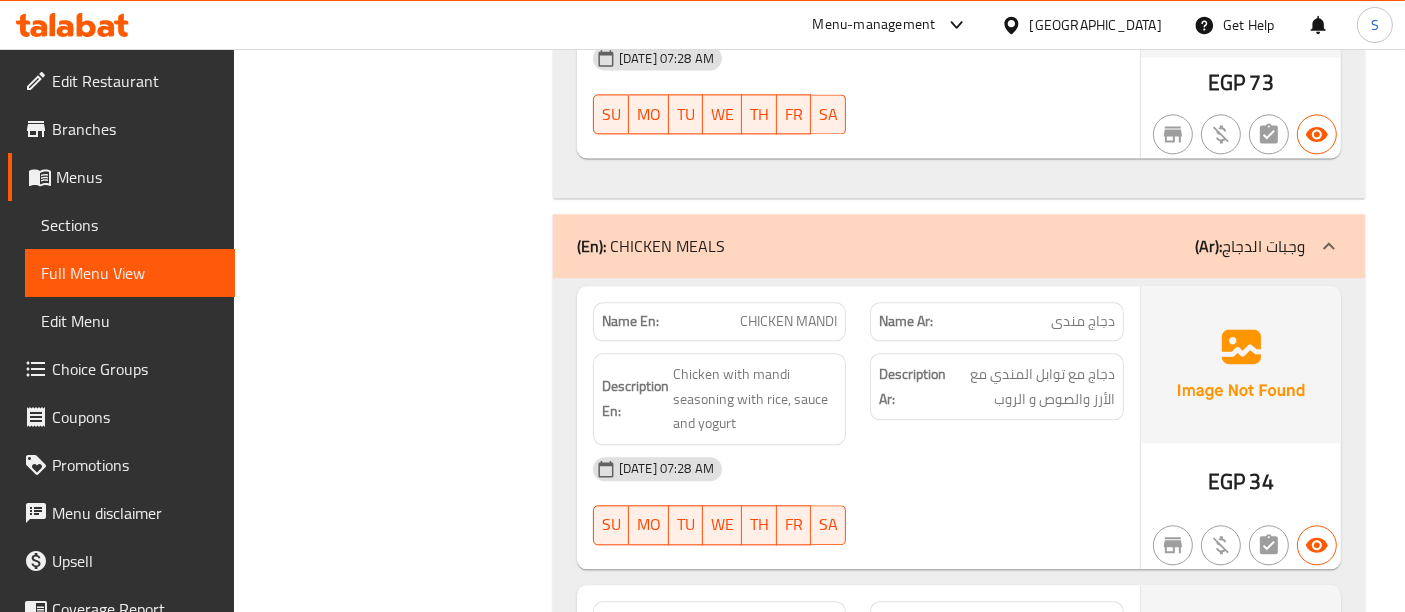 click on "CHICKEN MANDI" at bounding box center (793, -4149) 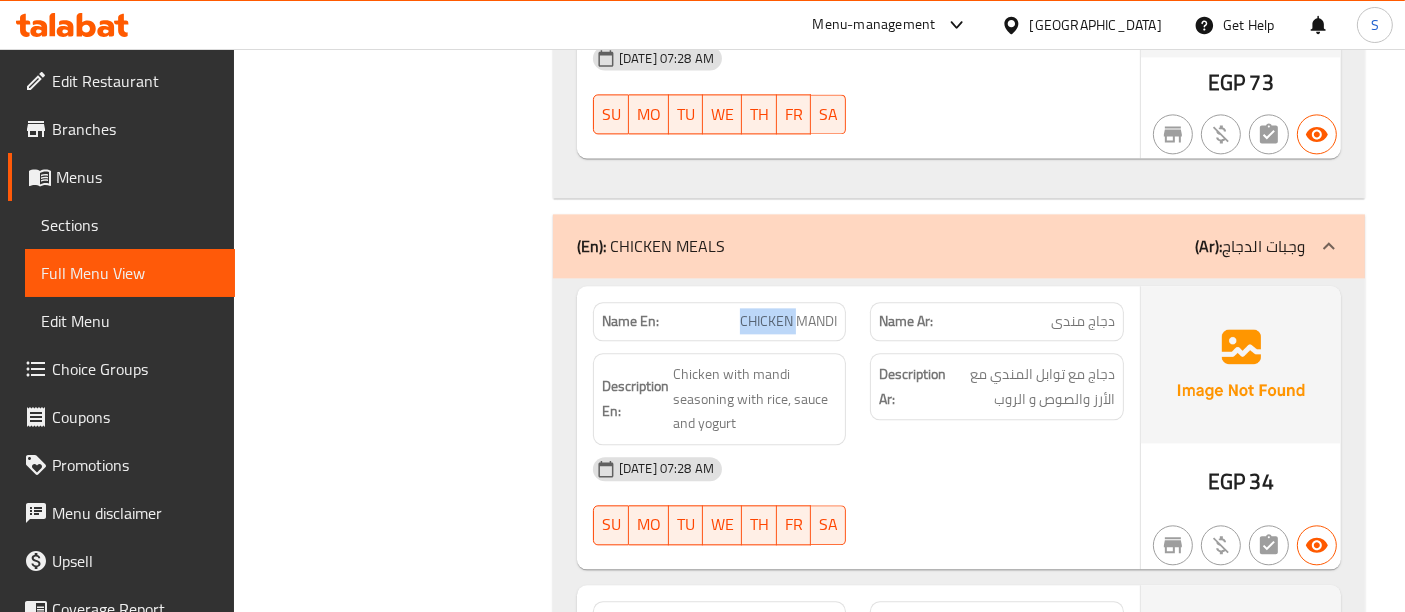 click on "CHICKEN MANDI" at bounding box center (793, -4149) 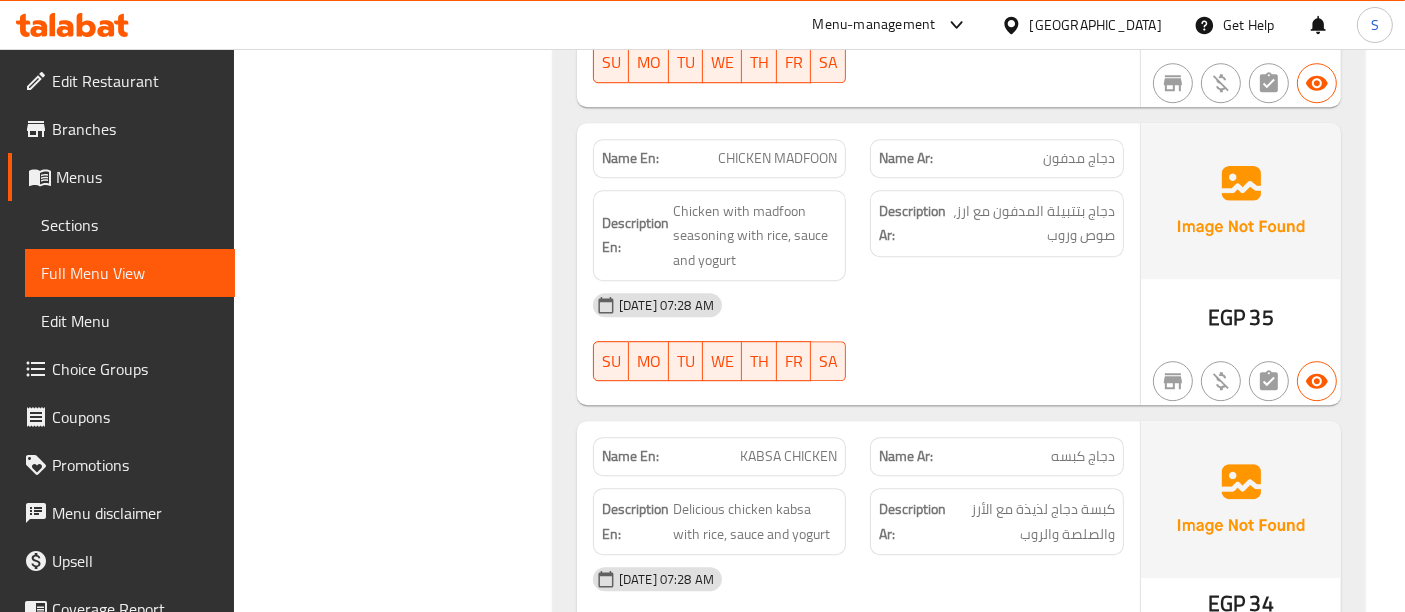 scroll, scrollTop: 5985, scrollLeft: 0, axis: vertical 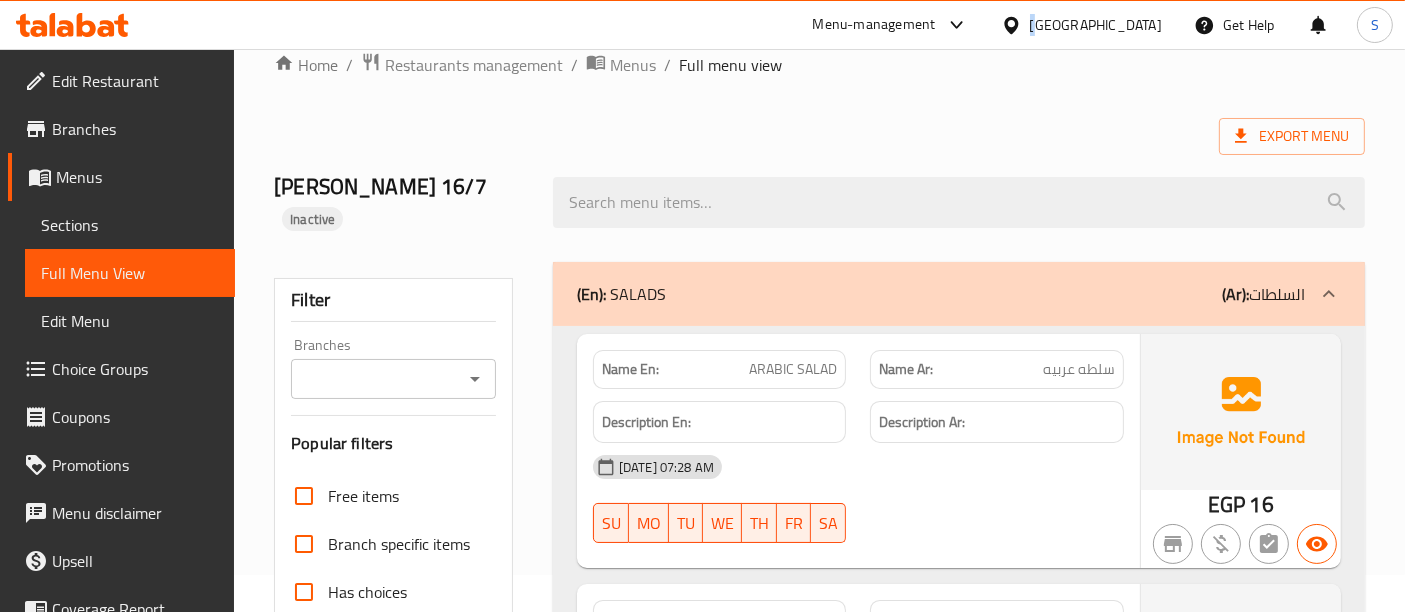 click on "[GEOGRAPHIC_DATA]" at bounding box center [1081, 25] 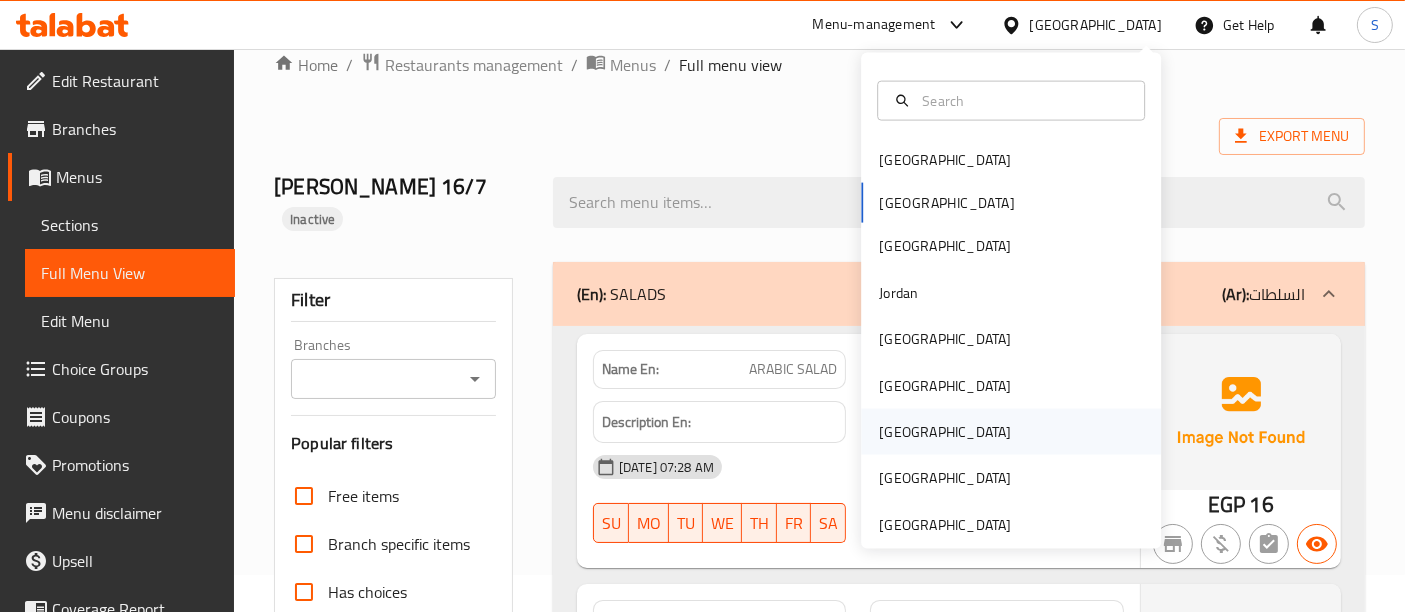 click on "[GEOGRAPHIC_DATA]" at bounding box center [1011, 432] 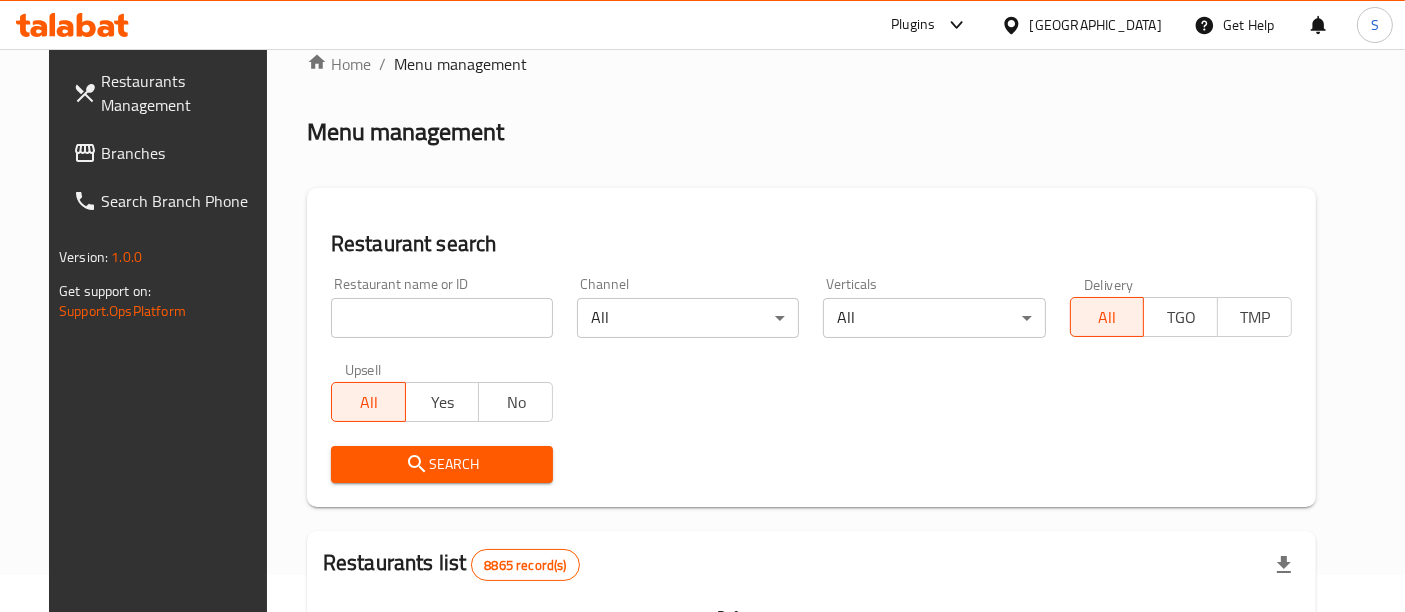 click on "Branches" at bounding box center [170, 153] 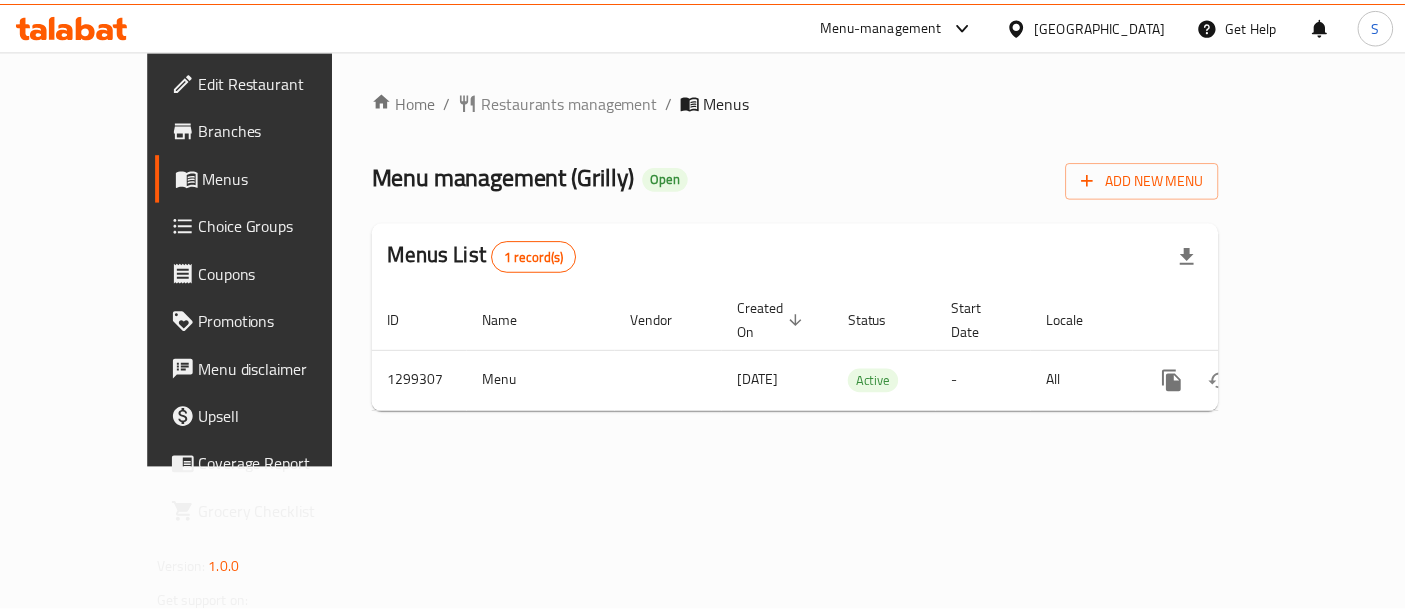 scroll, scrollTop: 0, scrollLeft: 0, axis: both 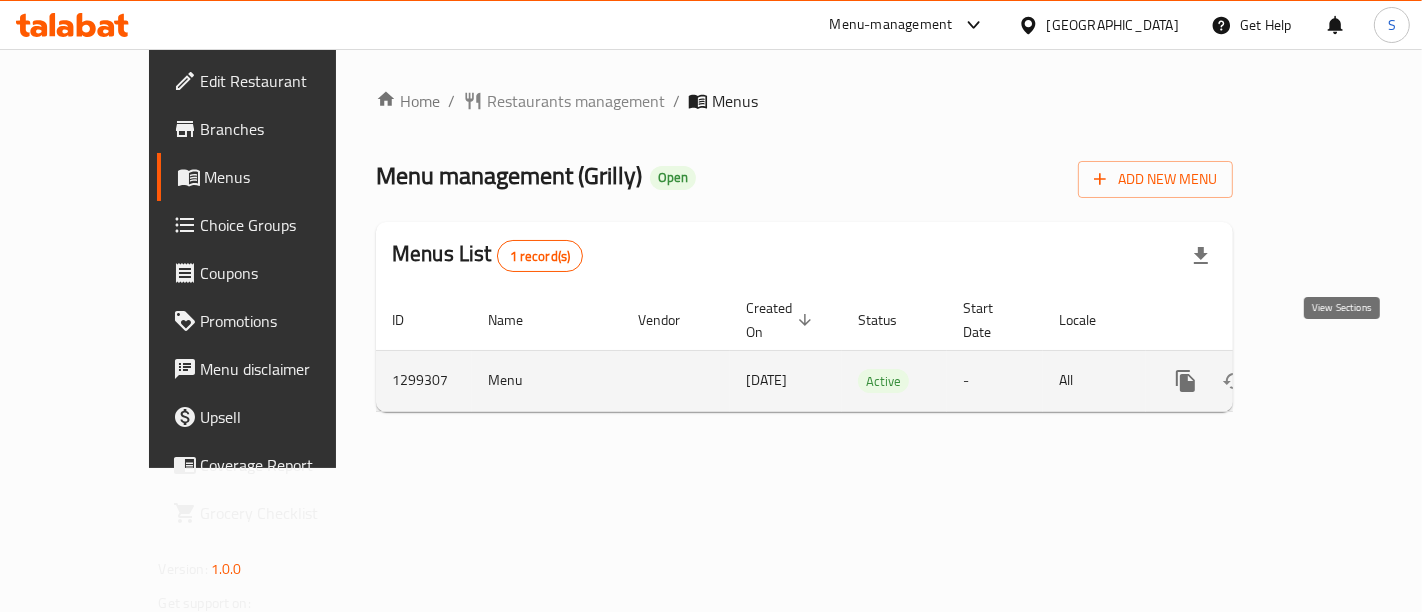 click 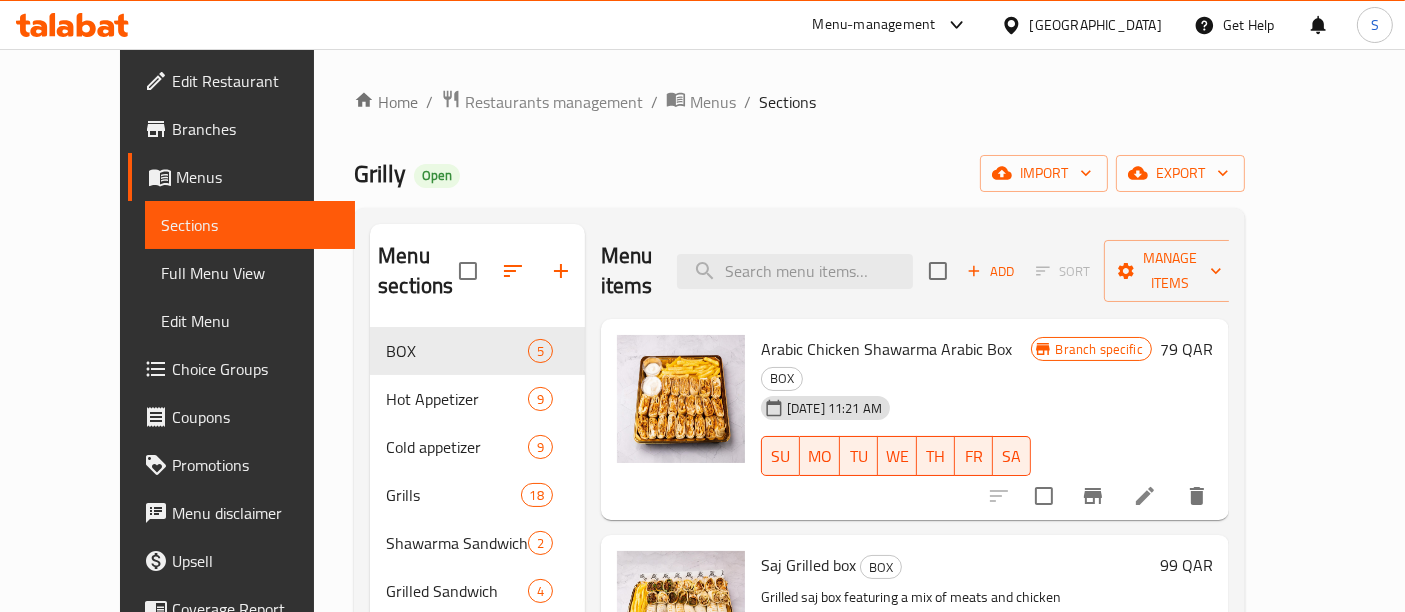click on "Full Menu View" at bounding box center [250, 273] 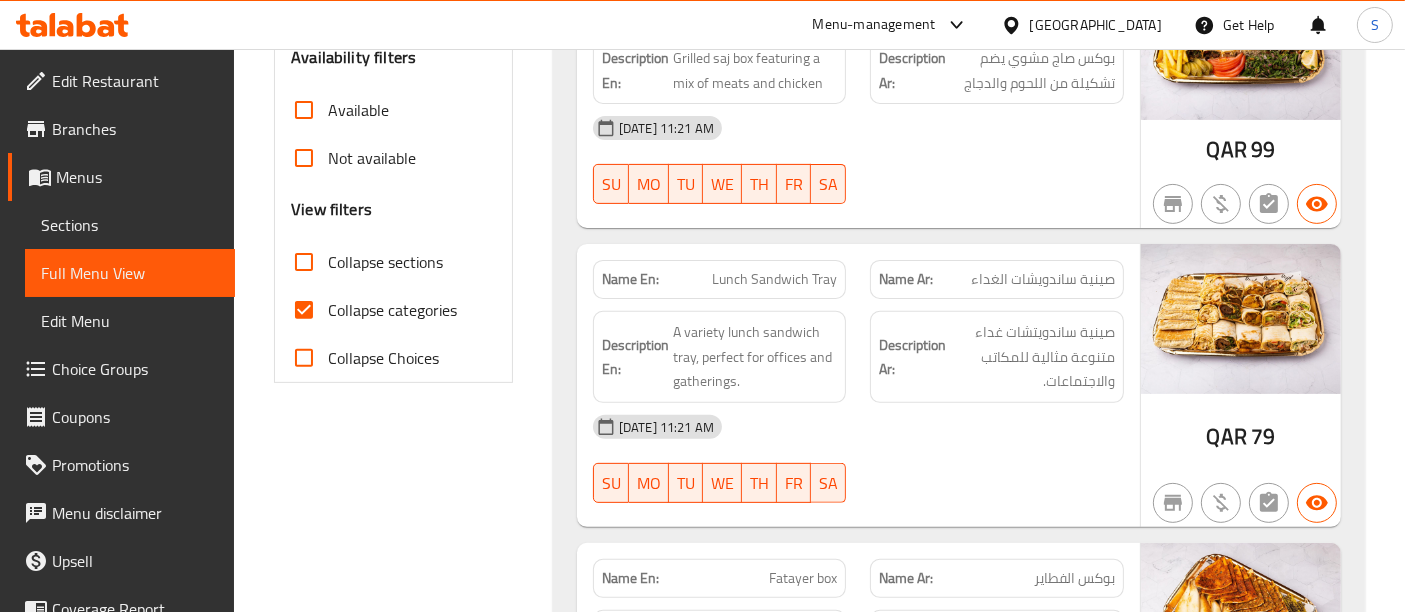 scroll, scrollTop: 666, scrollLeft: 0, axis: vertical 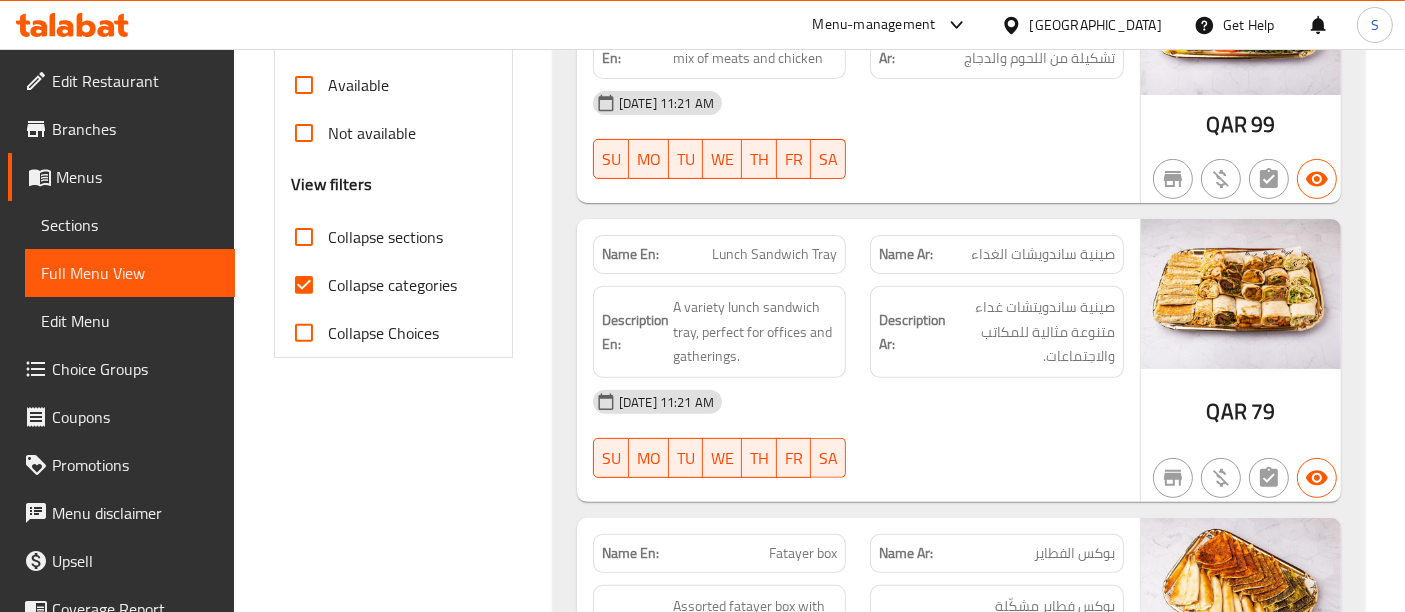 click on "Collapse categories" at bounding box center [392, 285] 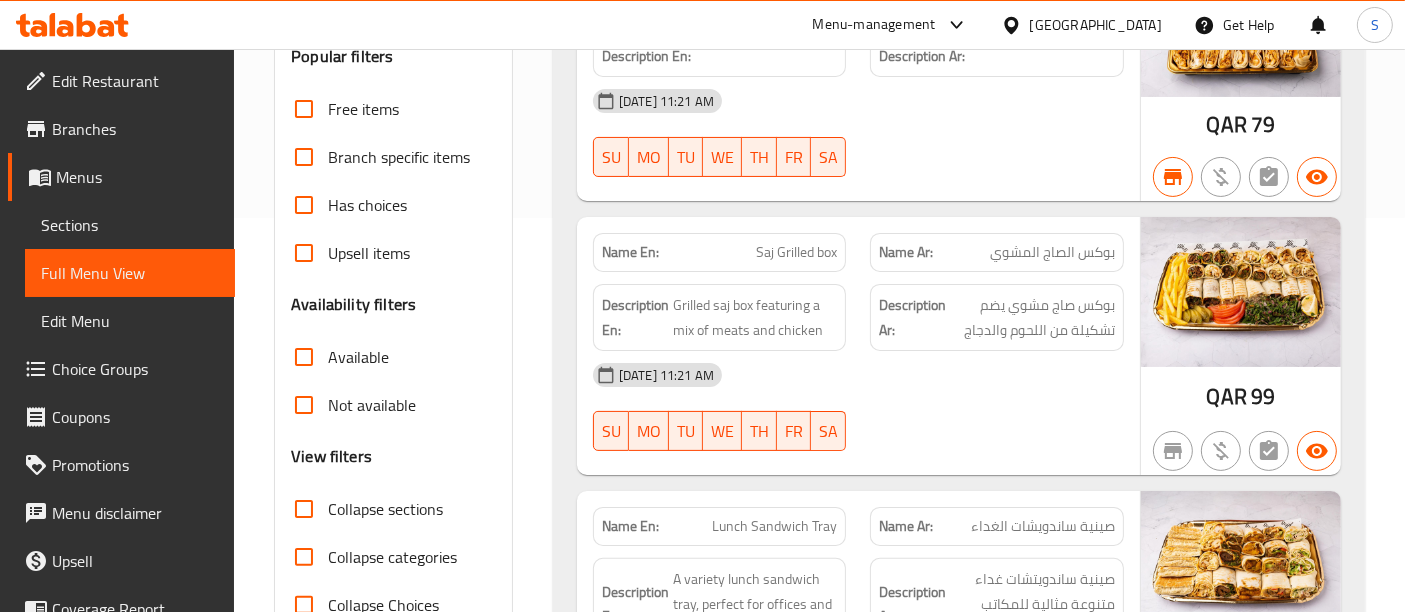 scroll, scrollTop: 444, scrollLeft: 0, axis: vertical 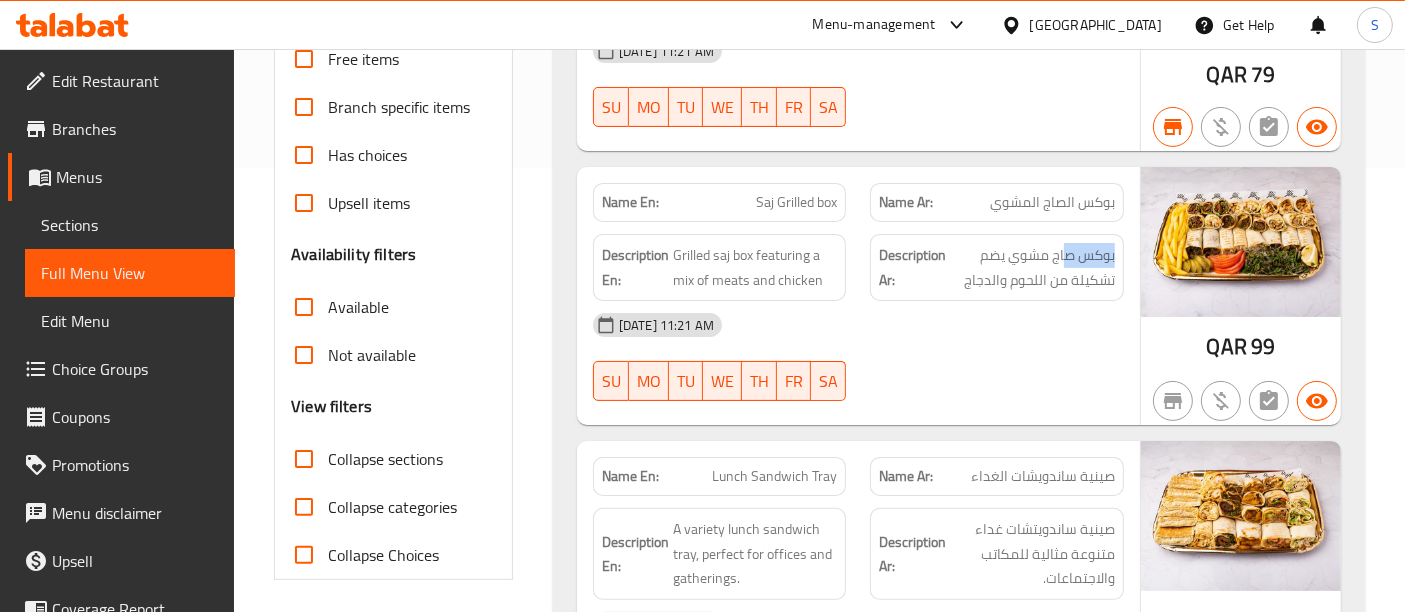 drag, startPoint x: 1076, startPoint y: 240, endPoint x: 1064, endPoint y: 246, distance: 13.416408 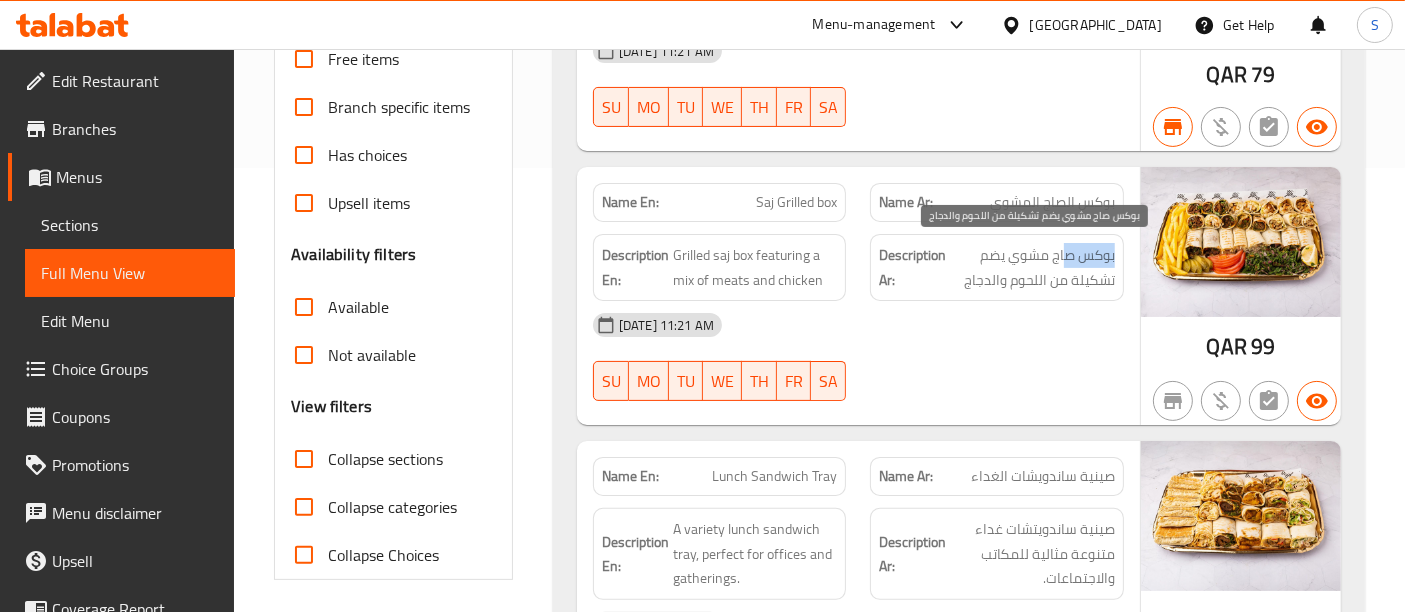 click on "بوكس صاج مشوي يضم تشكيلة من اللحوم والدجاج" at bounding box center (1032, 267) 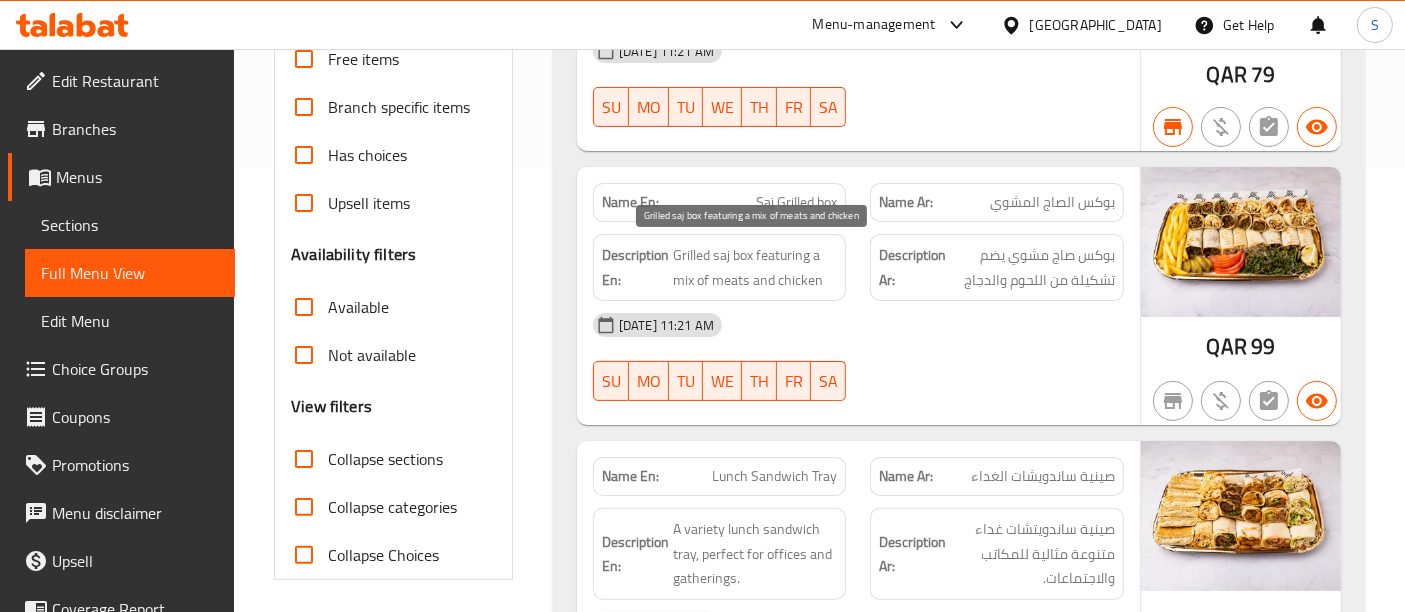 click on "Grilled saj box featuring a mix of meats and chicken" at bounding box center [755, 267] 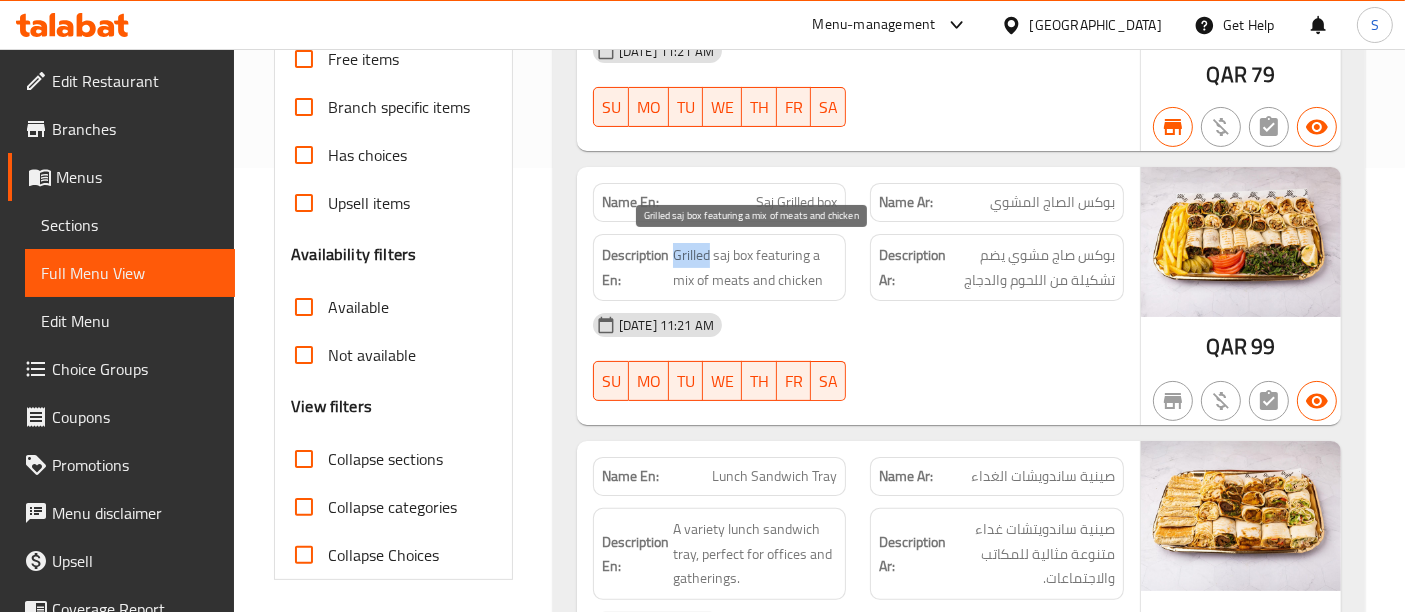 click on "Grilled saj box featuring a mix of meats and chicken" at bounding box center [755, 267] 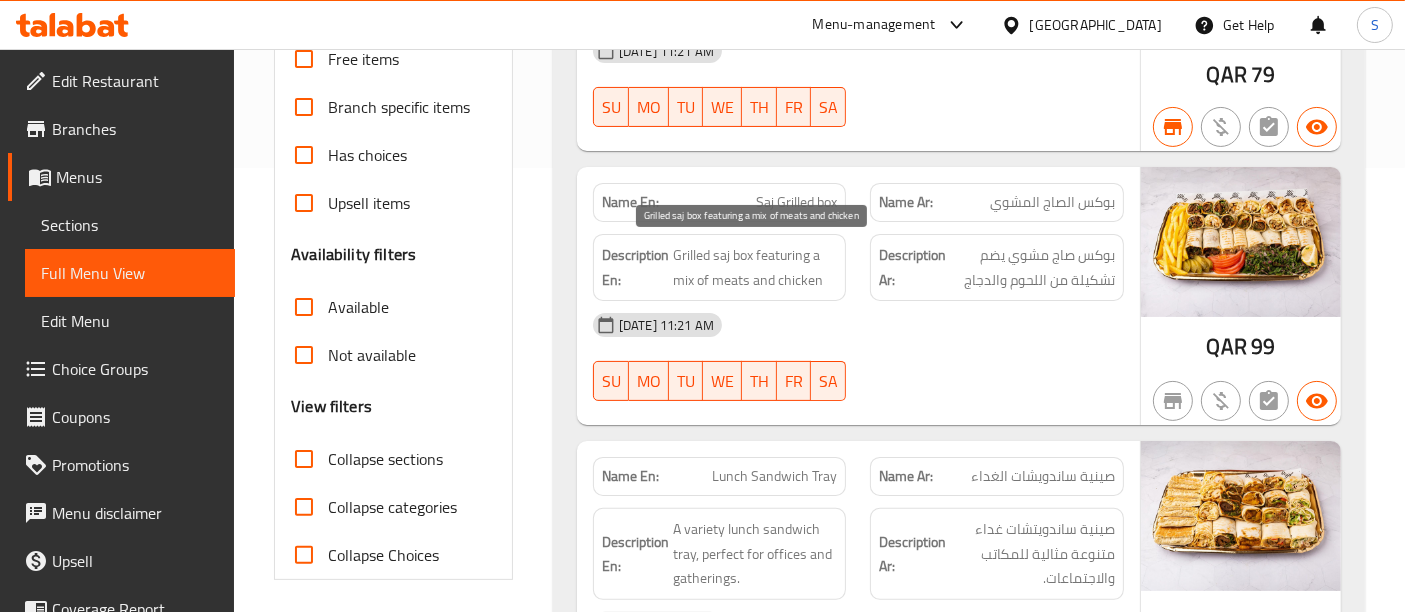 click on "Grilled saj box featuring a mix of meats and chicken" at bounding box center (755, 267) 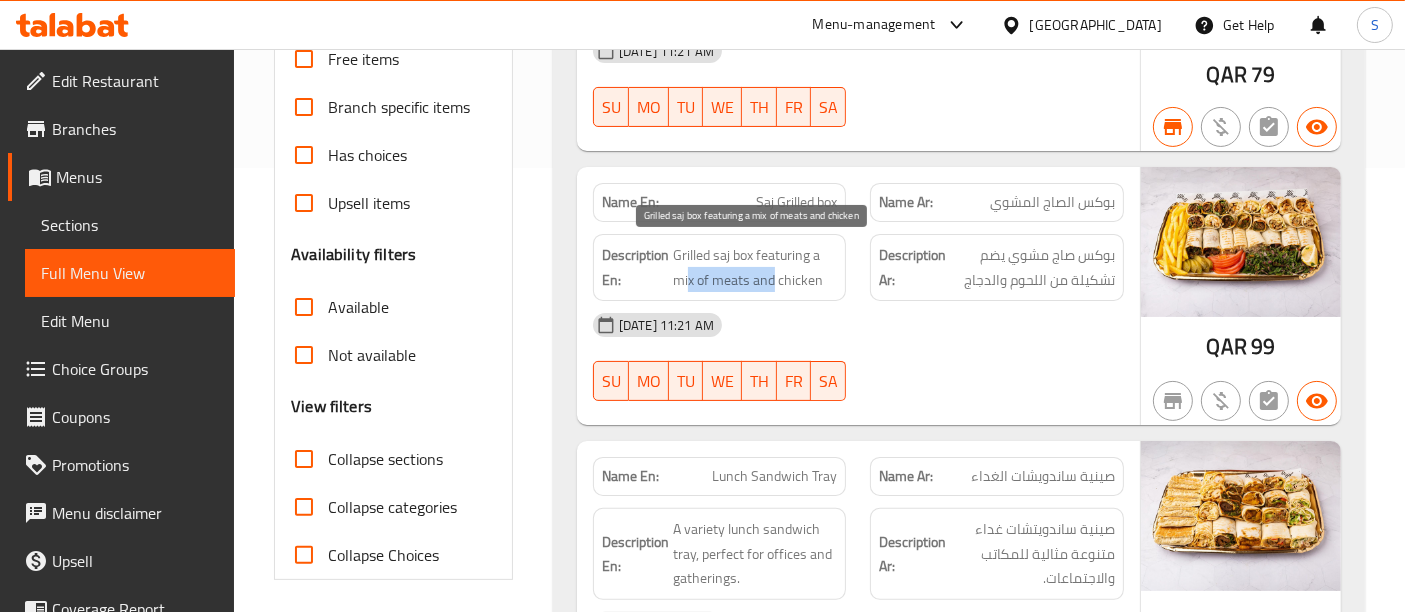 drag, startPoint x: 771, startPoint y: 266, endPoint x: 689, endPoint y: 275, distance: 82.492424 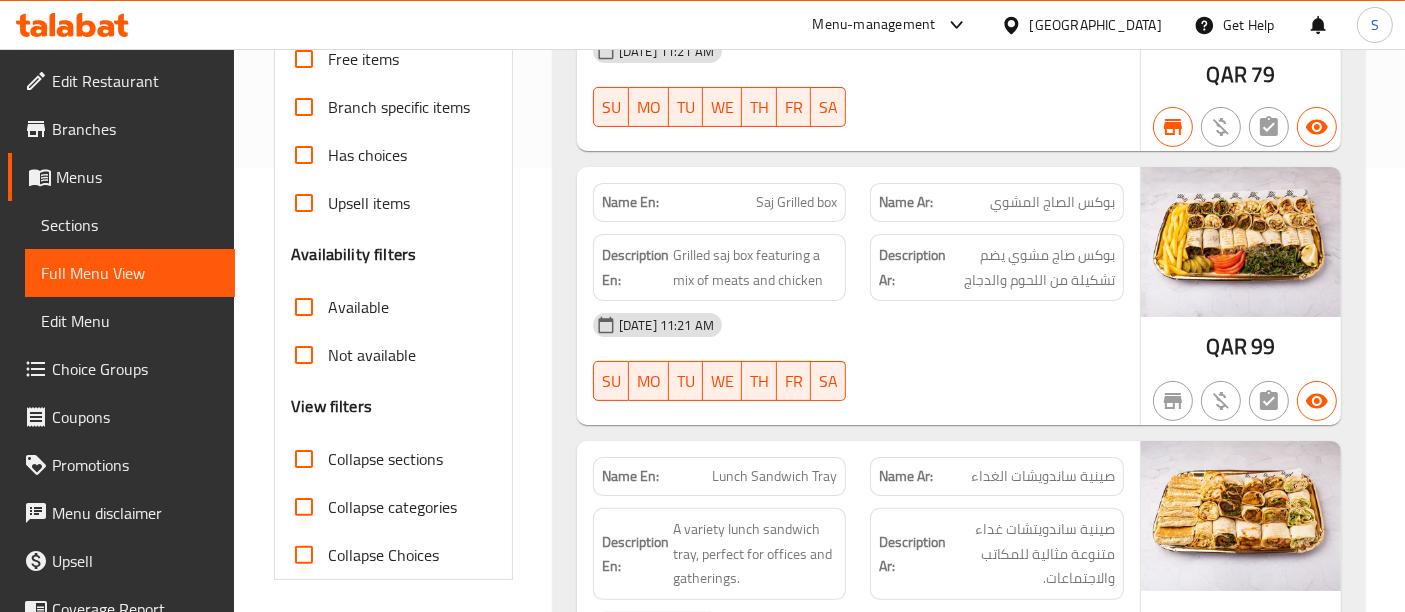 scroll, scrollTop: 555, scrollLeft: 0, axis: vertical 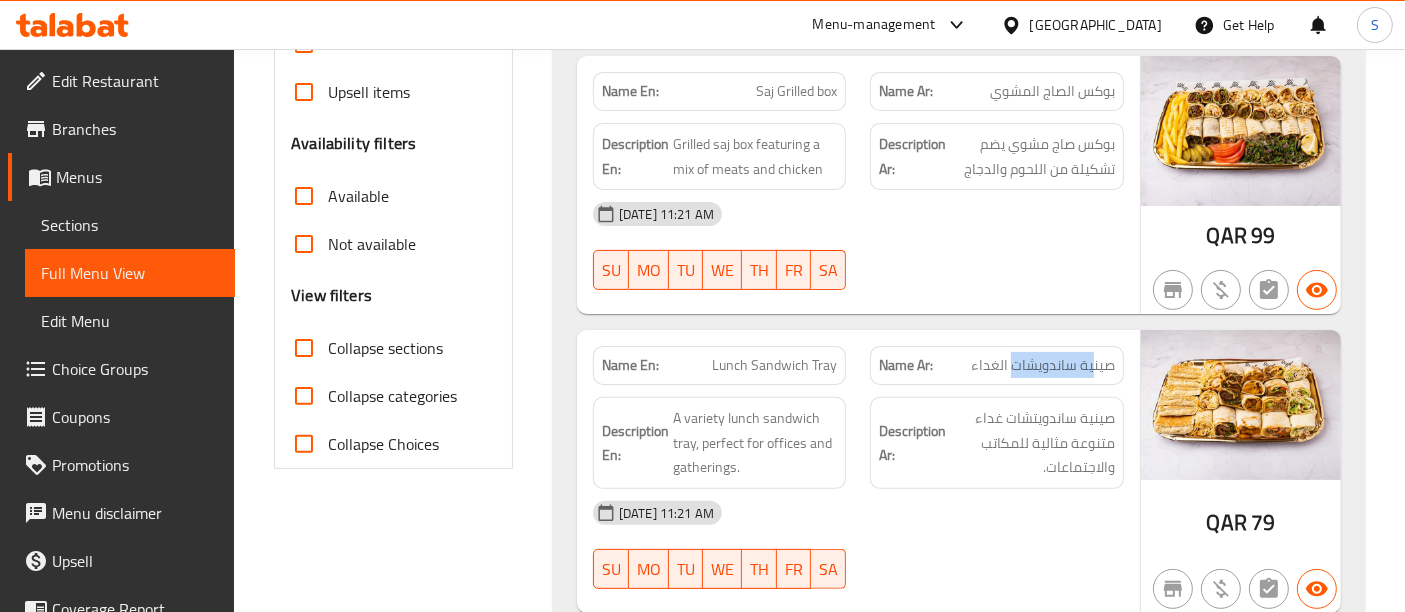 drag, startPoint x: 1094, startPoint y: 362, endPoint x: 984, endPoint y: 354, distance: 110.29053 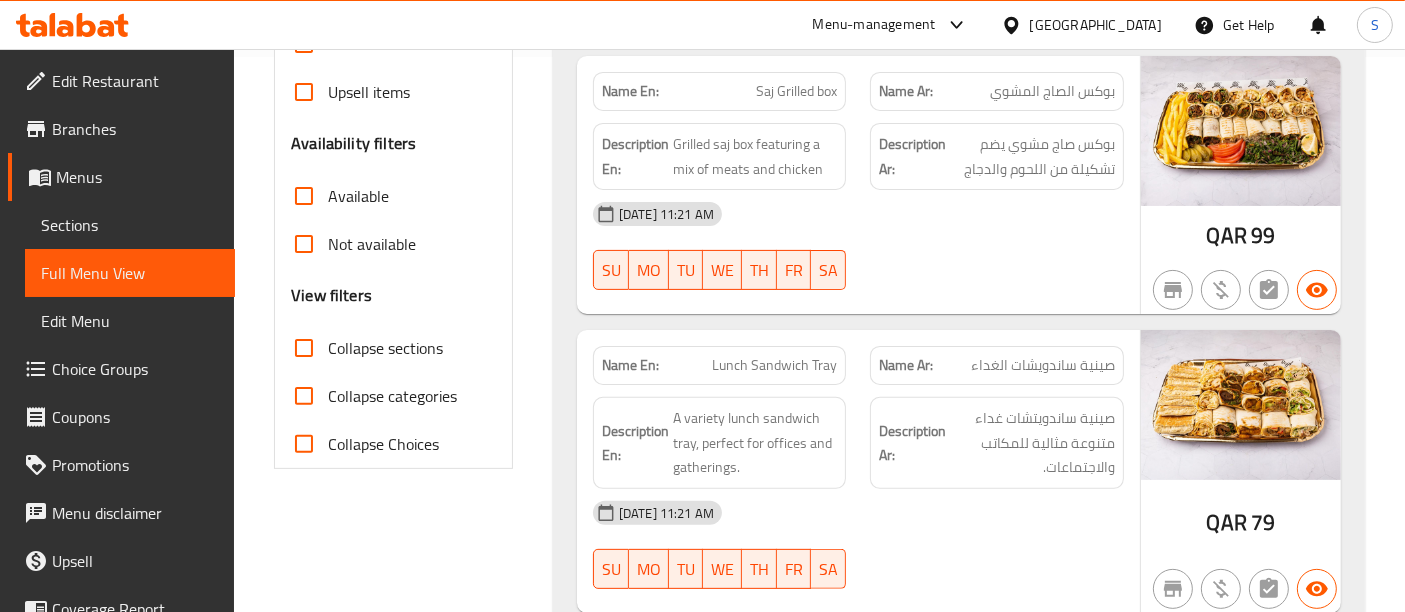 click on "Lunch Sandwich Tray" at bounding box center [774, 365] 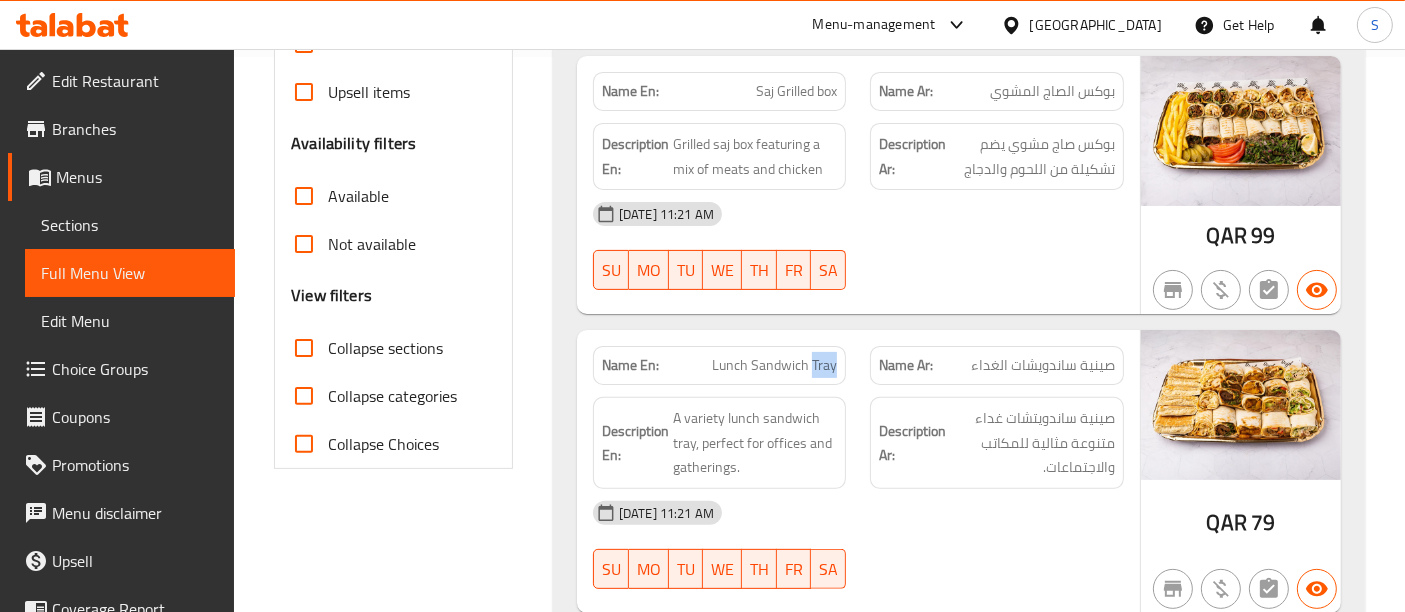 click on "Lunch Sandwich Tray" at bounding box center (774, 365) 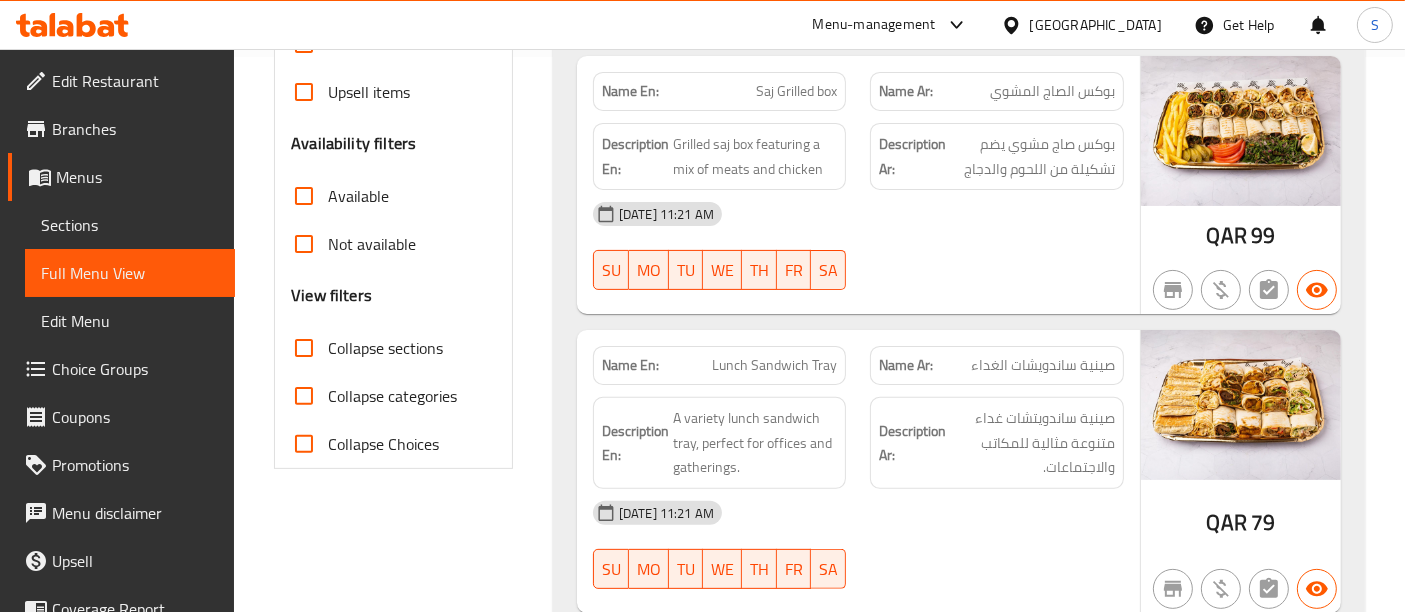 click on "Lunch Sandwich Tray" at bounding box center (774, 365) 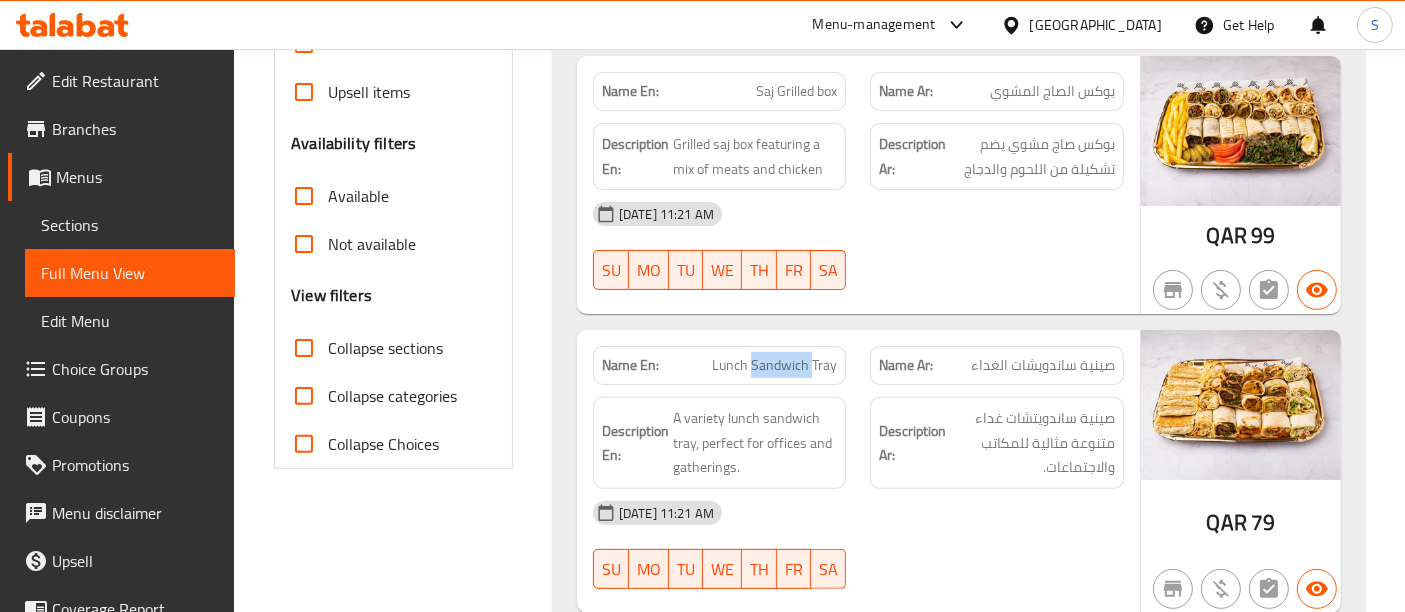 click on "Lunch Sandwich Tray" at bounding box center [774, 365] 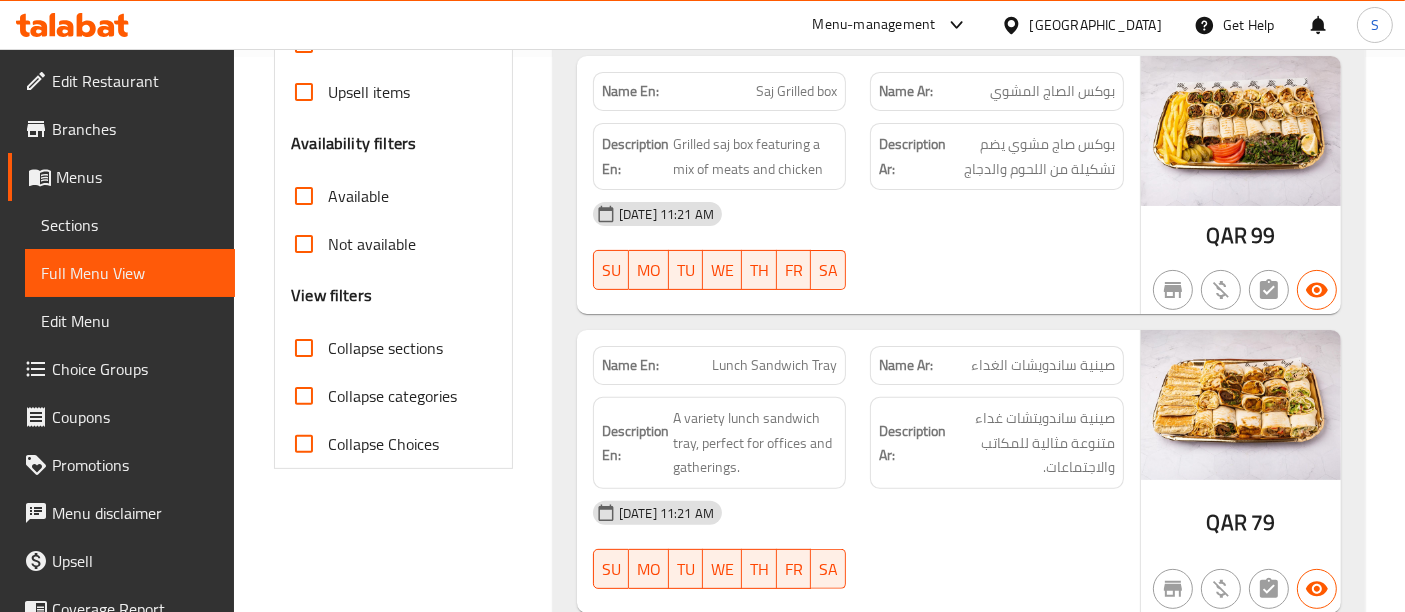 click on "Description En: A variety lunch sandwich tray, perfect for offices and gatherings." at bounding box center (720, 443) 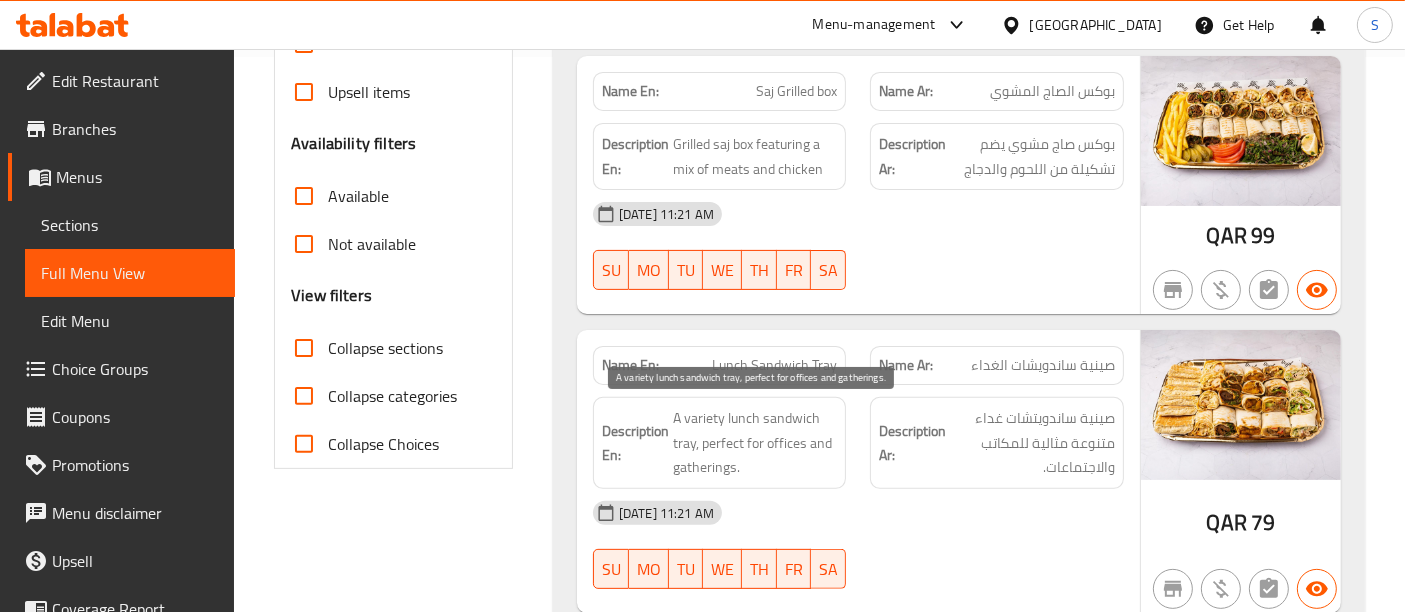 click on "A variety lunch sandwich tray, perfect for offices and gatherings." at bounding box center (755, 443) 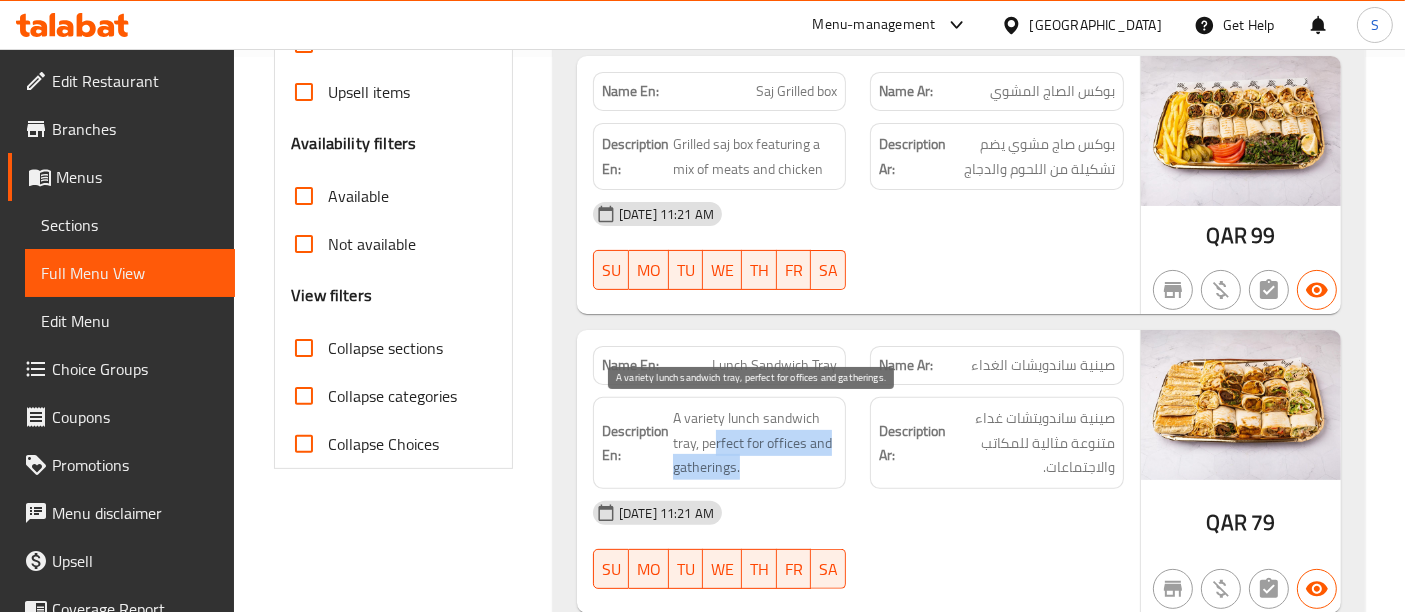 drag, startPoint x: 714, startPoint y: 438, endPoint x: 802, endPoint y: 455, distance: 89.62701 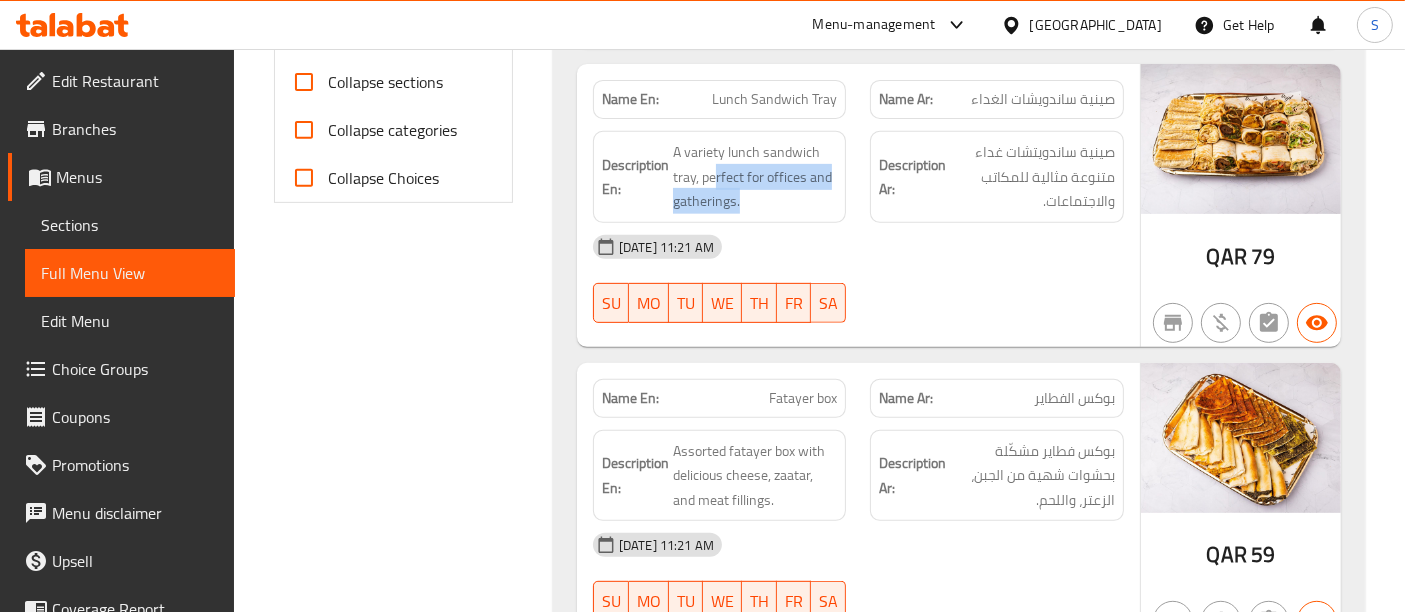 scroll, scrollTop: 888, scrollLeft: 0, axis: vertical 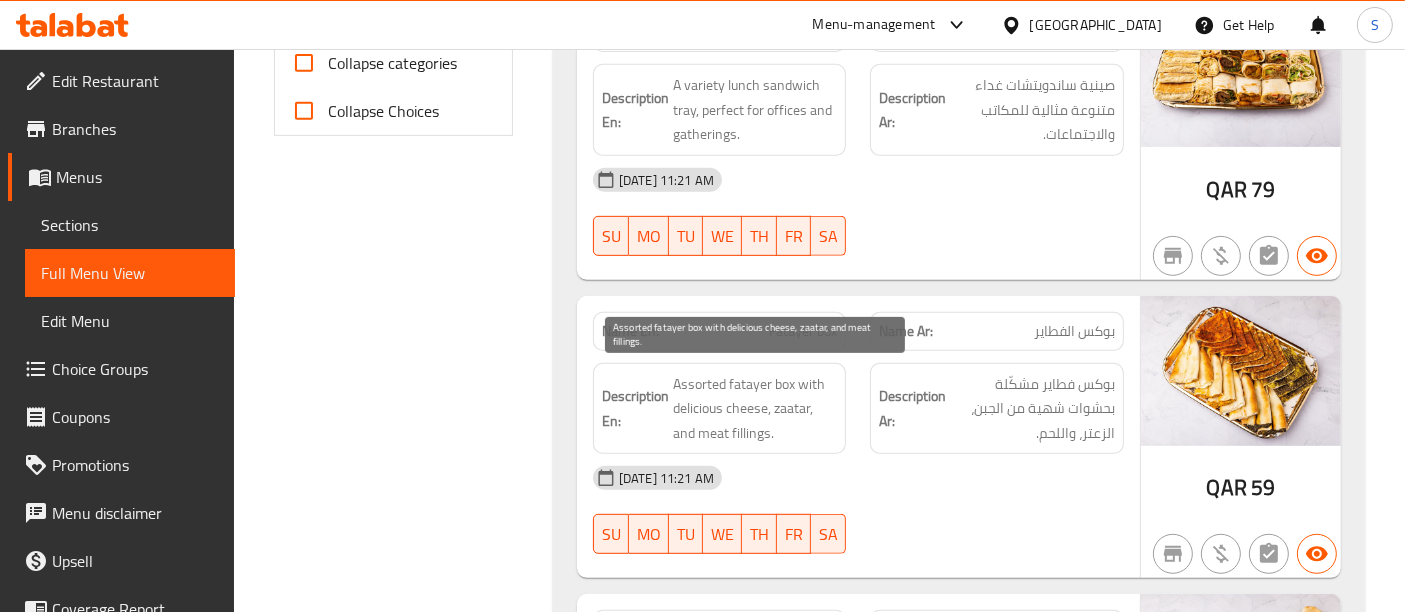 click on "Assorted fatayer box with delicious cheese, zaatar, and meat fillings." at bounding box center (755, 409) 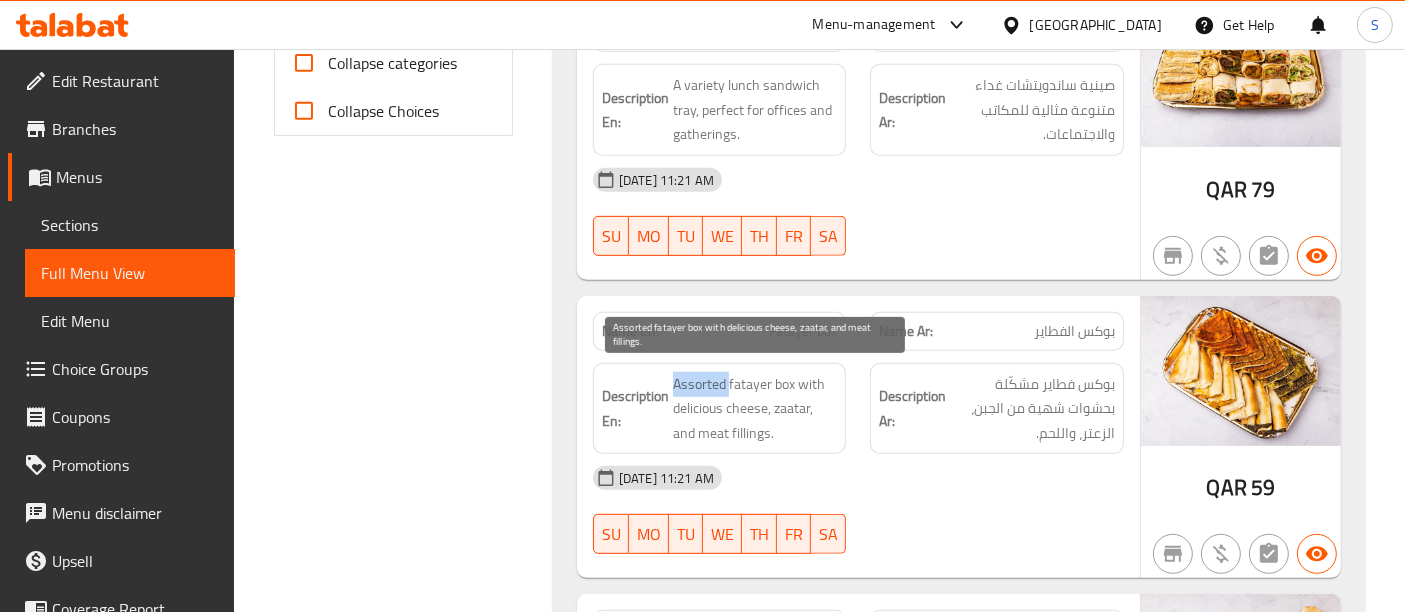 click on "Assorted fatayer box with delicious cheese, zaatar, and meat fillings." at bounding box center [755, 409] 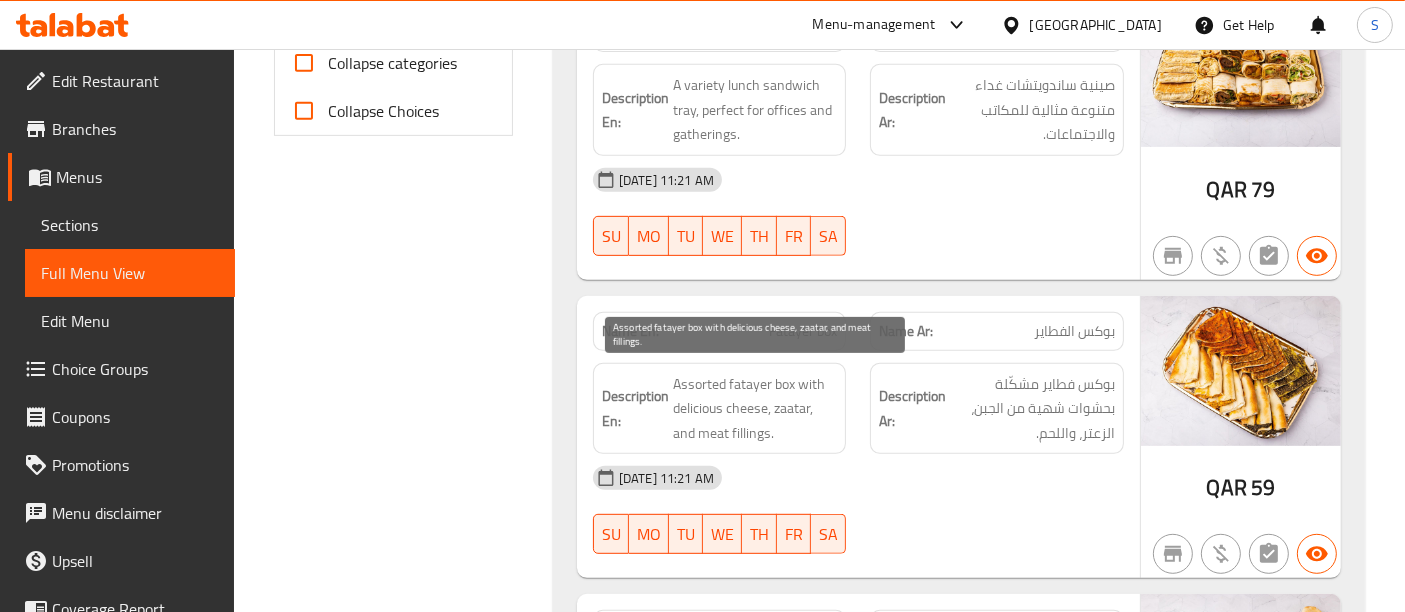 click on "Assorted fatayer box with delicious cheese, zaatar, and meat fillings." at bounding box center (755, 409) 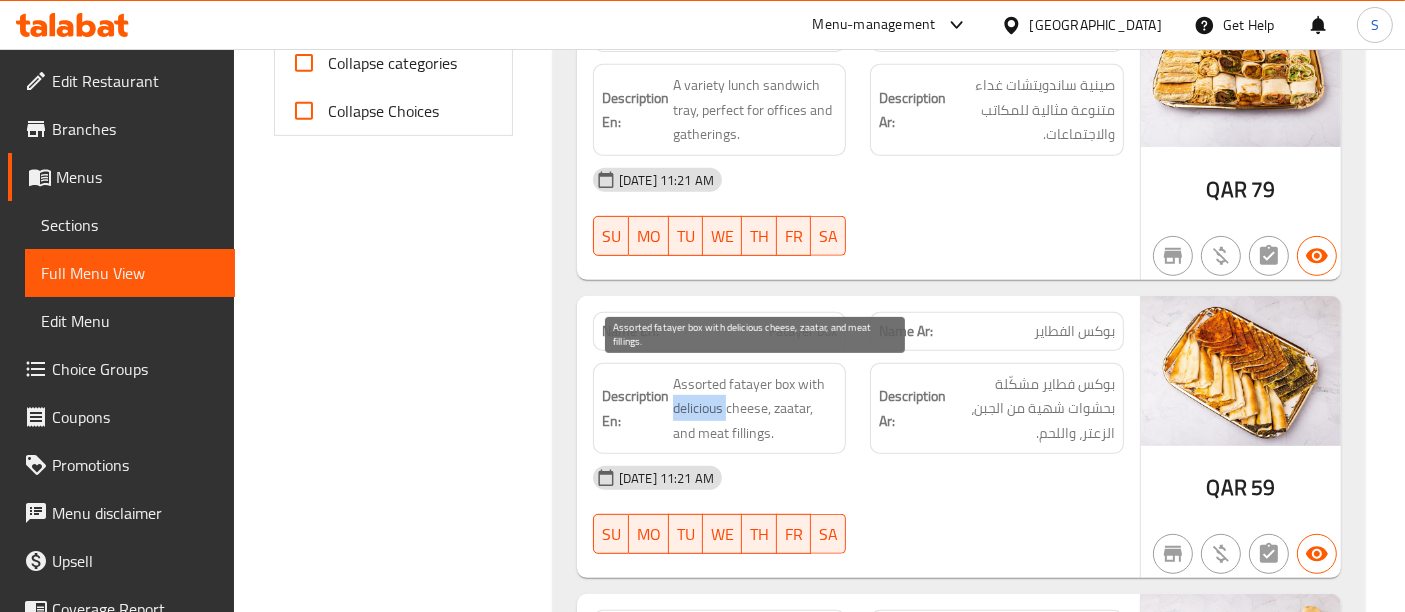 click on "Assorted fatayer box with delicious cheese, zaatar, and meat fillings." at bounding box center [755, 409] 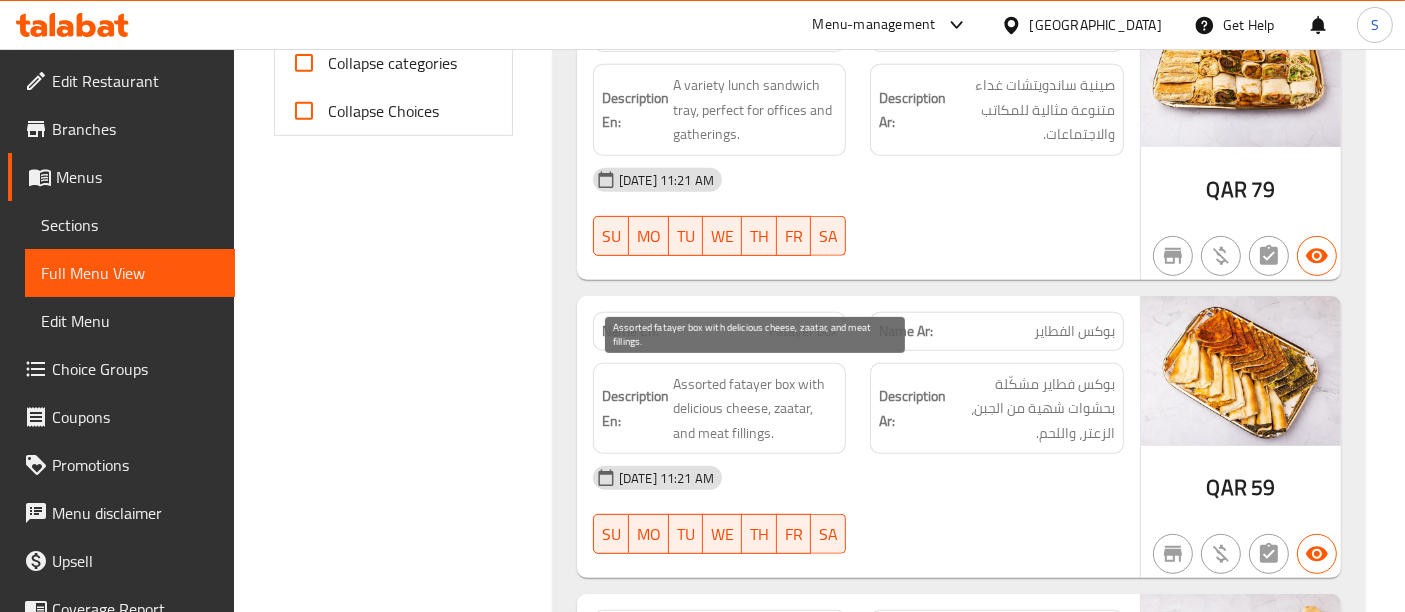 click on "Assorted fatayer box with delicious cheese, zaatar, and meat fillings." at bounding box center [755, 409] 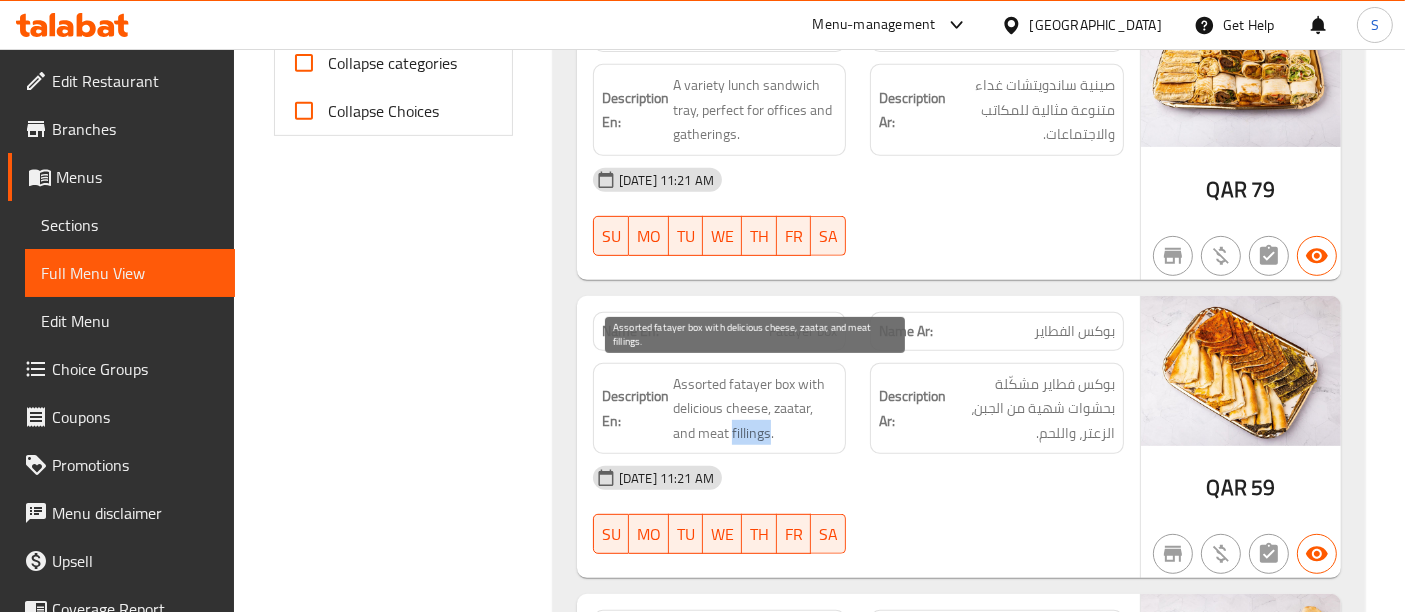 click on "Assorted fatayer box with delicious cheese, zaatar, and meat fillings." at bounding box center [755, 409] 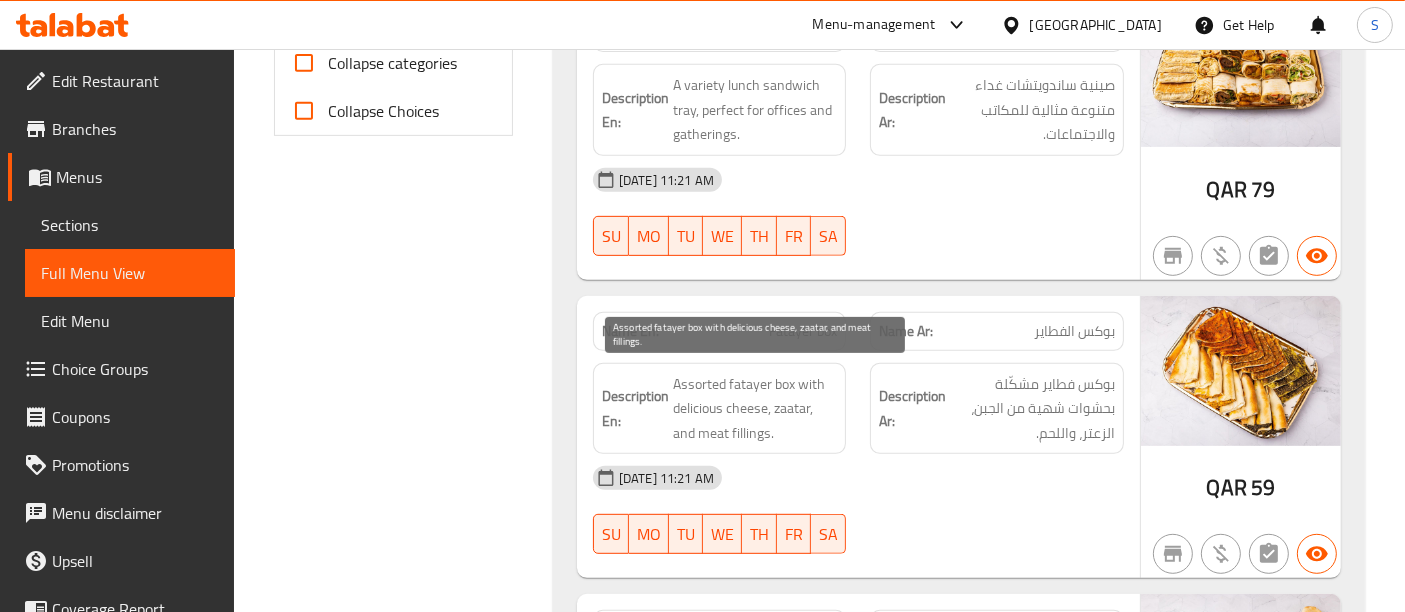 click on "Assorted fatayer box with delicious cheese, zaatar, and meat fillings." at bounding box center [755, 409] 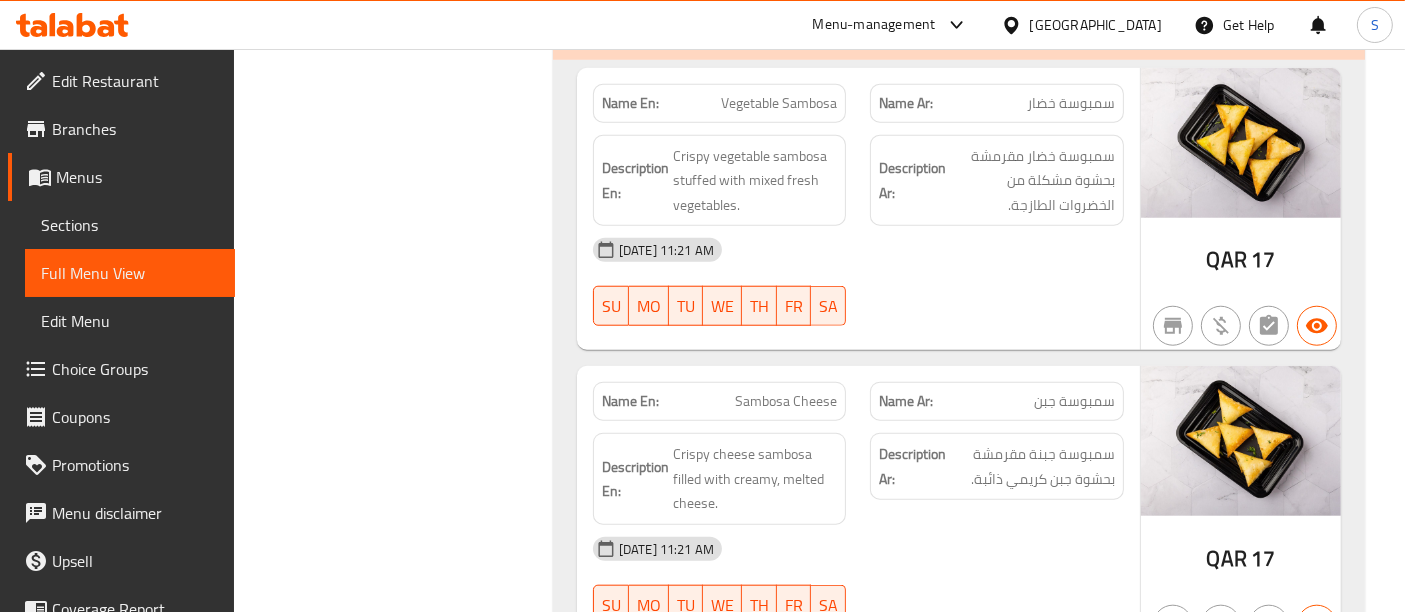 scroll, scrollTop: 1777, scrollLeft: 0, axis: vertical 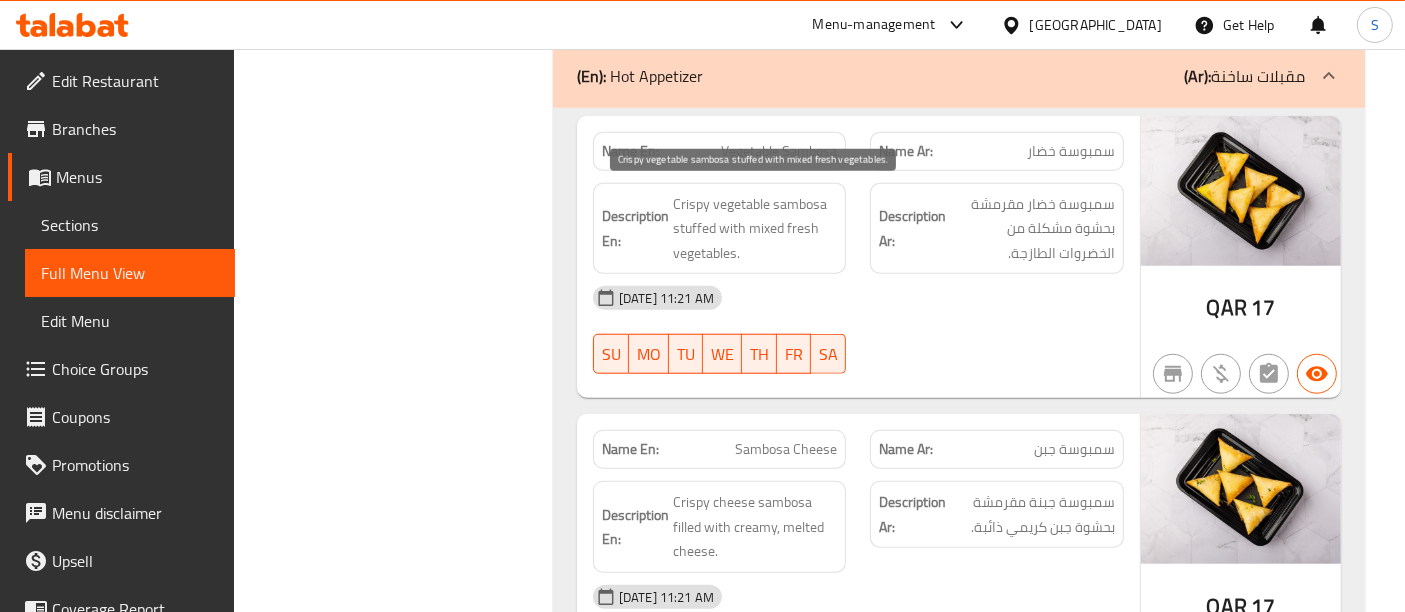drag, startPoint x: 807, startPoint y: 198, endPoint x: 795, endPoint y: 199, distance: 12.0415945 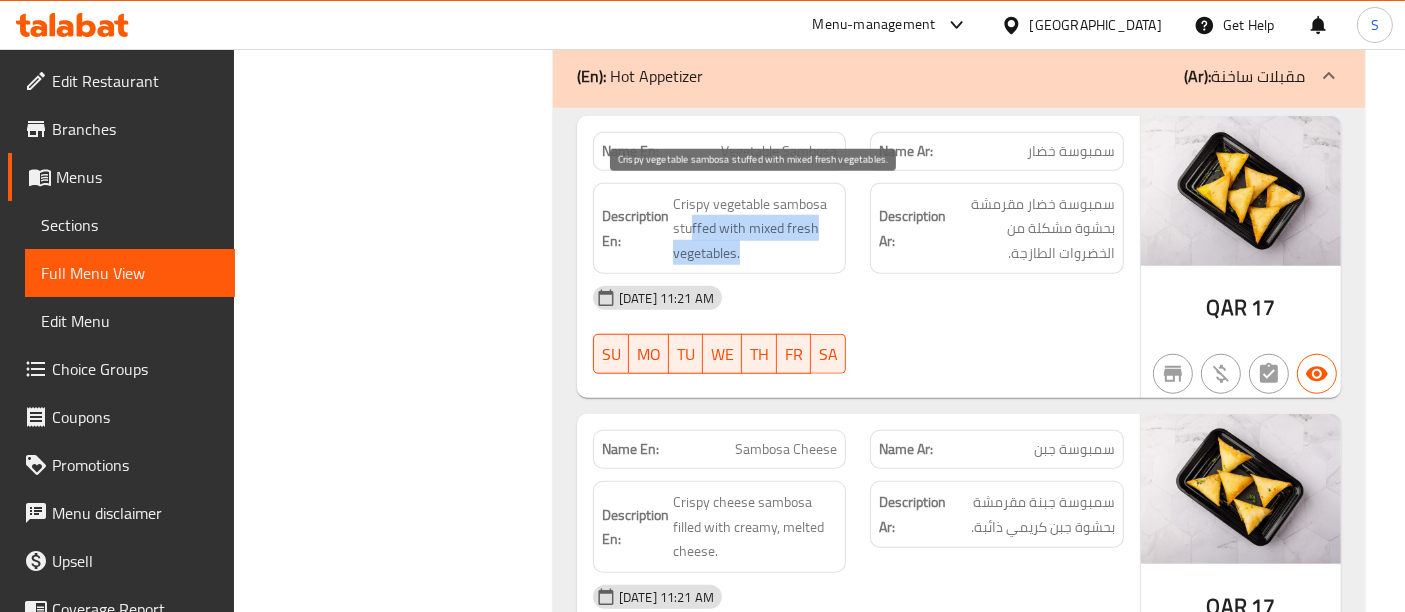 drag, startPoint x: 690, startPoint y: 224, endPoint x: 794, endPoint y: 249, distance: 106.96261 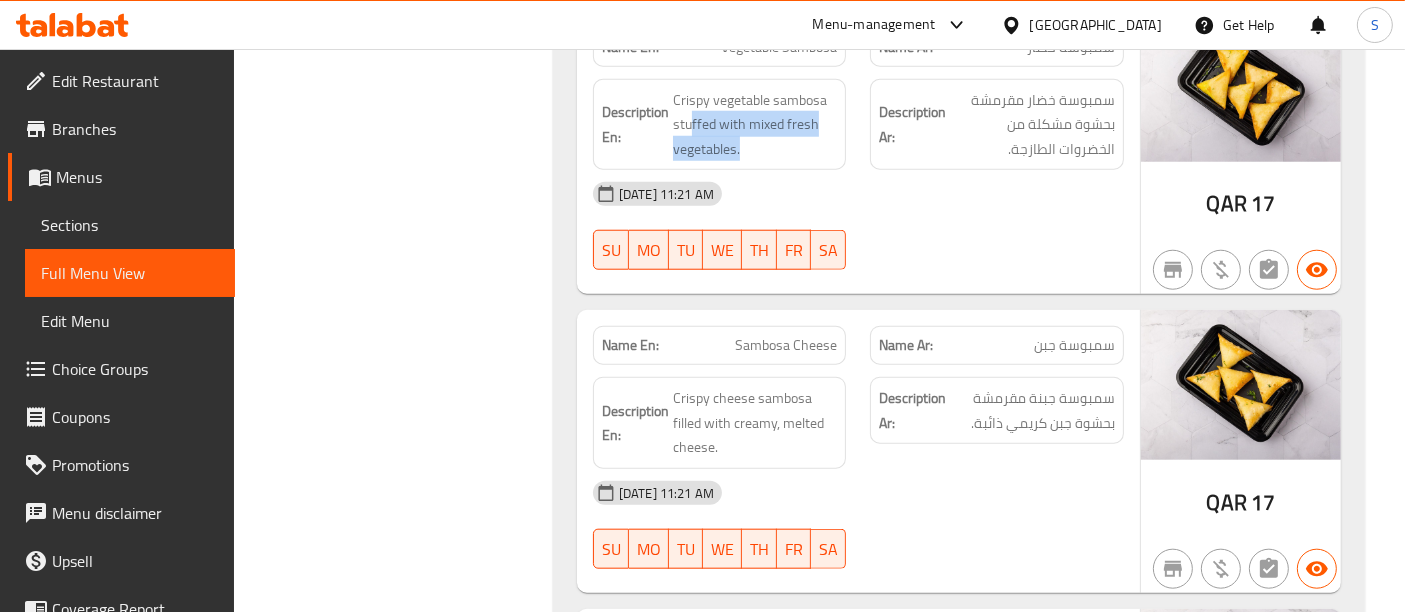 scroll, scrollTop: 2000, scrollLeft: 0, axis: vertical 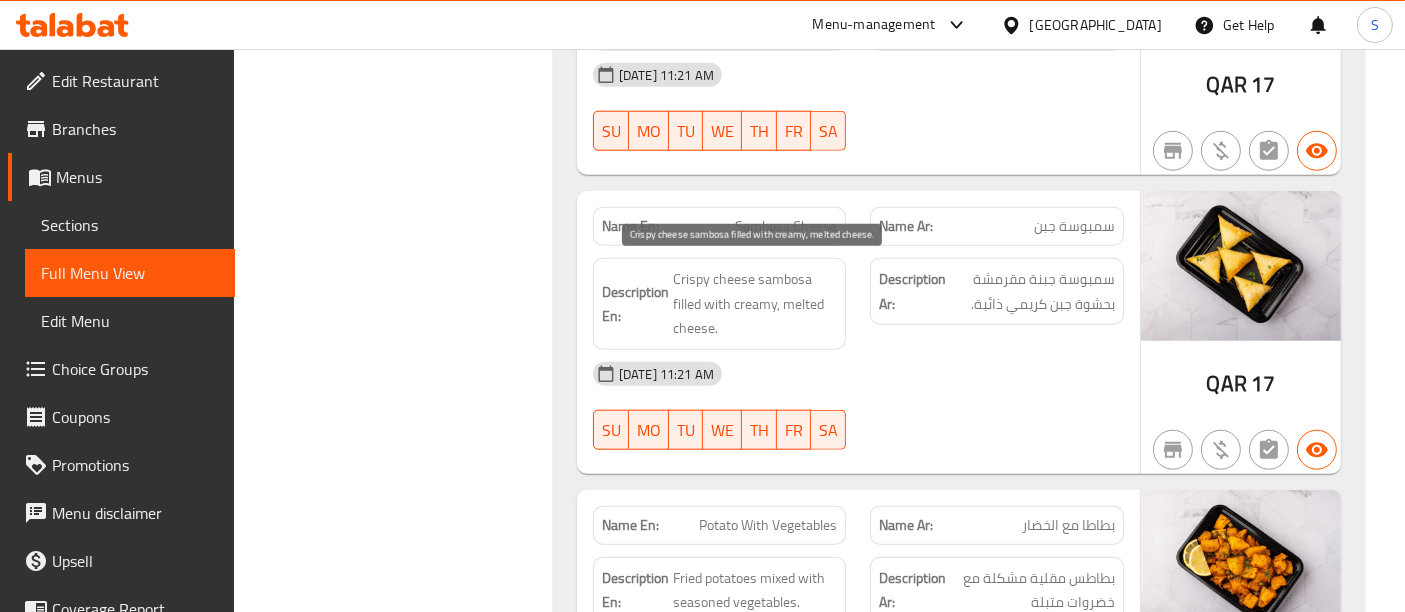 click on "Crispy cheese sambosa filled with creamy, melted cheese." at bounding box center (755, 304) 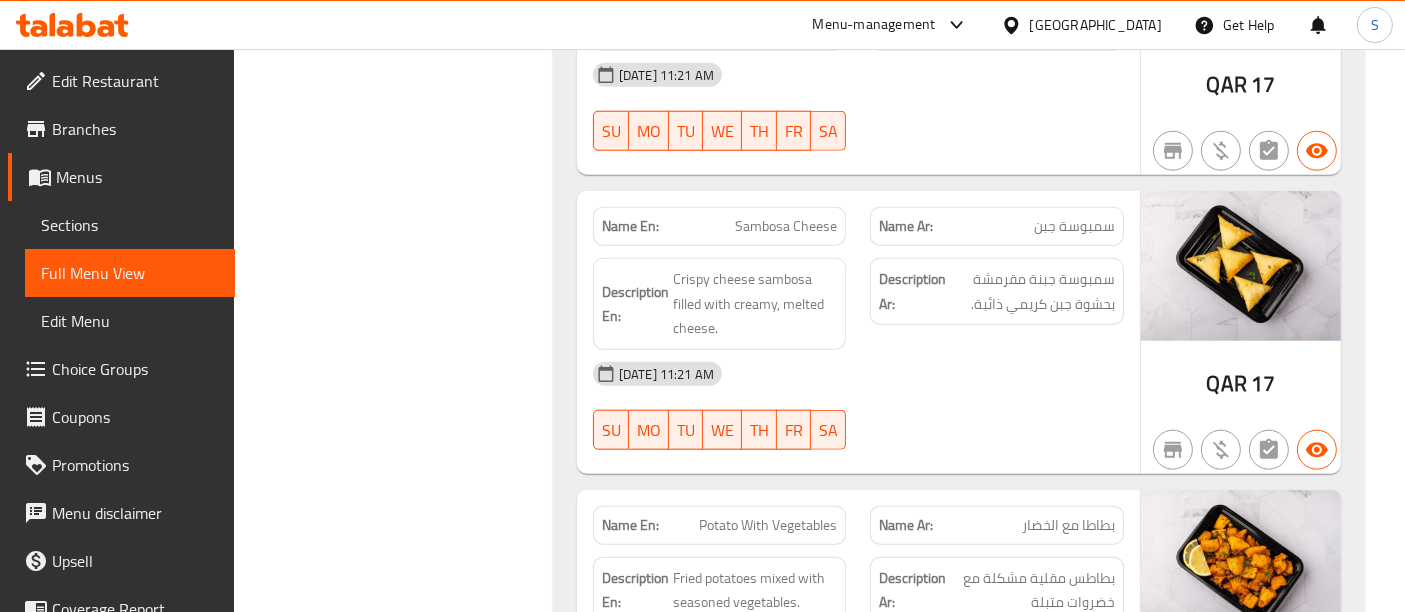 scroll, scrollTop: 2222, scrollLeft: 0, axis: vertical 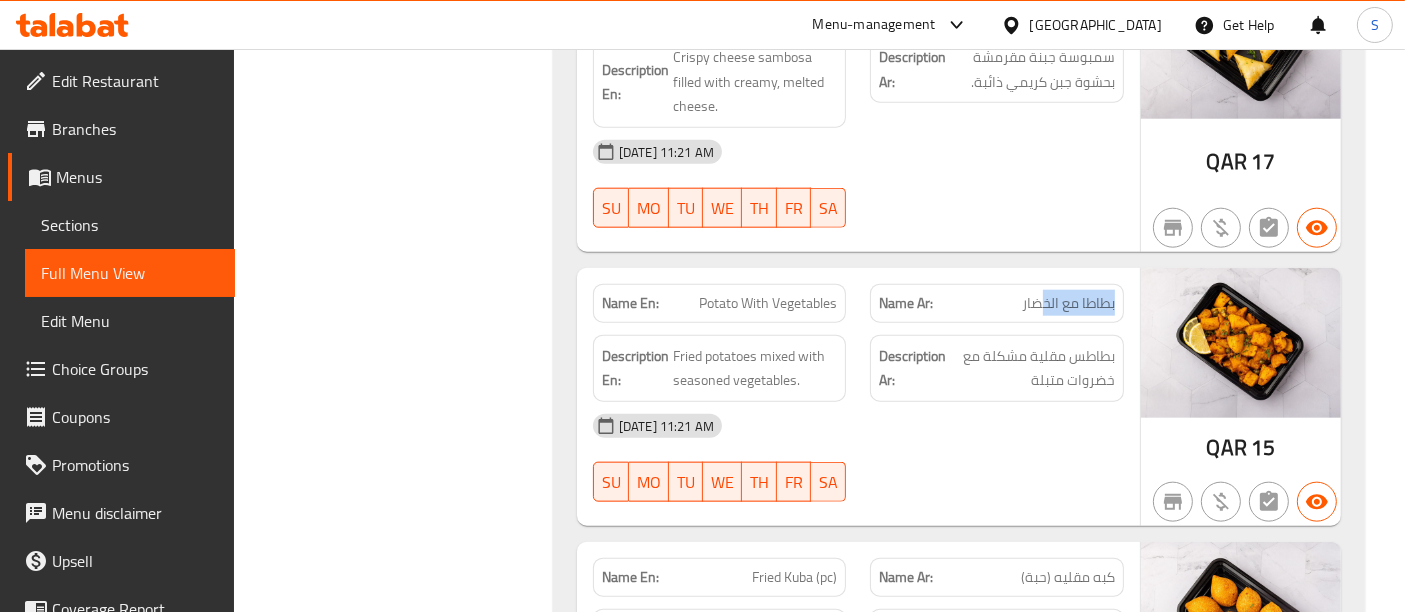 drag, startPoint x: 1125, startPoint y: 292, endPoint x: 1042, endPoint y: 302, distance: 83.60024 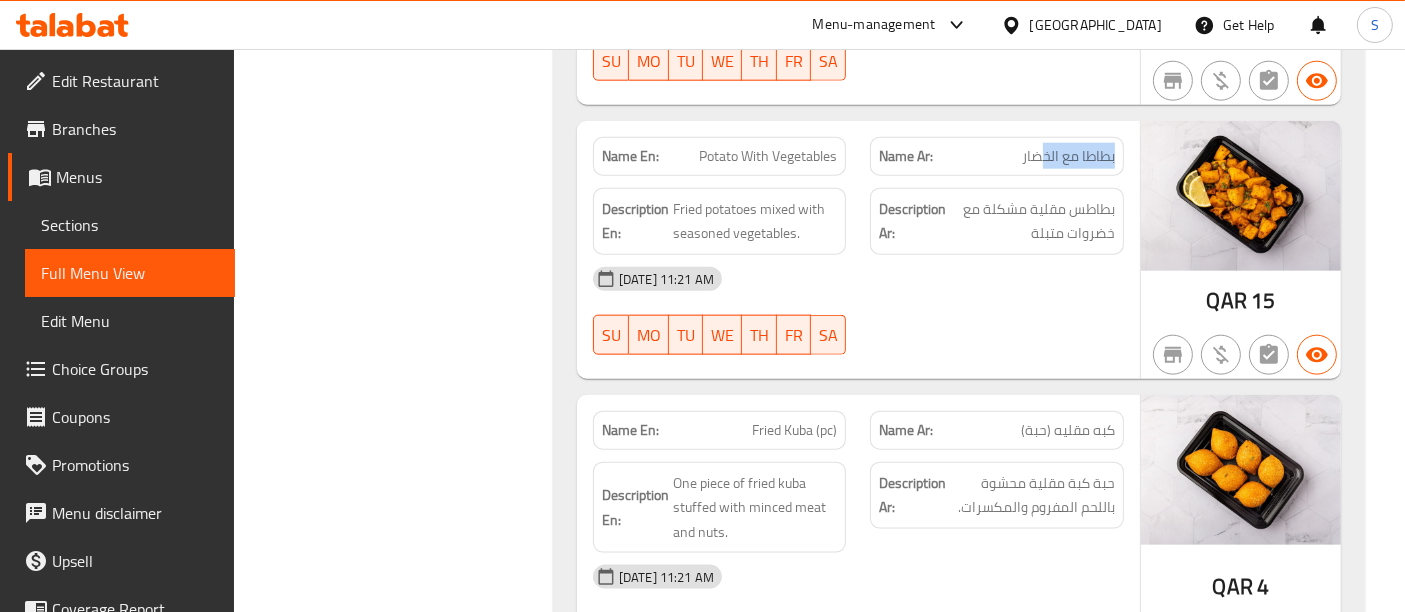 scroll, scrollTop: 2444, scrollLeft: 0, axis: vertical 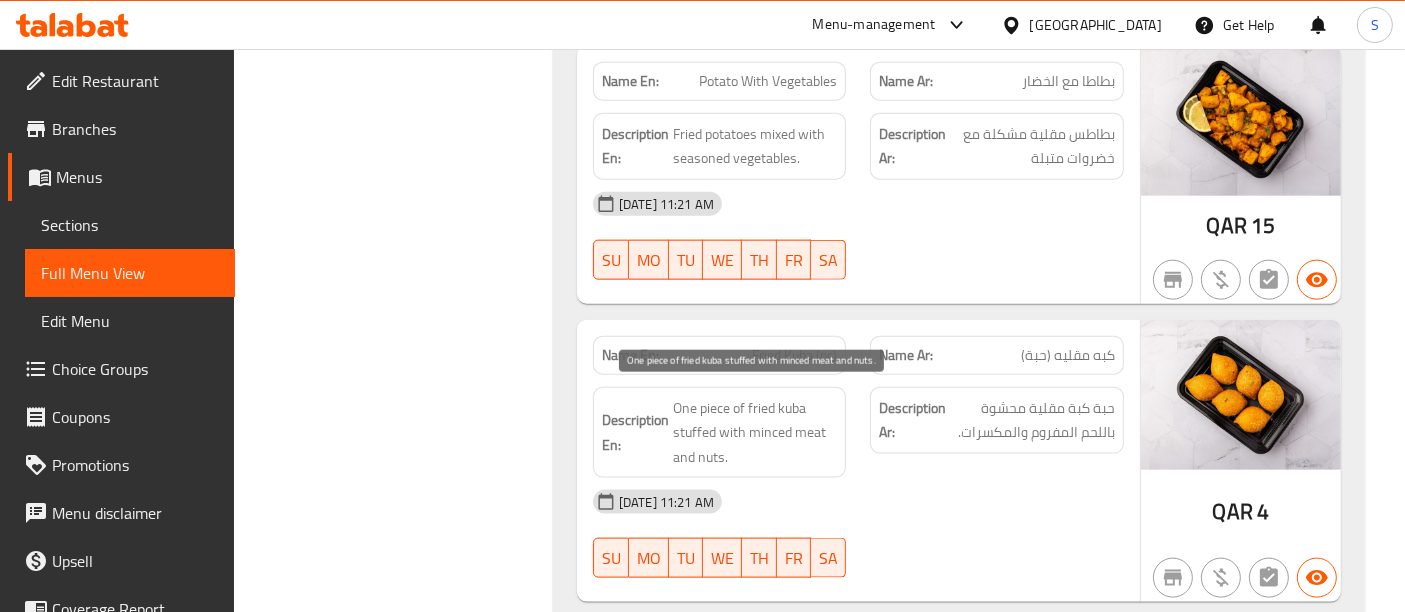 click on "One piece of fried kuba stuffed with minced meat and nuts." at bounding box center (755, 433) 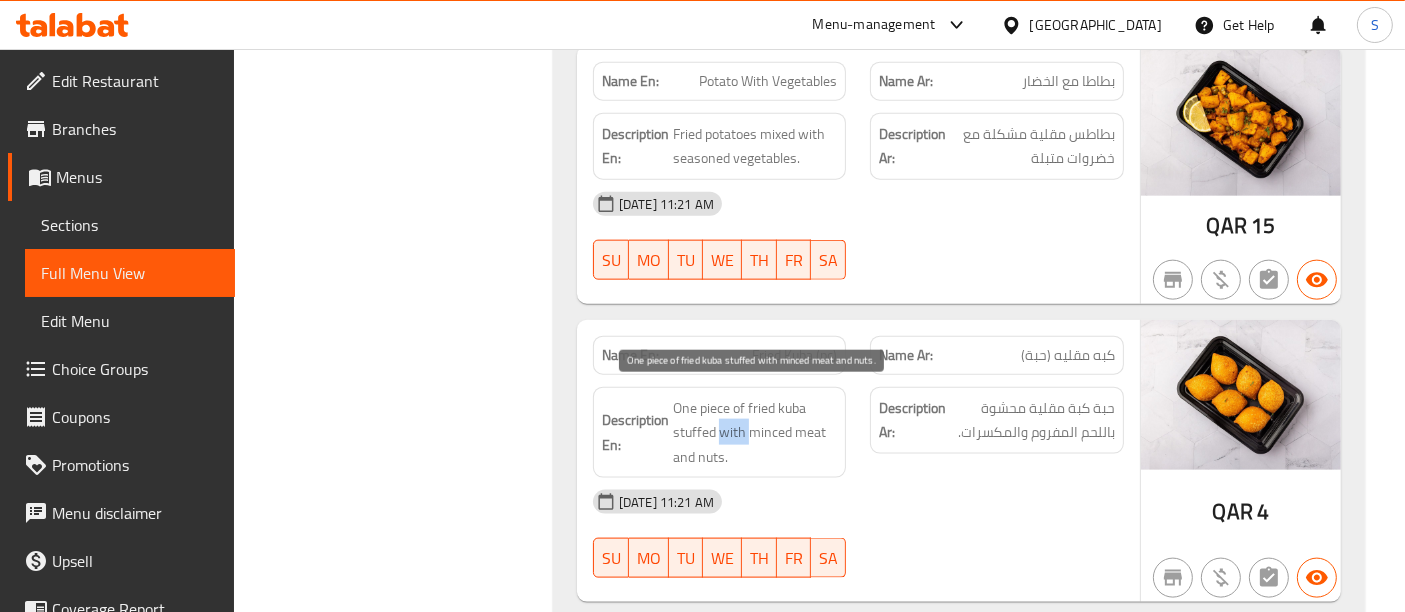 click on "One piece of fried kuba stuffed with minced meat and nuts." at bounding box center (755, 433) 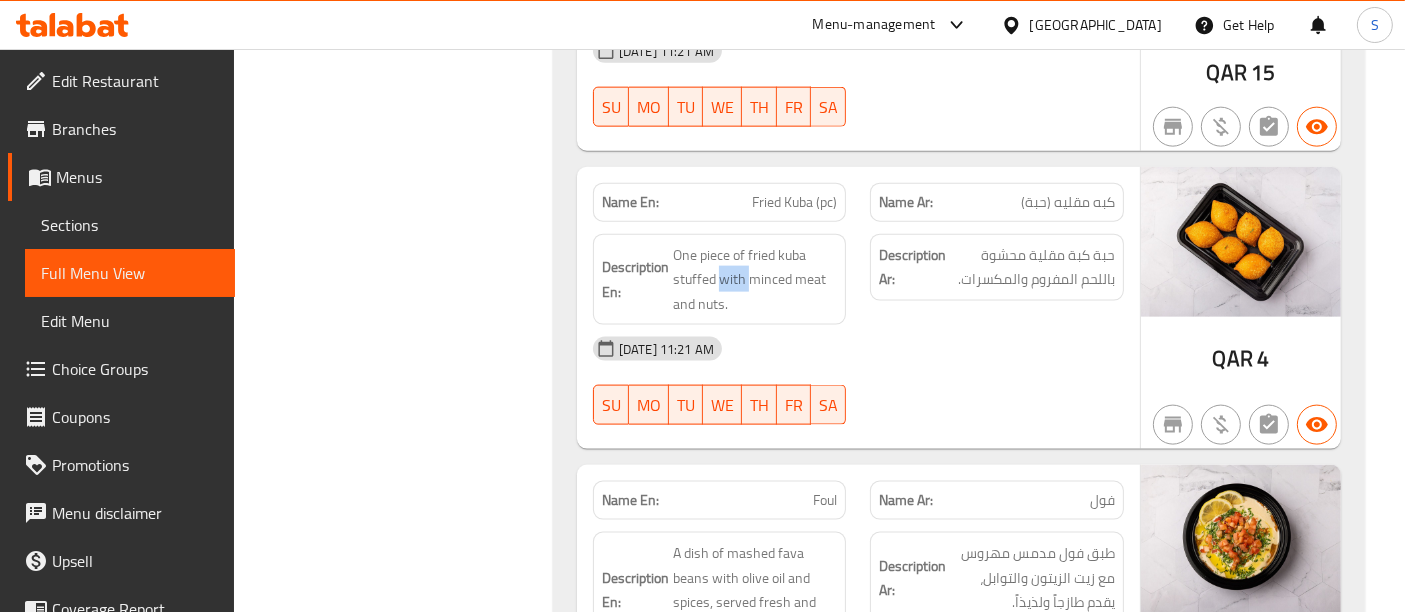 scroll, scrollTop: 2666, scrollLeft: 0, axis: vertical 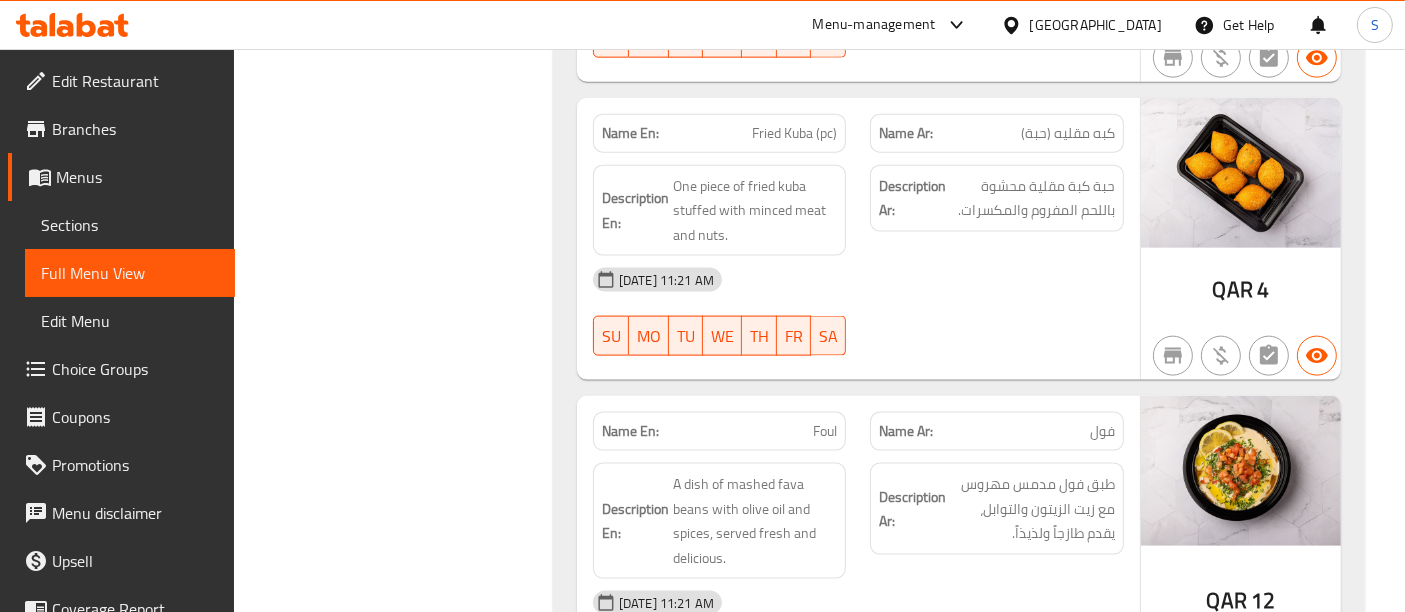 click on "Description En: A dish of mashed fava beans with olive oil and spices, served fresh and delicious." at bounding box center [720, -1071] 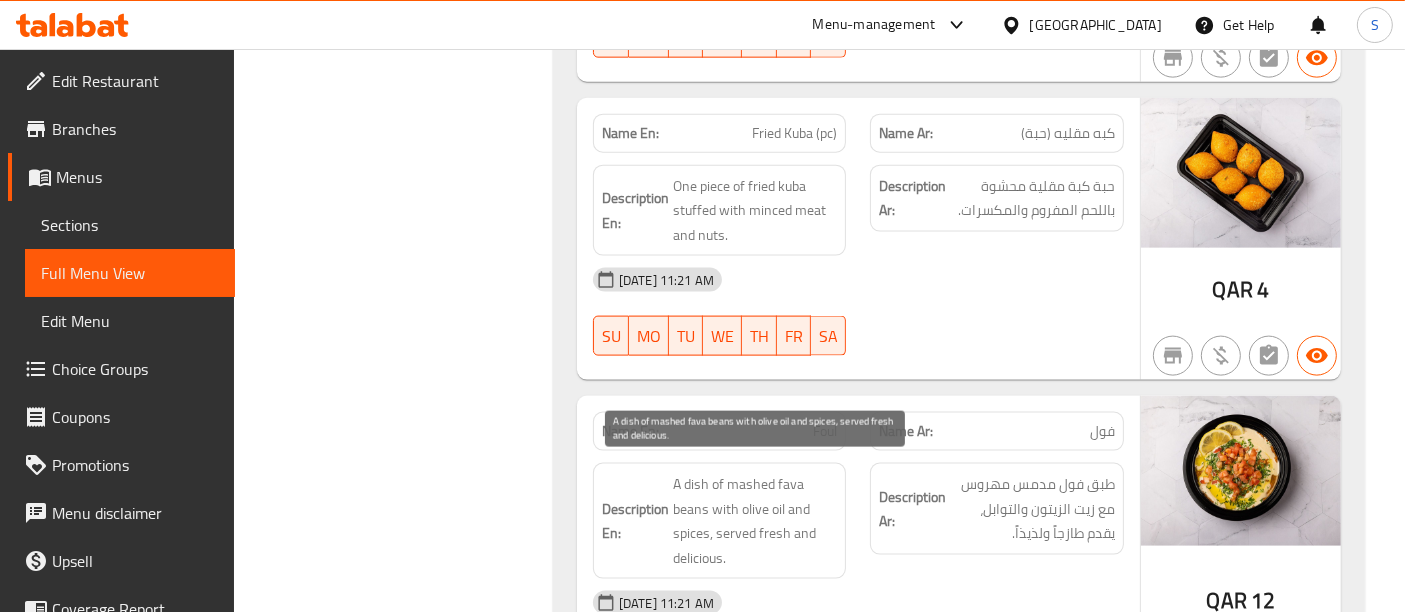 click on "A dish of mashed fava beans with olive oil and spices, served fresh and delicious." at bounding box center [755, 521] 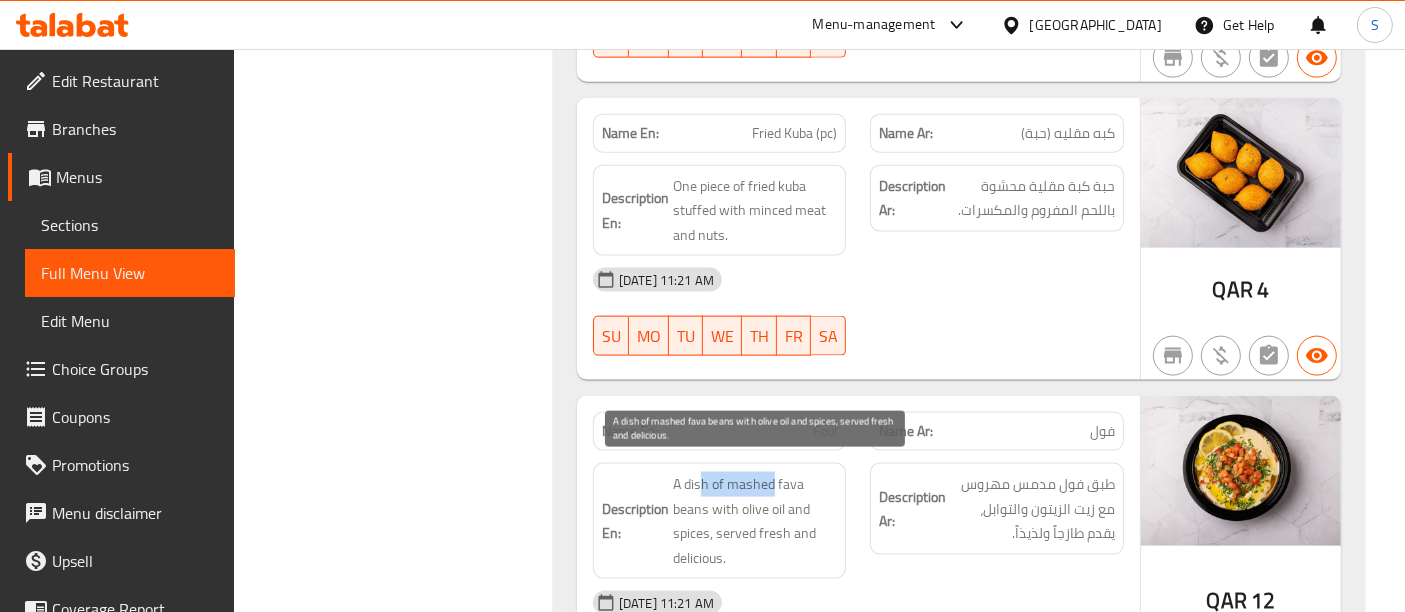 drag, startPoint x: 774, startPoint y: 468, endPoint x: 697, endPoint y: 468, distance: 77 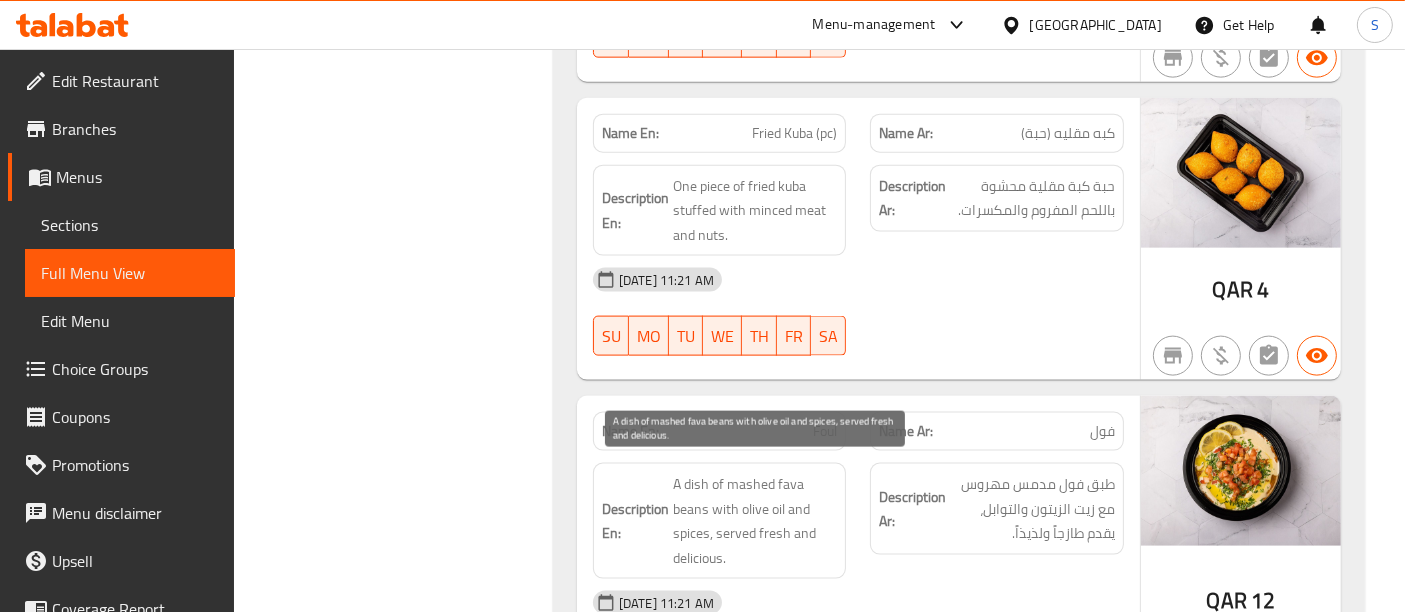 click on "A dish of mashed fava beans with olive oil and spices, served fresh and delicious." at bounding box center (755, 521) 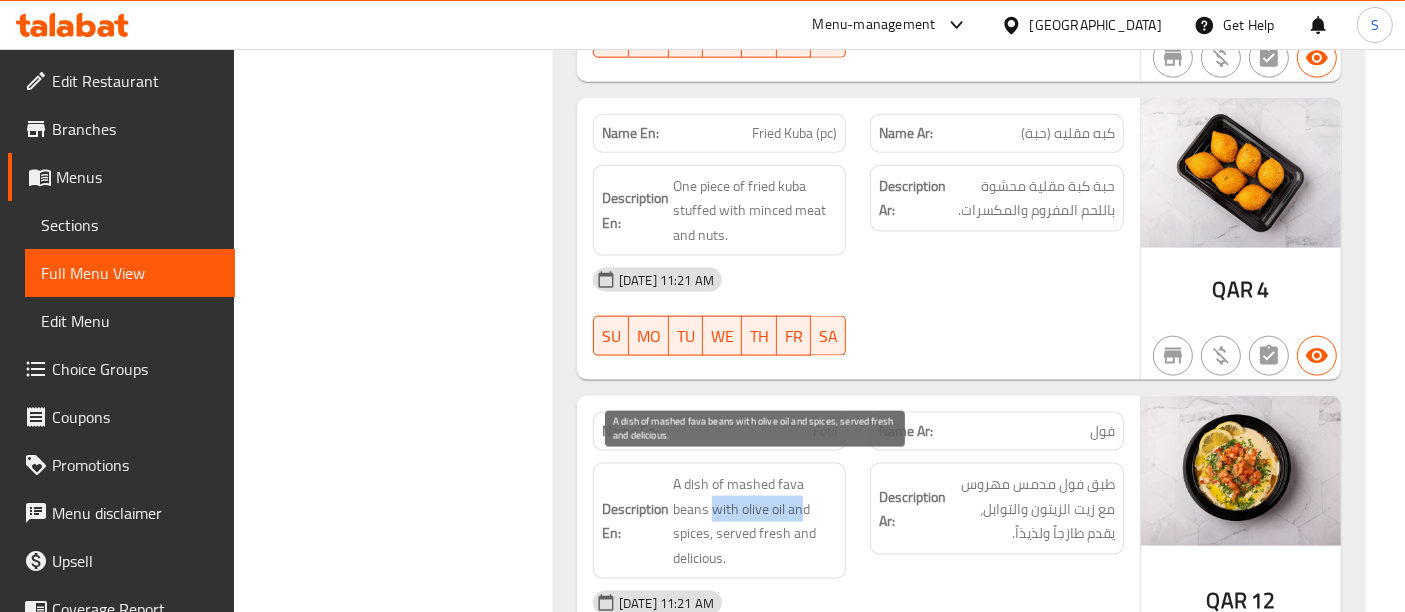 drag, startPoint x: 711, startPoint y: 505, endPoint x: 800, endPoint y: 506, distance: 89.005615 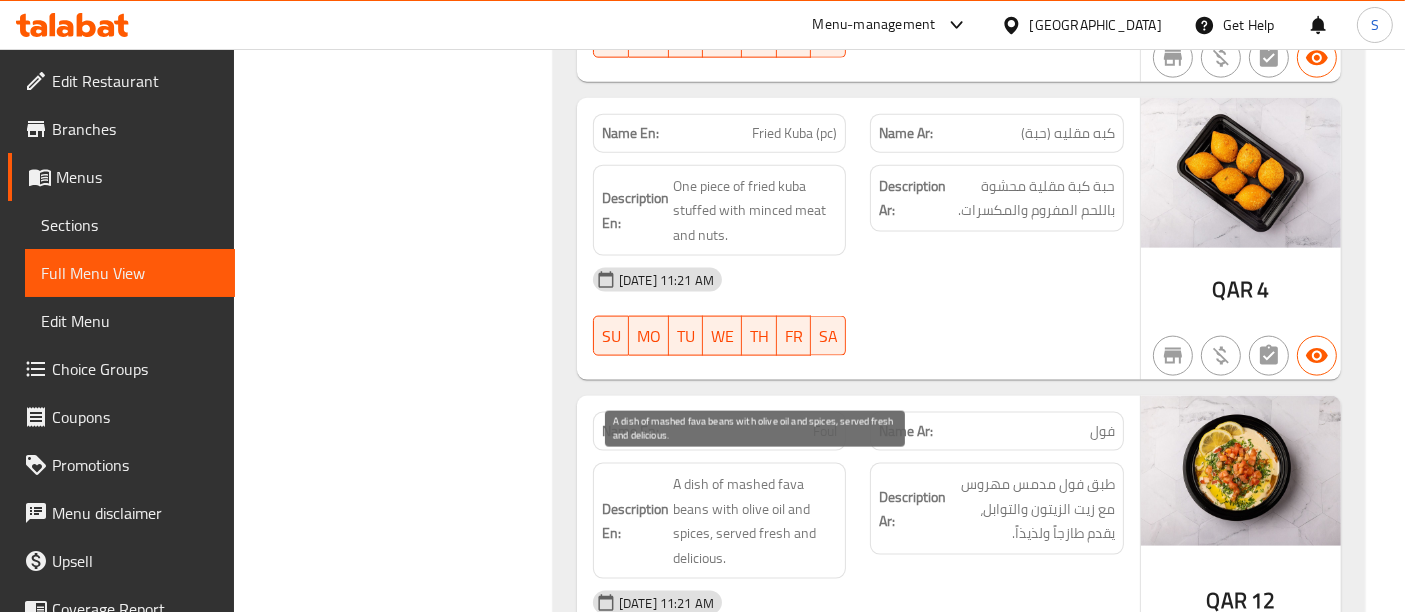 click on "A dish of mashed fava beans with olive oil and spices, served fresh and delicious." at bounding box center (755, 521) 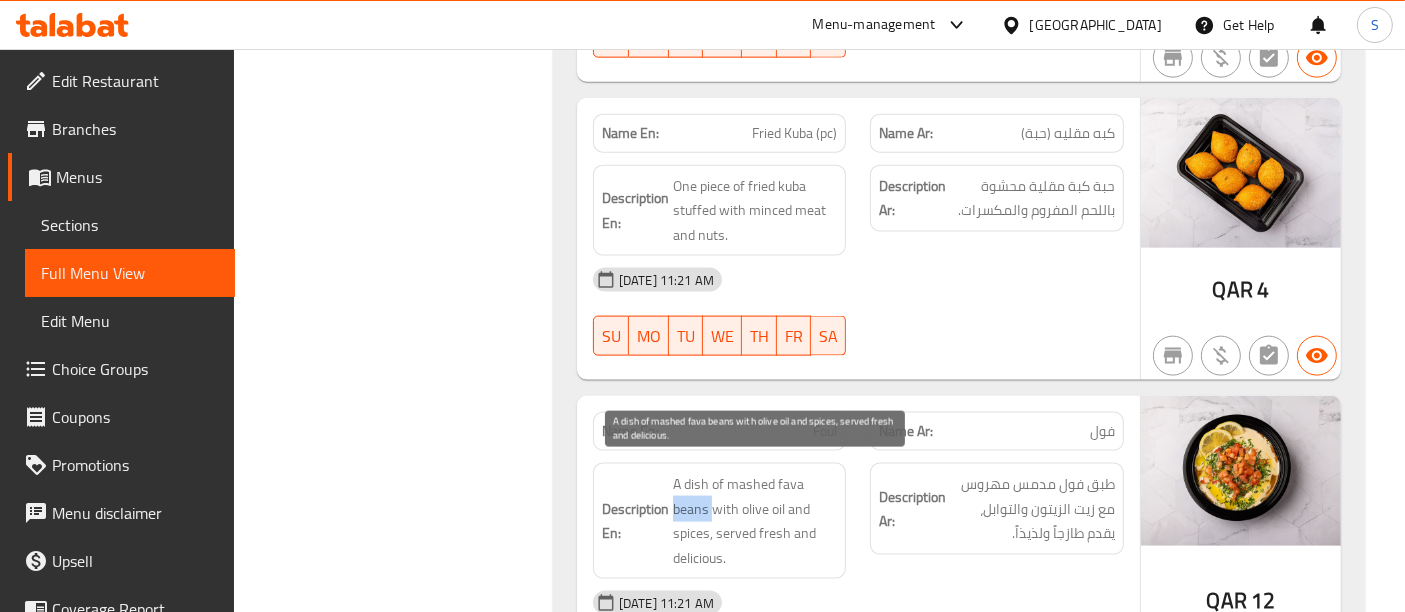 click on "A dish of mashed fava beans with olive oil and spices, served fresh and delicious." at bounding box center [755, 521] 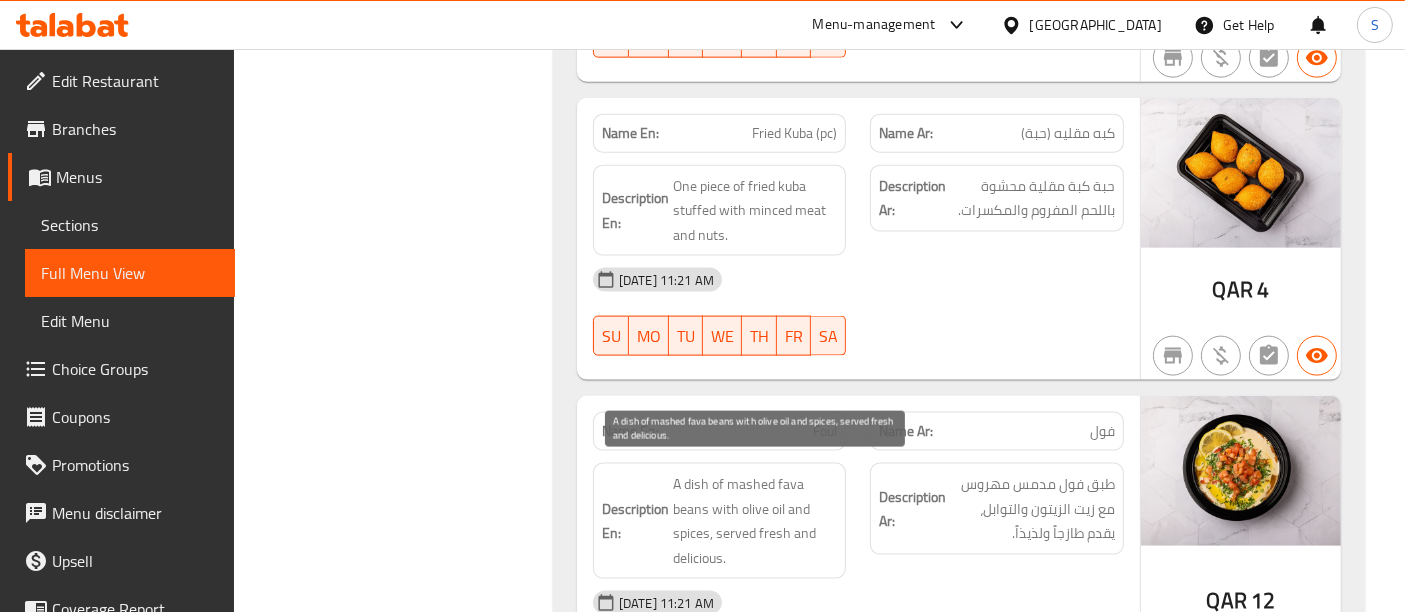click on "A dish of mashed fava beans with olive oil and spices, served fresh and delicious." at bounding box center [755, 521] 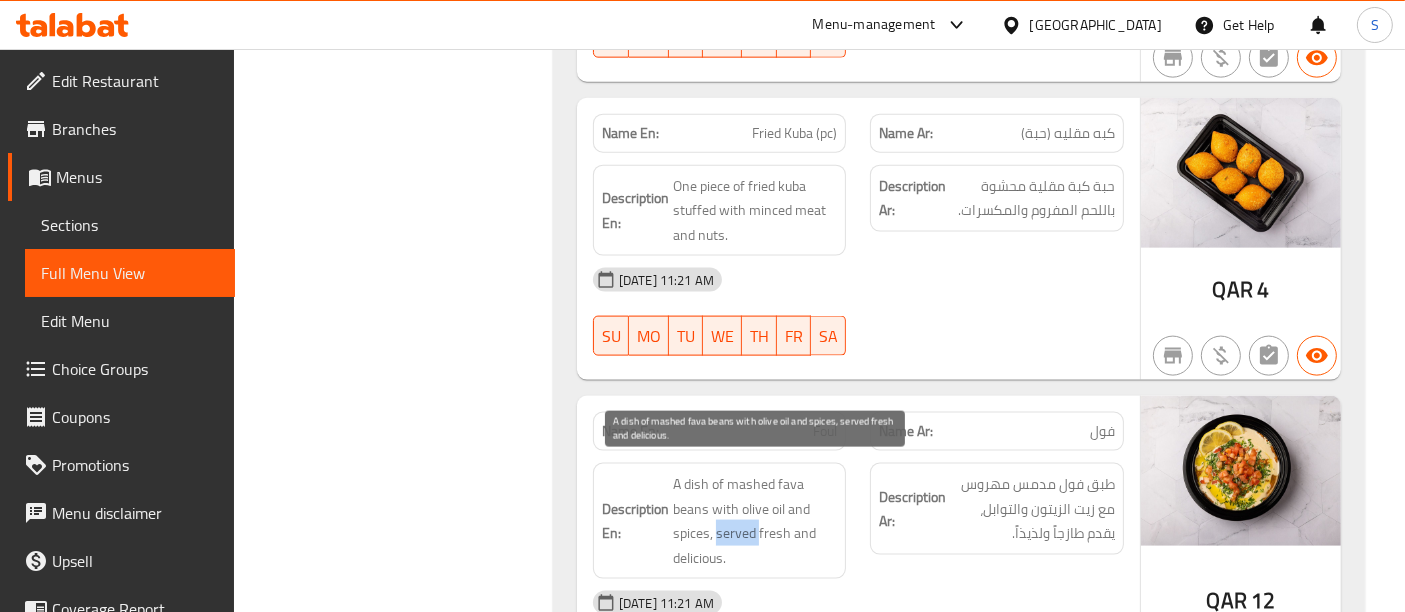 click on "A dish of mashed fava beans with olive oil and spices, served fresh and delicious." at bounding box center [755, 521] 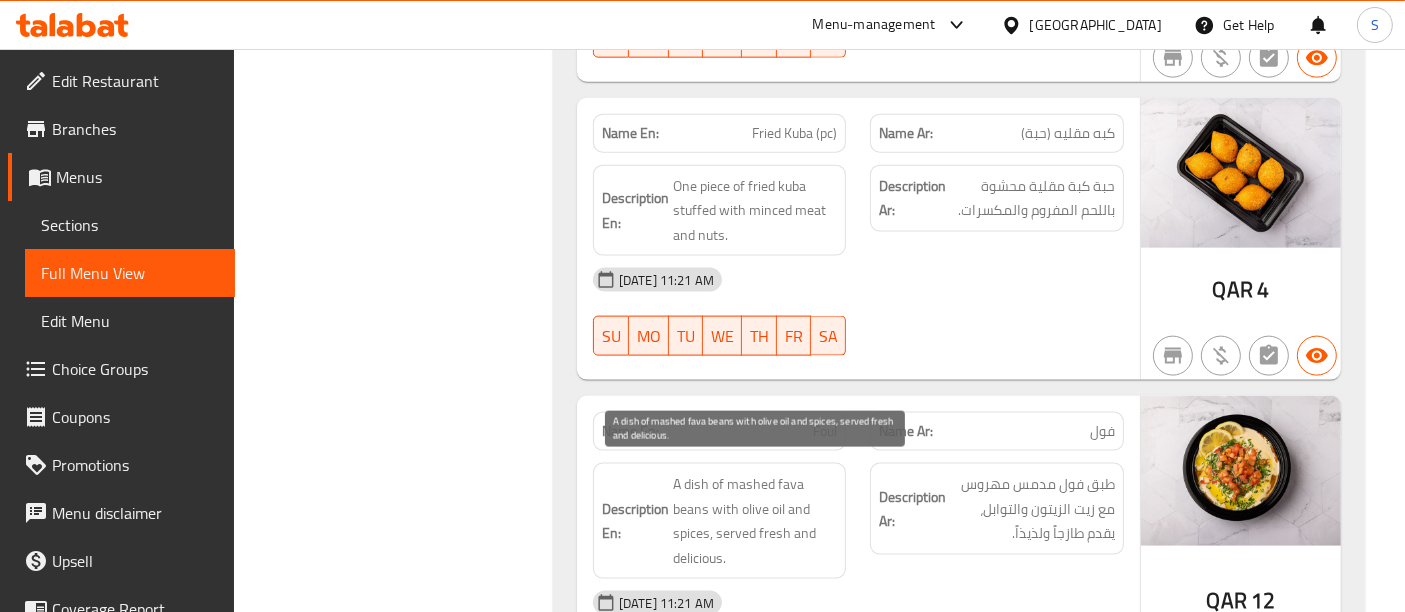 click on "A dish of mashed fava beans with olive oil and spices, served fresh and delicious." at bounding box center (755, 521) 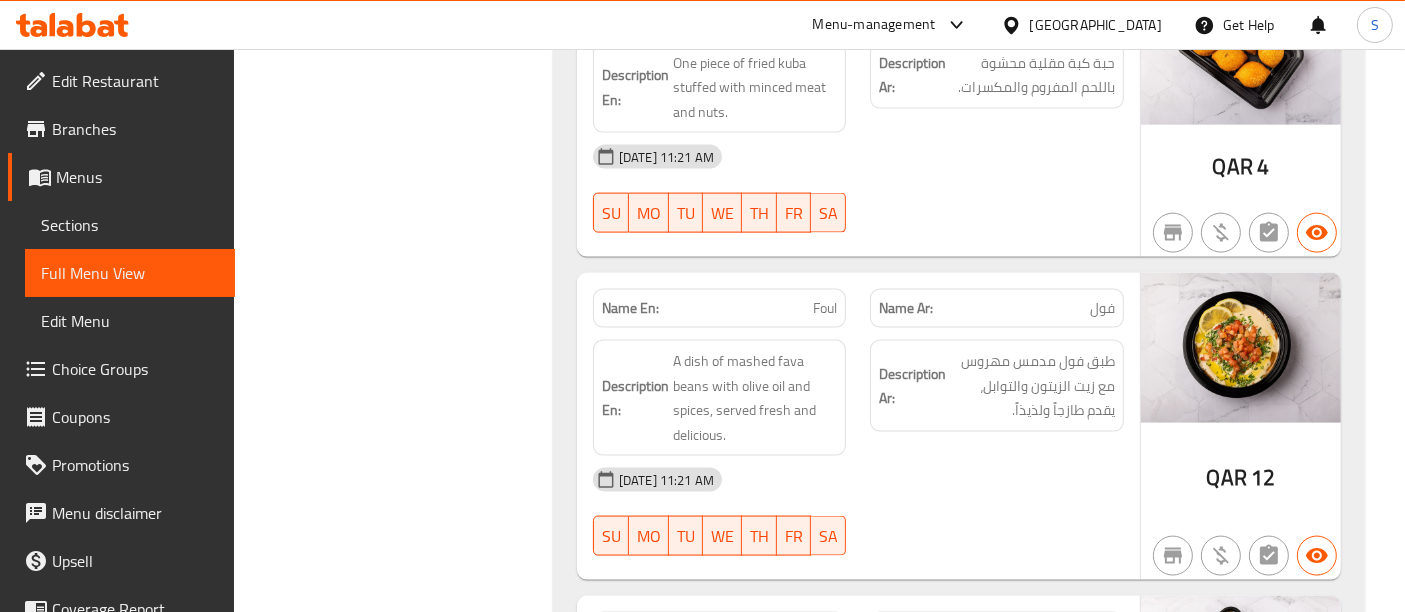 scroll, scrollTop: 3000, scrollLeft: 0, axis: vertical 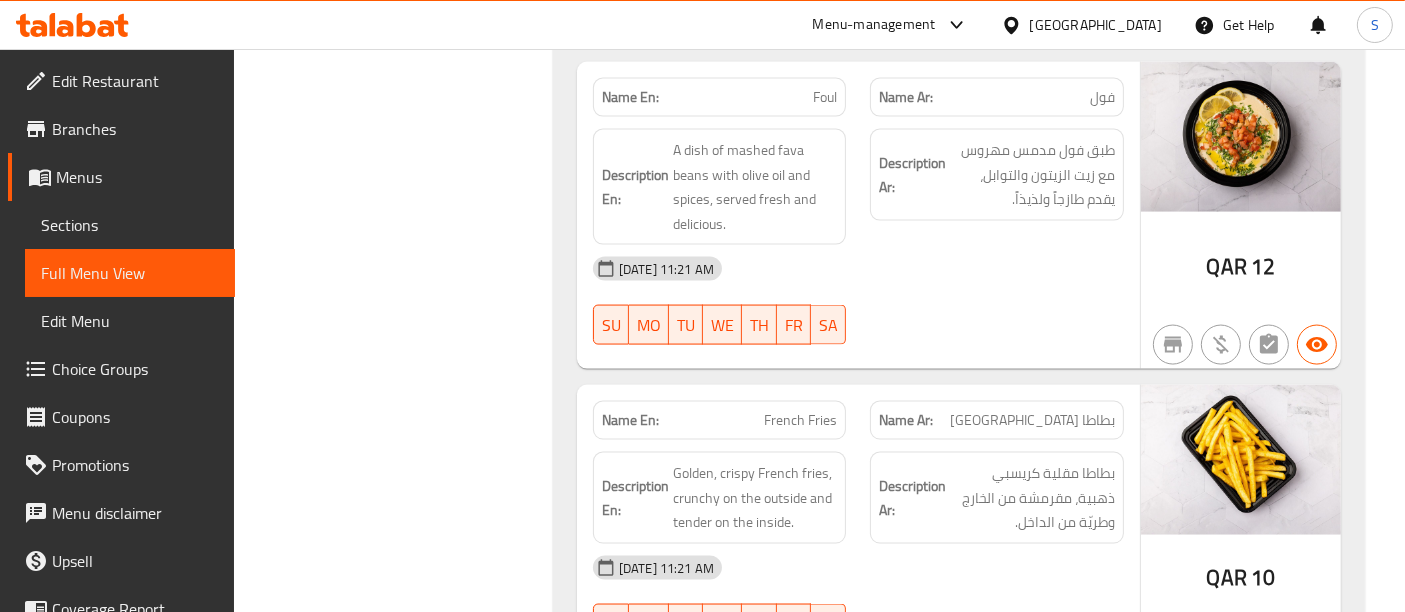 click on "French Fries" at bounding box center [800, 420] 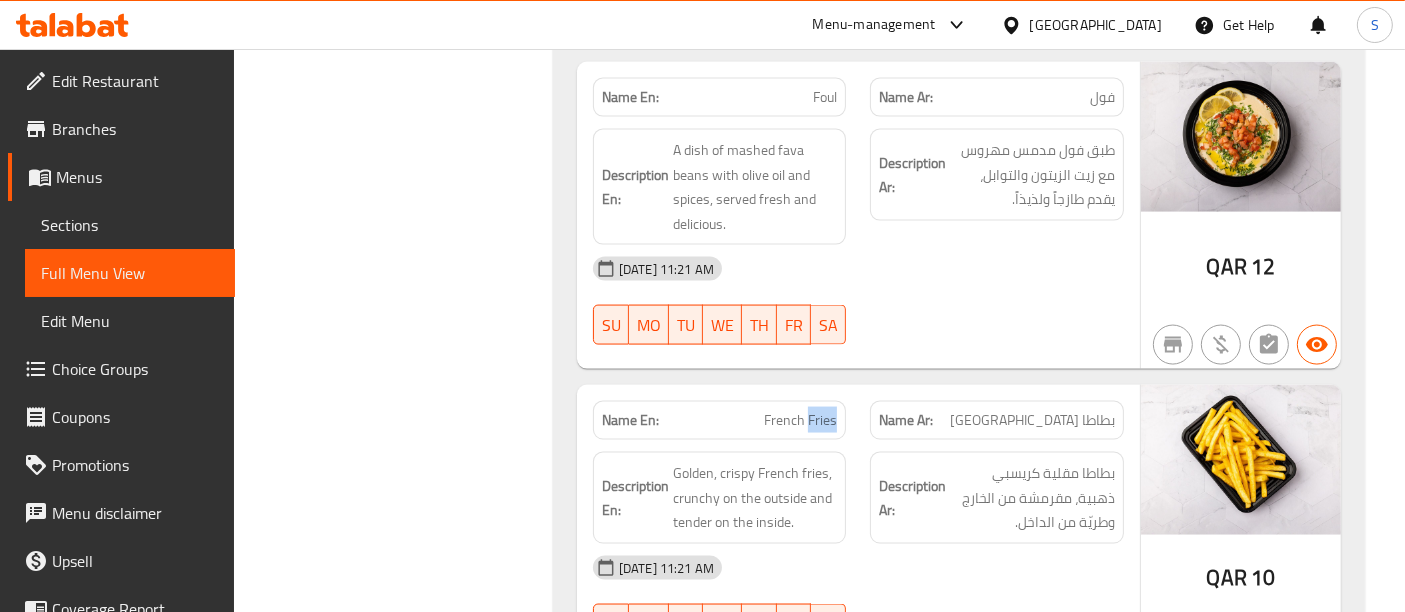 click on "French Fries" at bounding box center [800, 420] 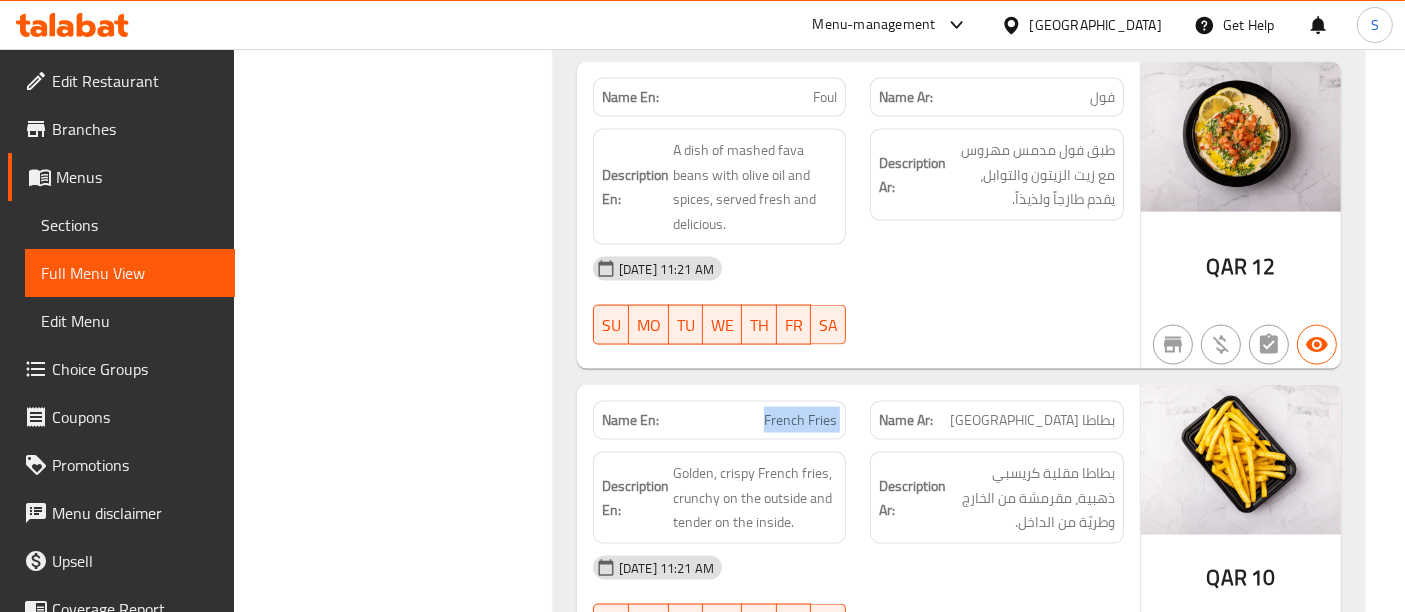 click on "French Fries" at bounding box center (800, 420) 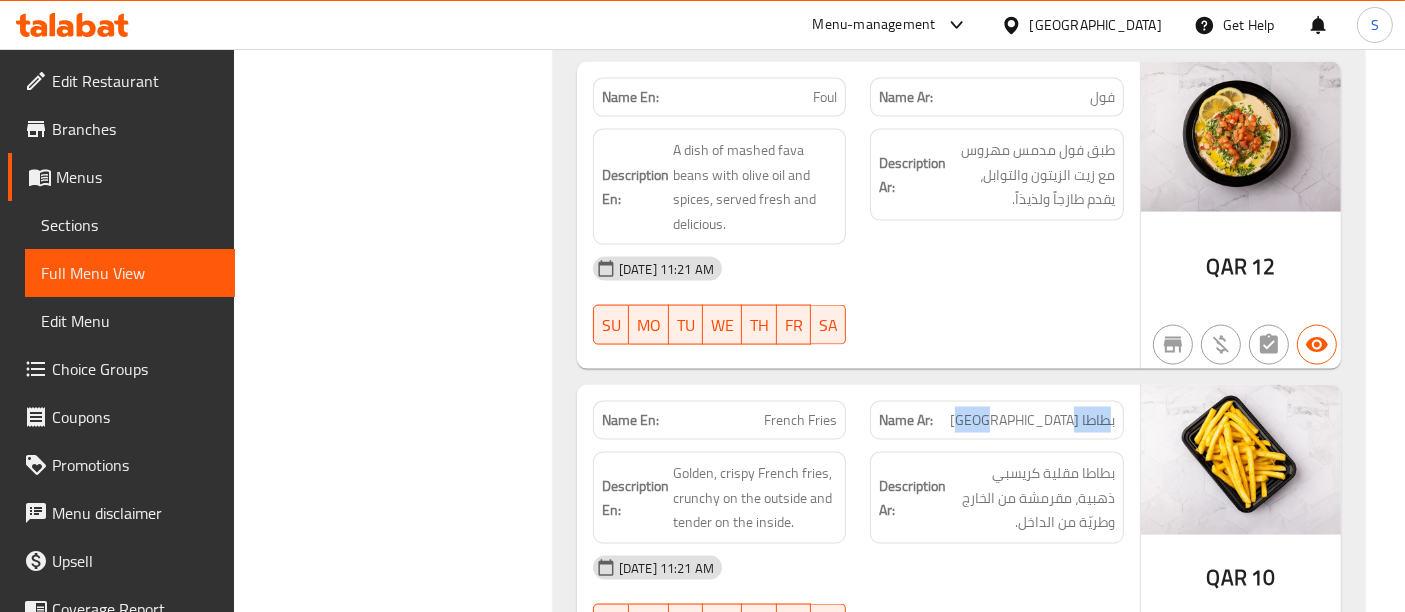 drag, startPoint x: 1112, startPoint y: 421, endPoint x: 1006, endPoint y: 415, distance: 106.16968 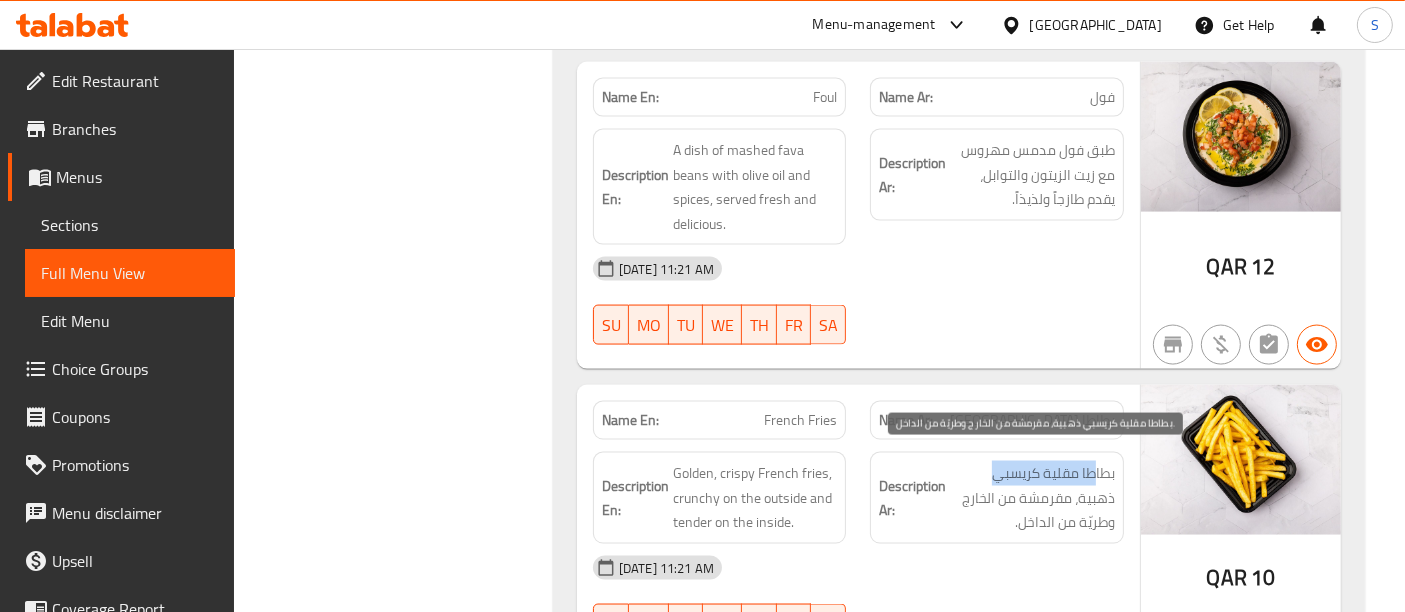 drag, startPoint x: 1091, startPoint y: 464, endPoint x: 955, endPoint y: 466, distance: 136.01471 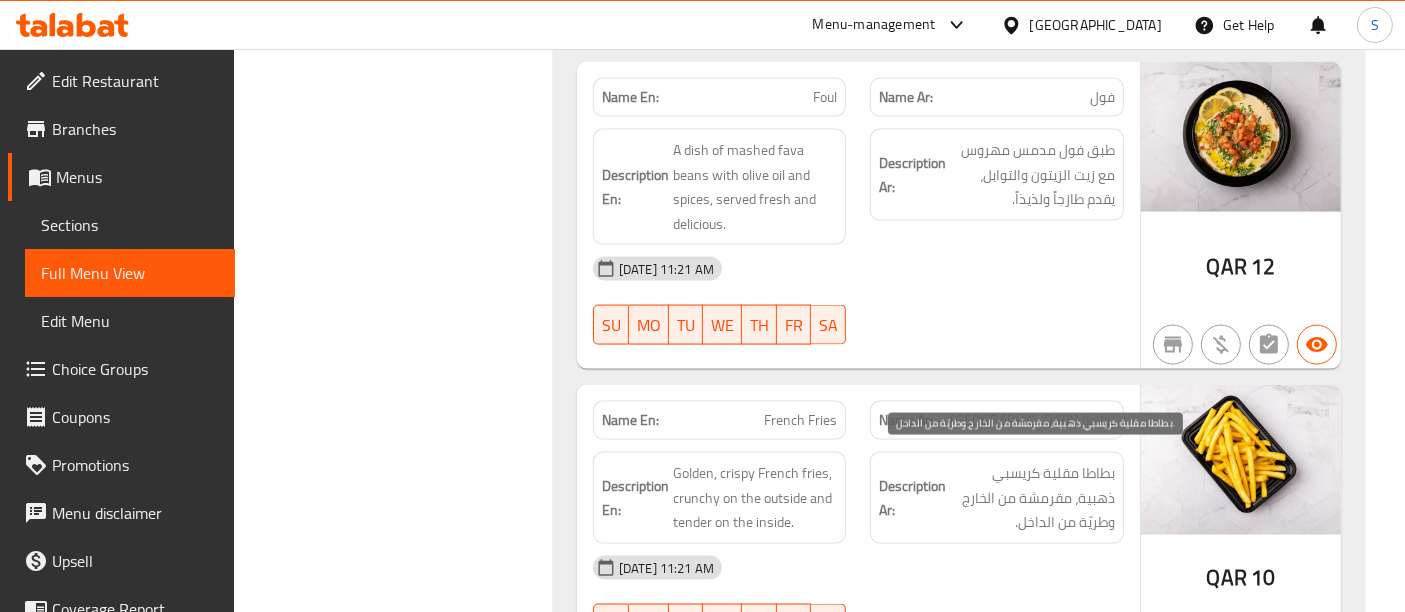 click on "بطاطا مقلية كريسبي ذهبية، مقرمشة من الخارج وطريّة من الداخل." at bounding box center [1032, 498] 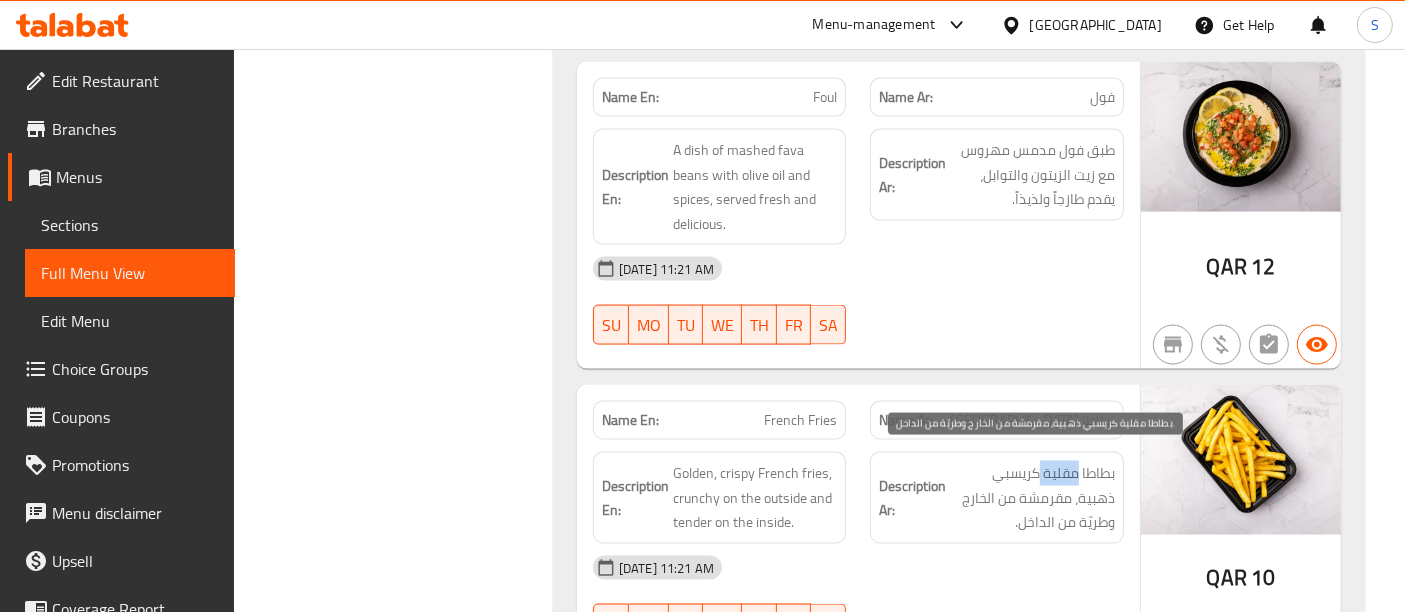 click on "بطاطا مقلية كريسبي ذهبية، مقرمشة من الخارج وطريّة من الداخل." at bounding box center (1032, 498) 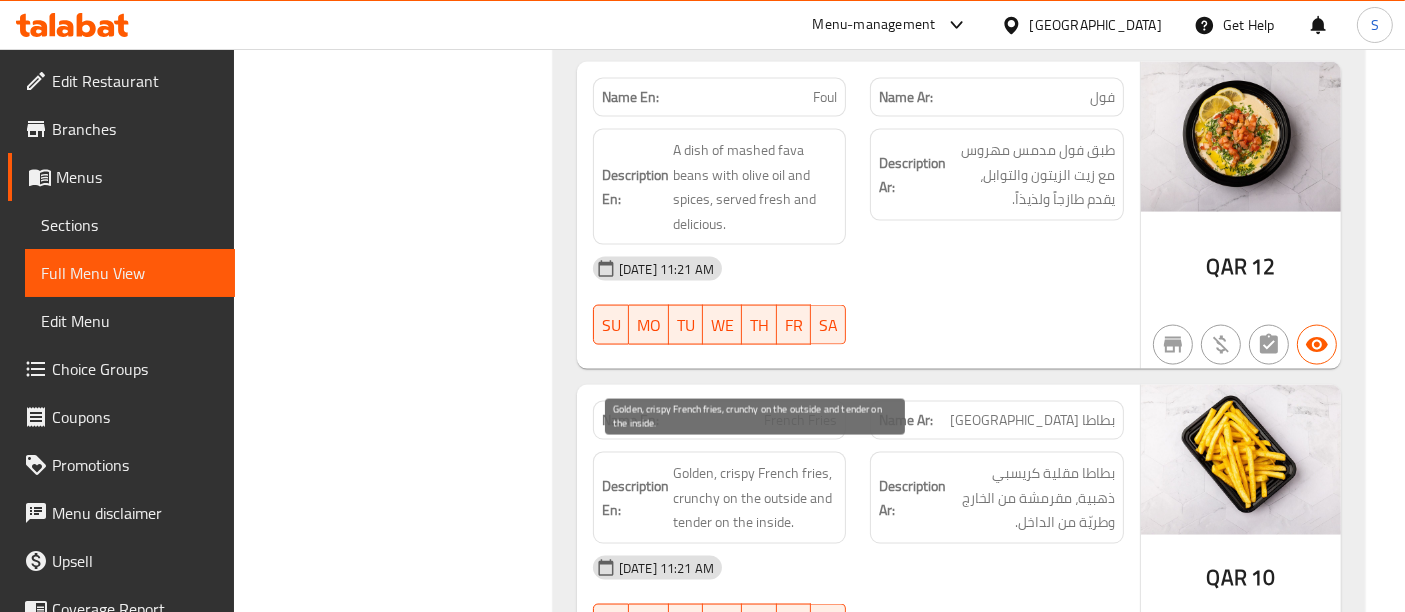 click on "Golden, crispy French fries, crunchy on the outside and tender on the inside." at bounding box center (755, 498) 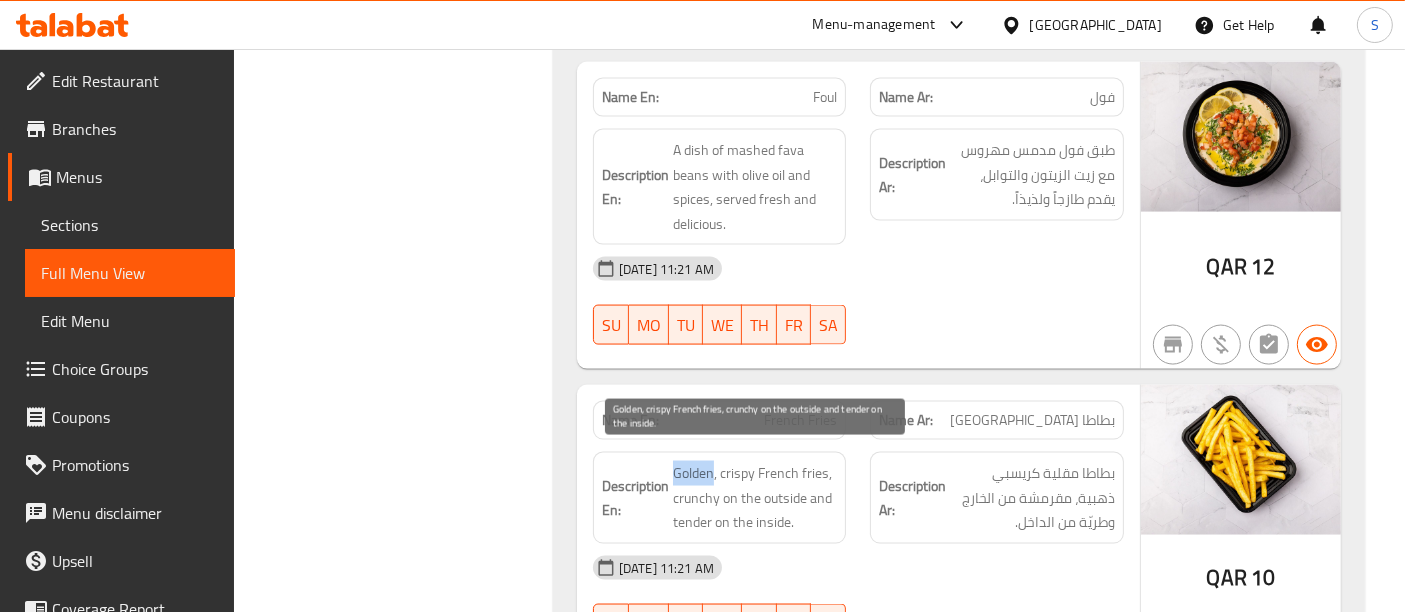 click on "Golden, crispy French fries, crunchy on the outside and tender on the inside." at bounding box center [755, 498] 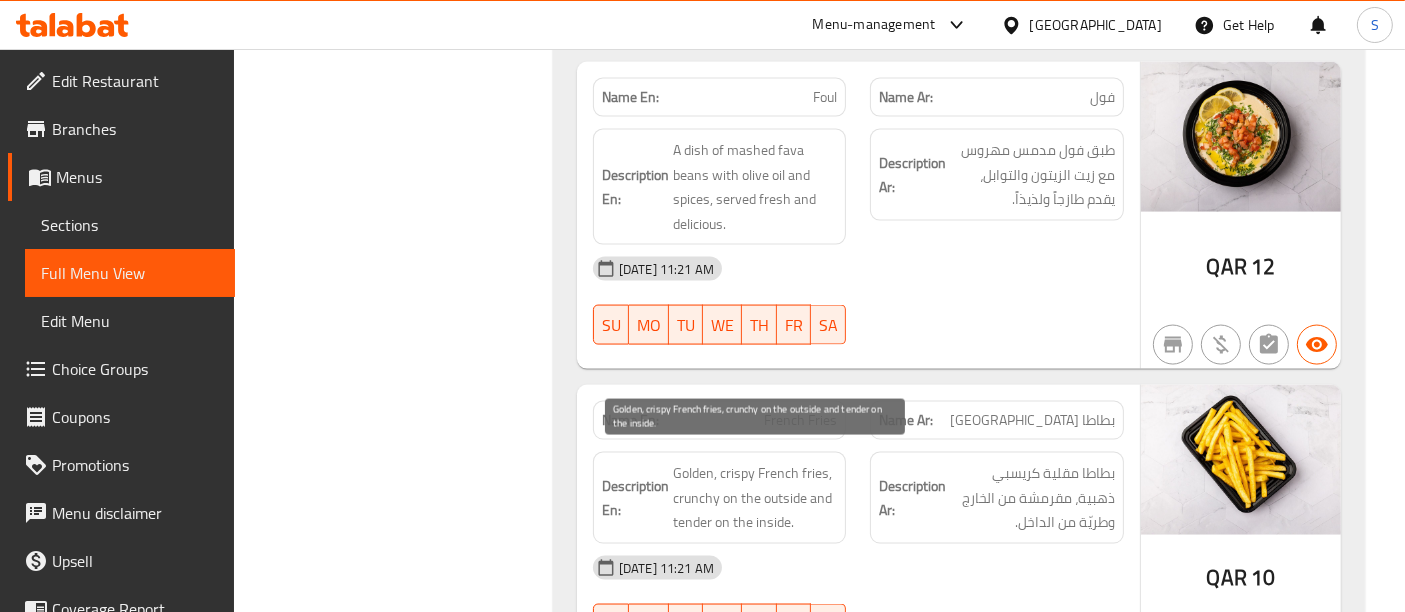click on "Golden, crispy French fries, crunchy on the outside and tender on the inside." at bounding box center (755, 498) 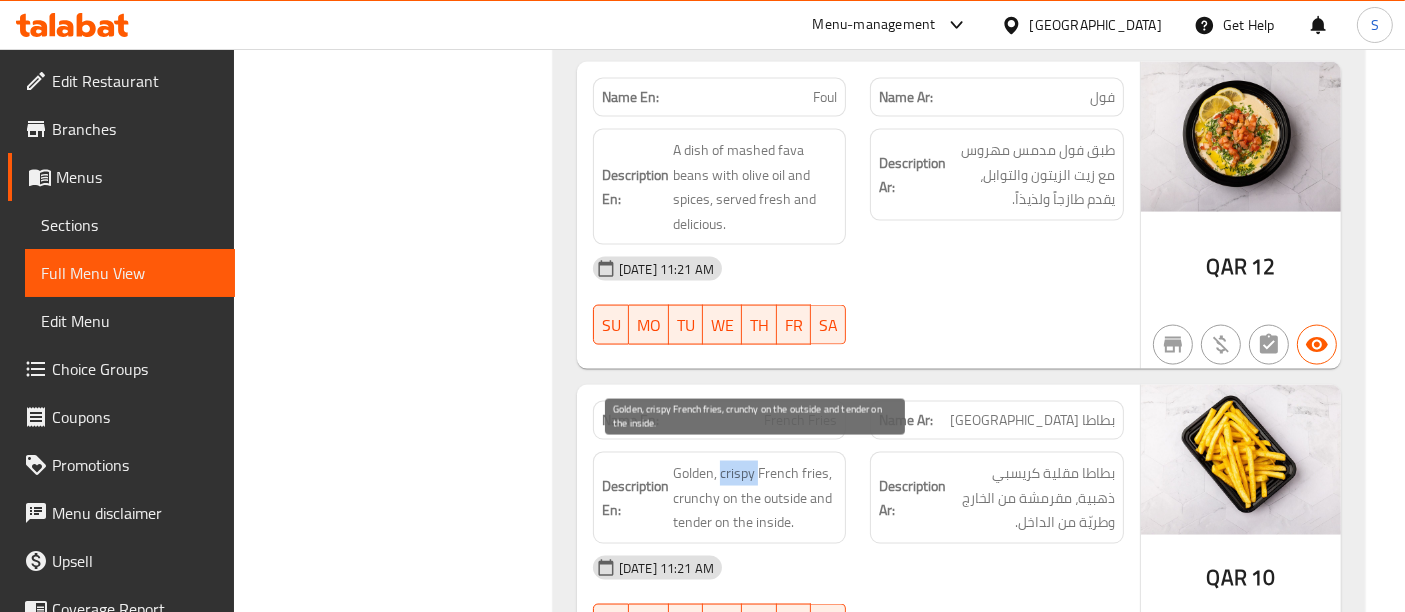 click on "Golden, crispy French fries, crunchy on the outside and tender on the inside." at bounding box center (755, 498) 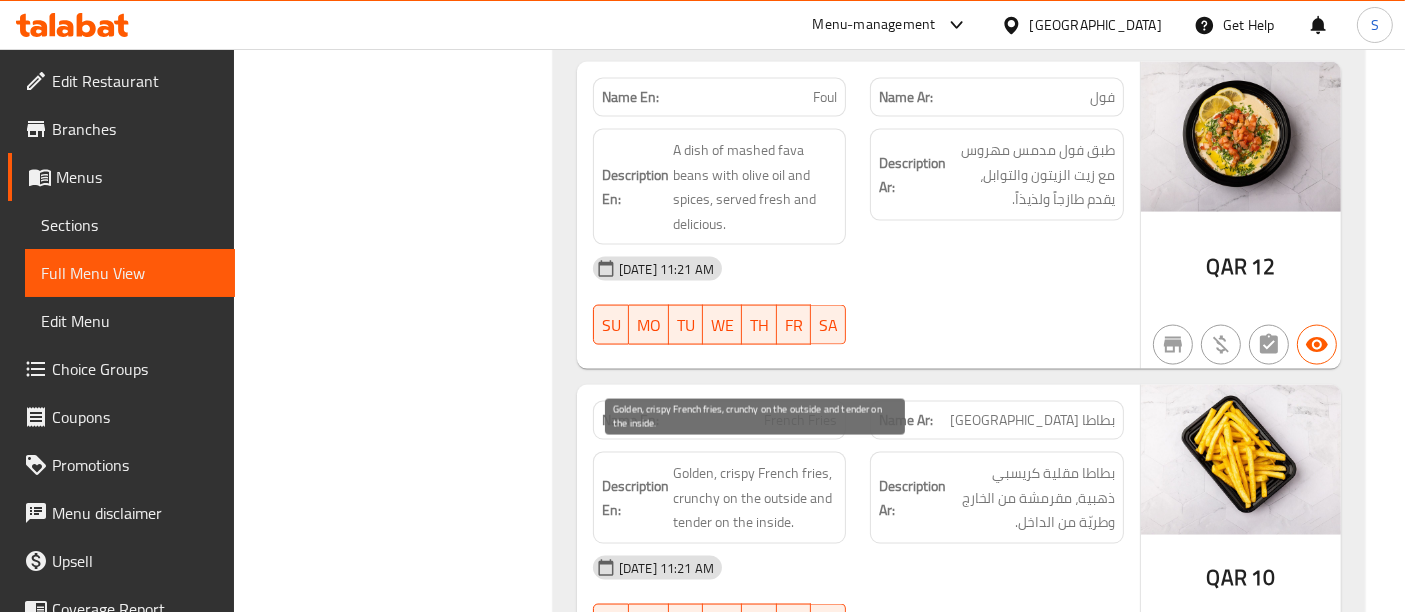 click on "Golden, crispy French fries, crunchy on the outside and tender on the inside." at bounding box center (755, 498) 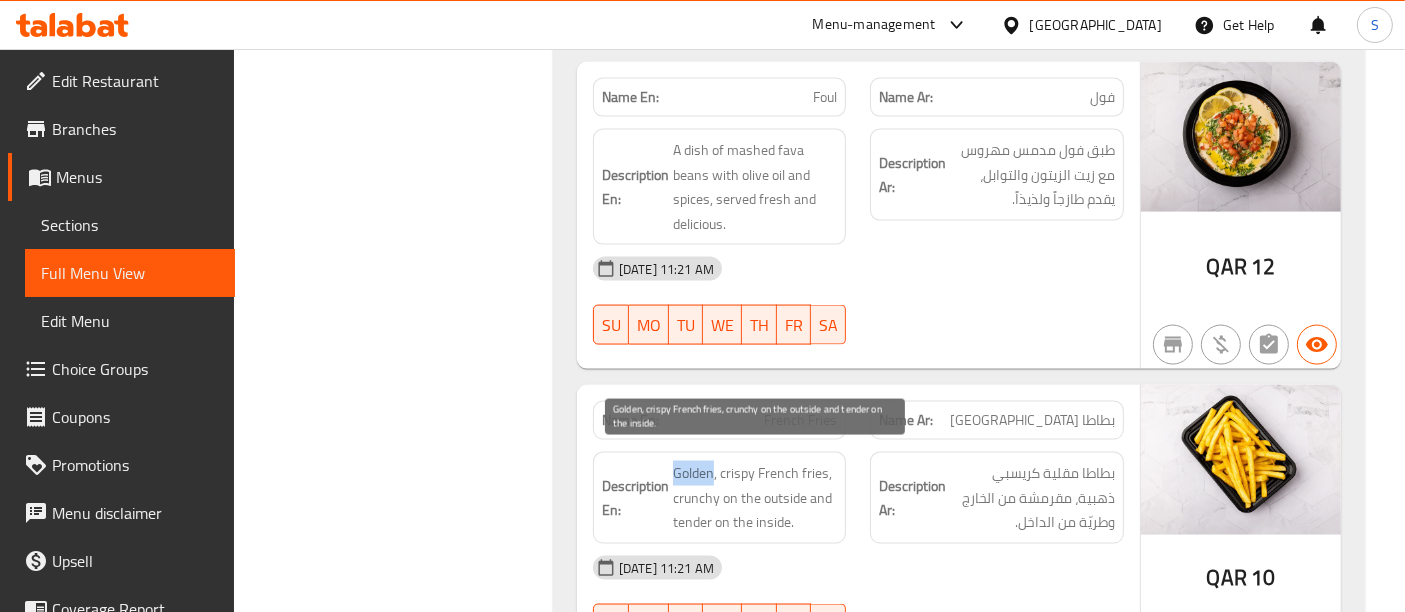 click on "Golden, crispy French fries, crunchy on the outside and tender on the inside." at bounding box center (755, 498) 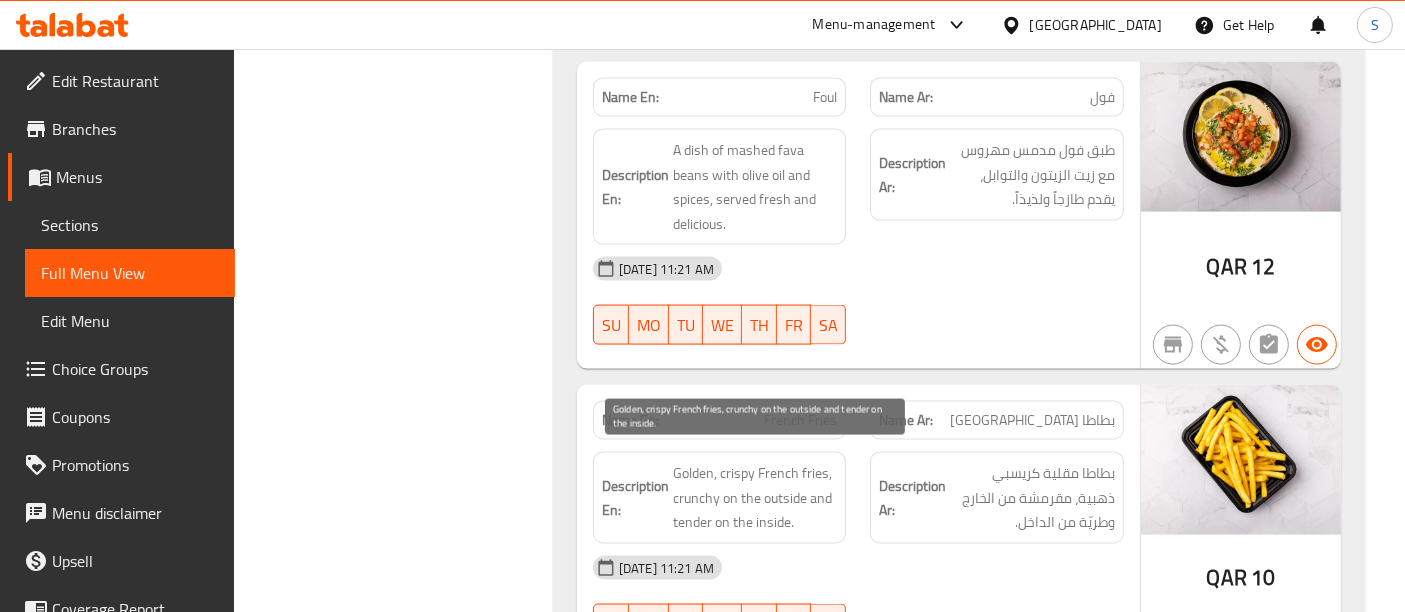 click on "Golden, crispy French fries, crunchy on the outside and tender on the inside." at bounding box center (755, 498) 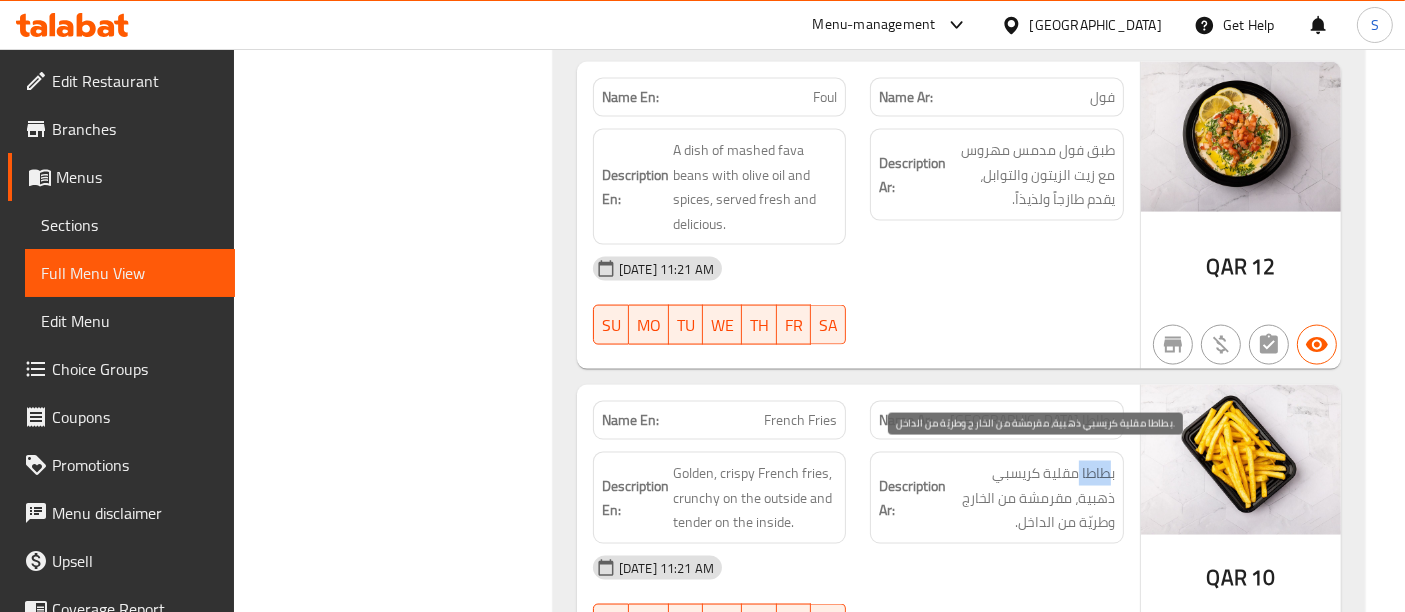 drag, startPoint x: 1105, startPoint y: 452, endPoint x: 1076, endPoint y: 467, distance: 32.649654 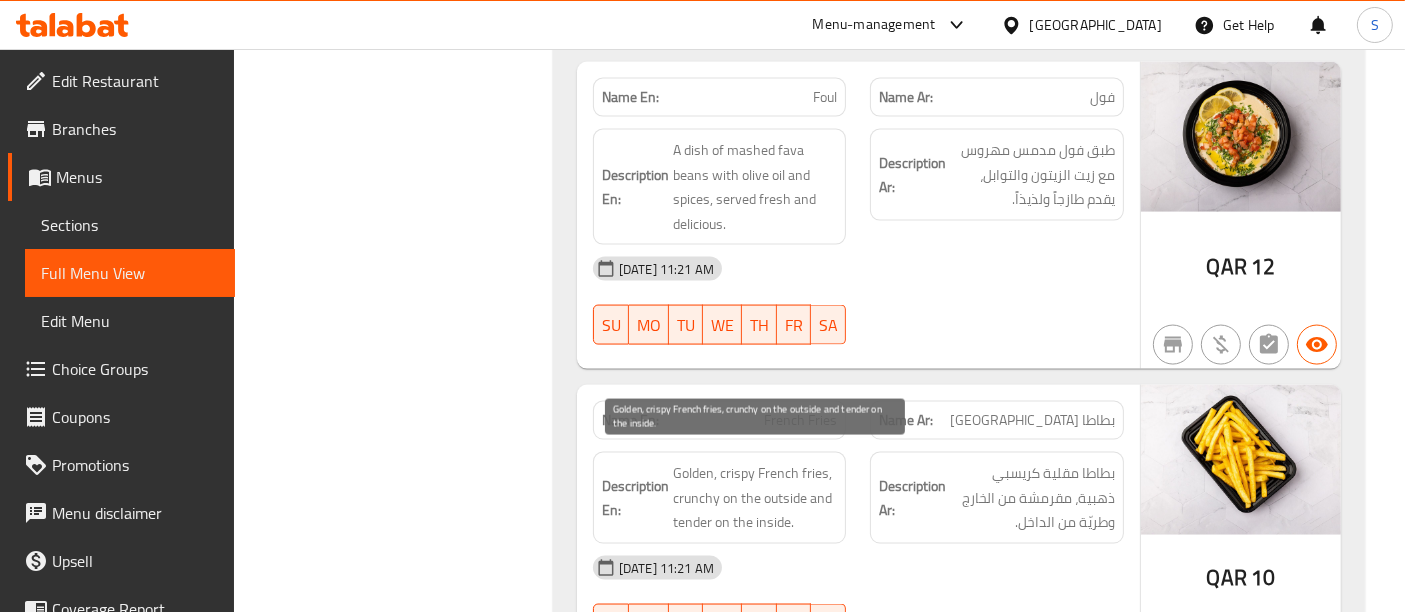 click on "Golden, crispy French fries, crunchy on the outside and tender on the inside." at bounding box center [755, 498] 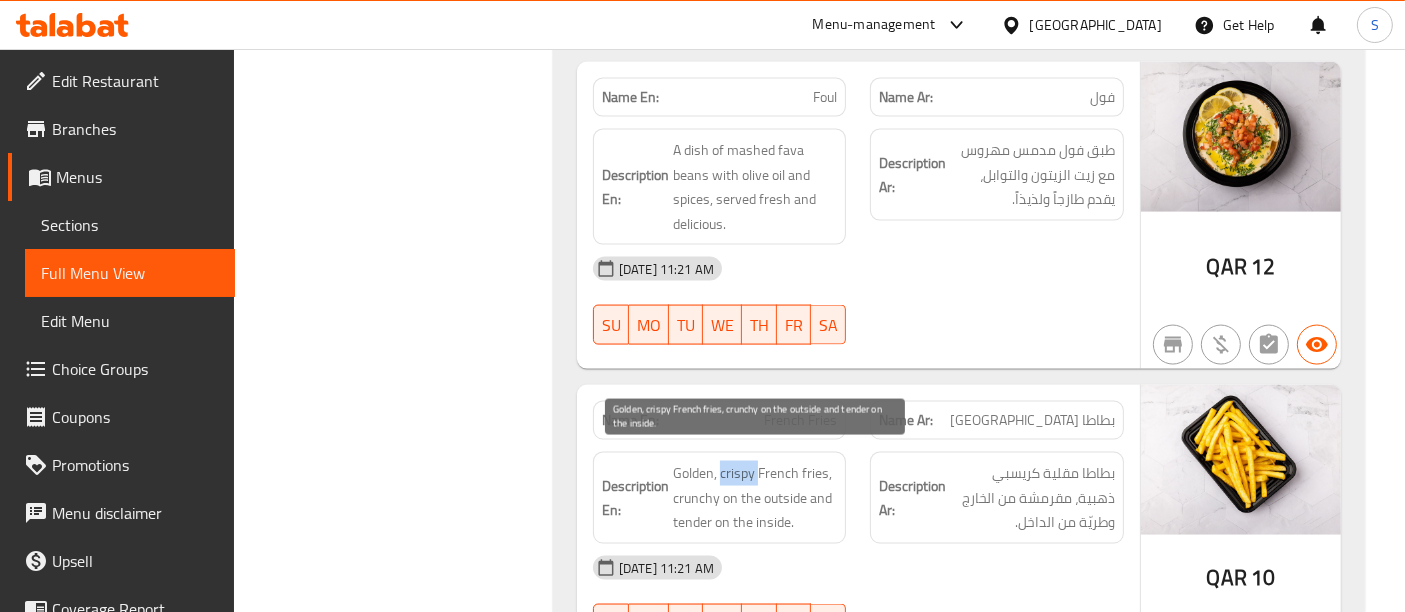 click on "Golden, crispy French fries, crunchy on the outside and tender on the inside." at bounding box center (755, 498) 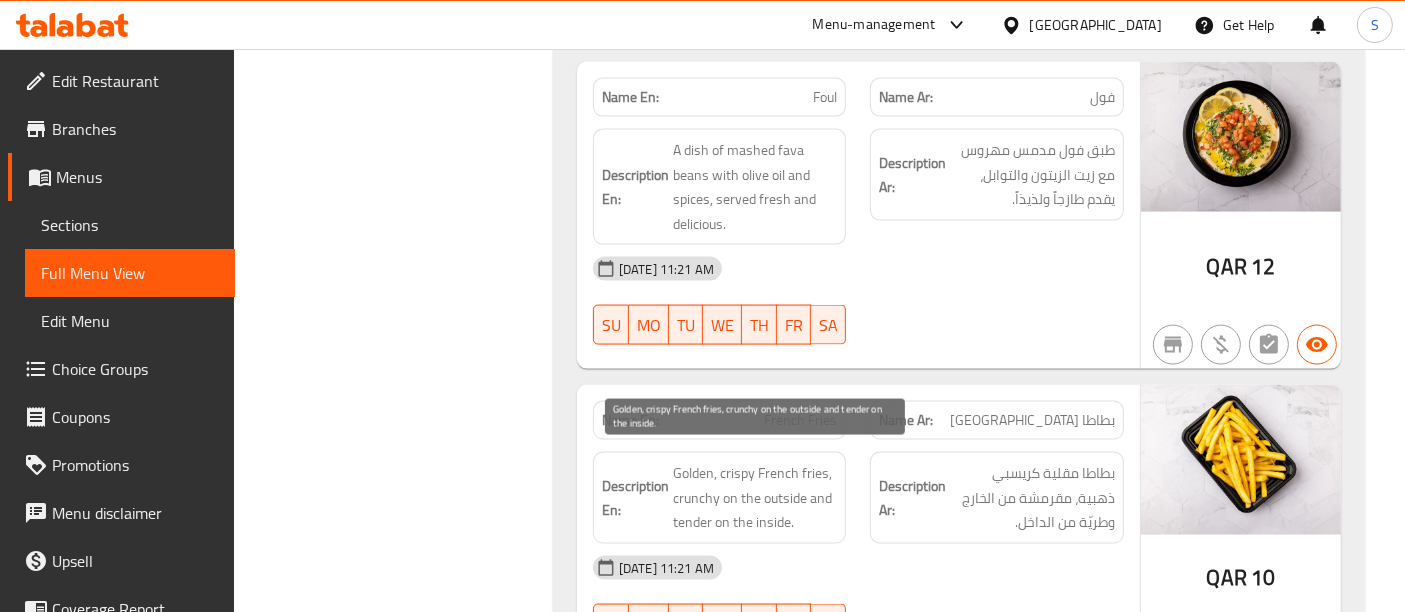 click on "Golden, crispy French fries, crunchy on the outside and tender on the inside." at bounding box center (755, 498) 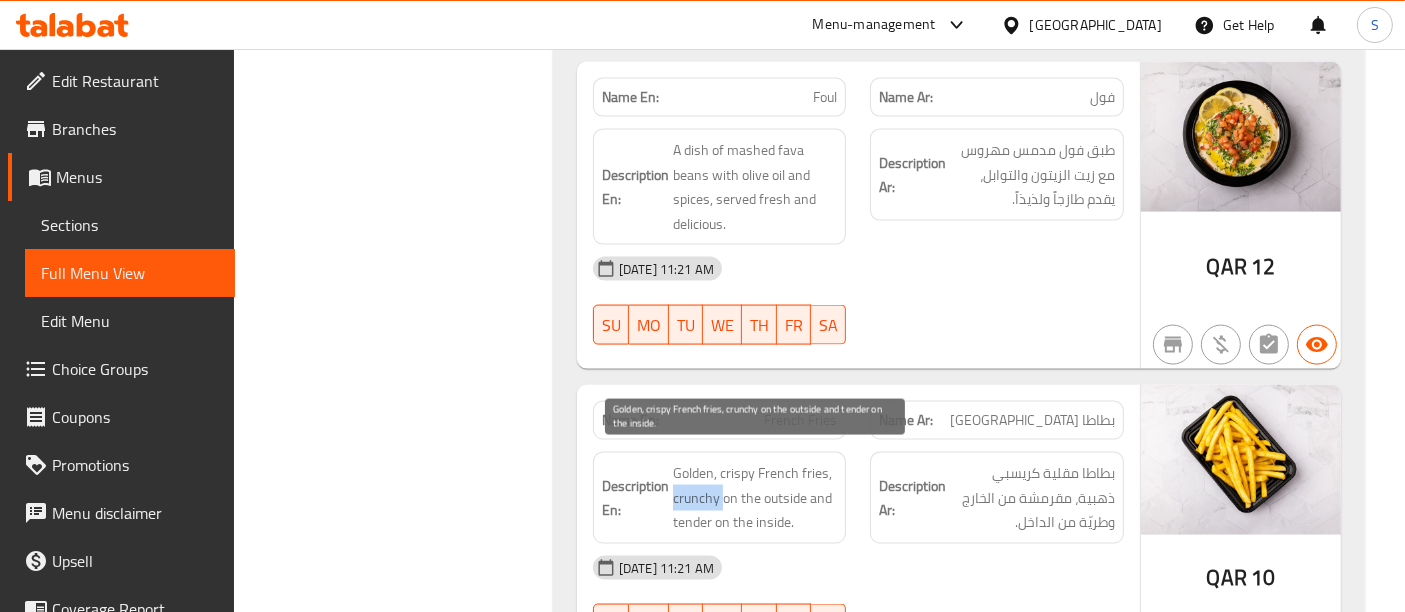 click on "Golden, crispy French fries, crunchy on the outside and tender on the inside." at bounding box center [755, 498] 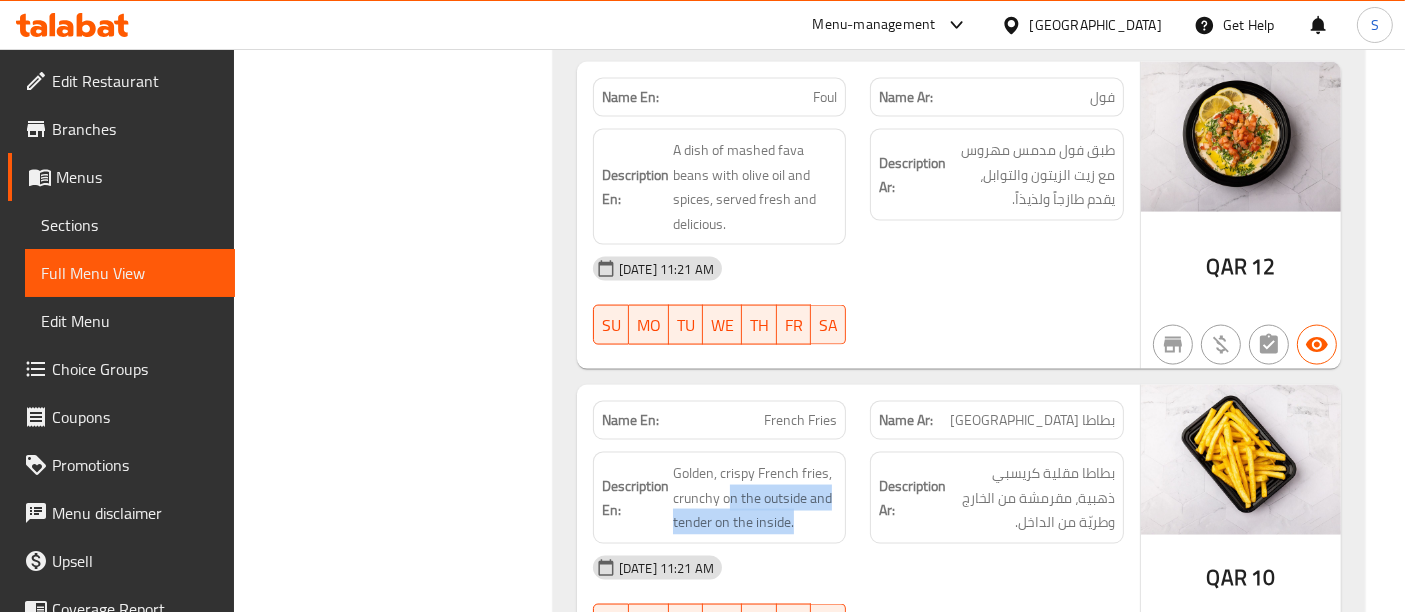 drag, startPoint x: 729, startPoint y: 494, endPoint x: 853, endPoint y: 510, distance: 125.028 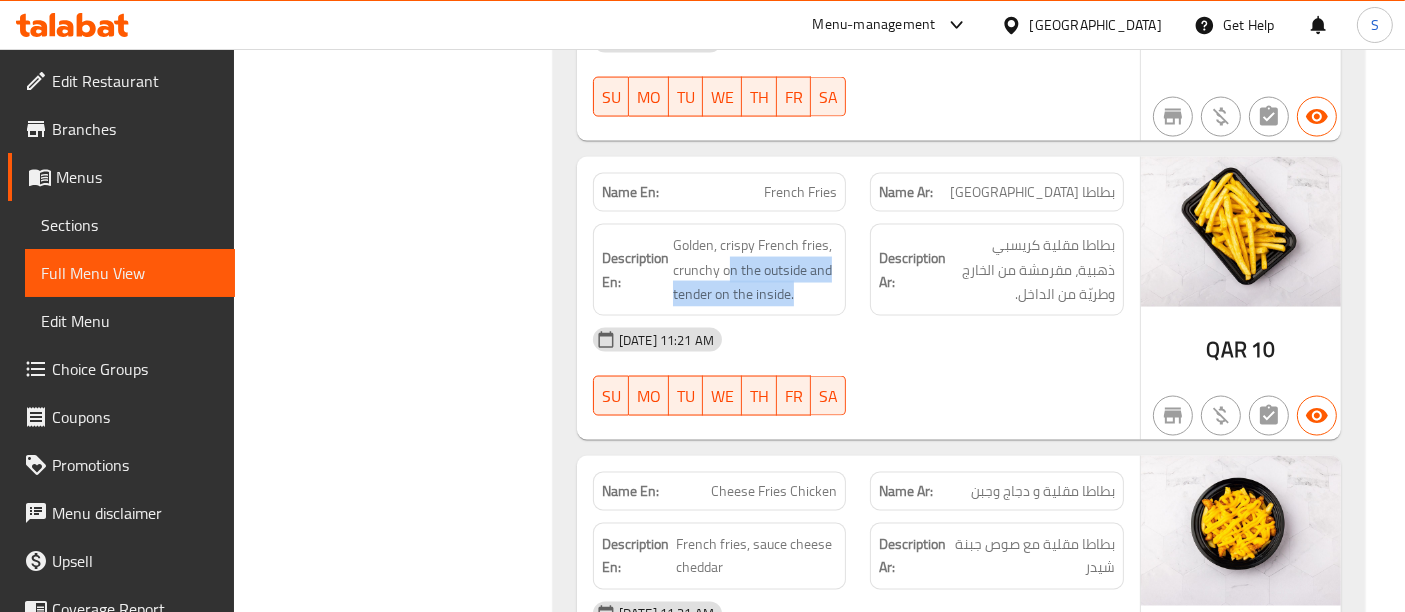 scroll, scrollTop: 3333, scrollLeft: 0, axis: vertical 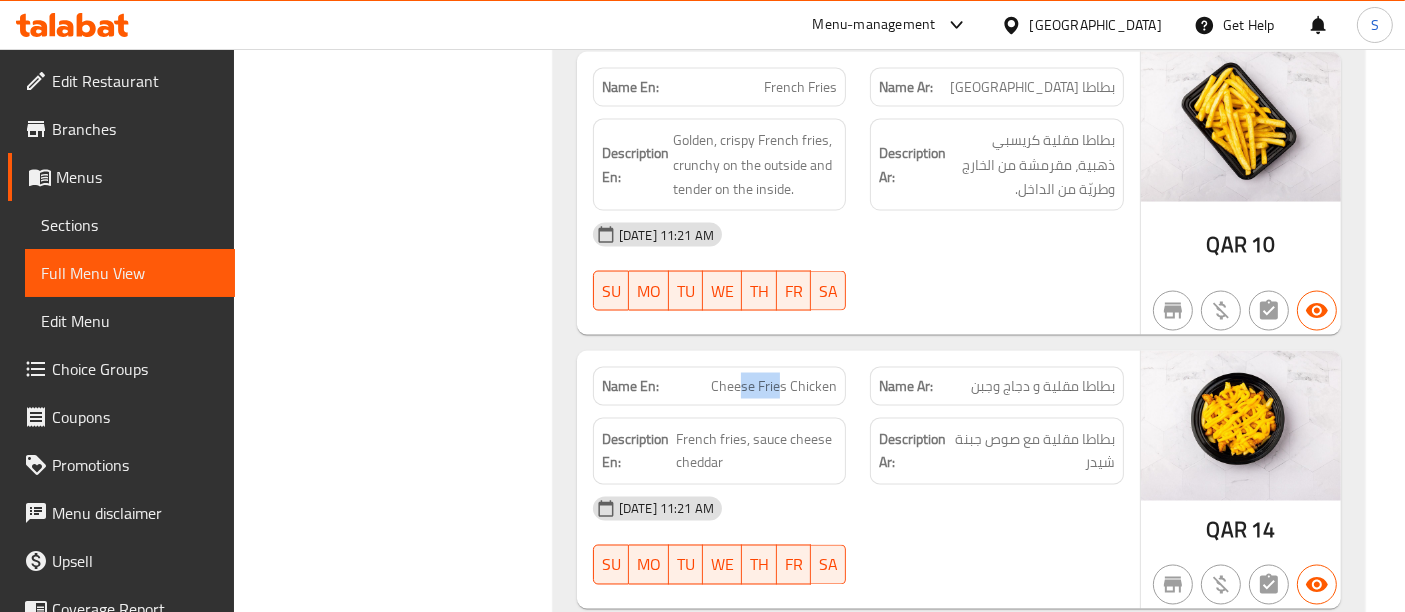drag, startPoint x: 782, startPoint y: 368, endPoint x: 742, endPoint y: 384, distance: 43.081318 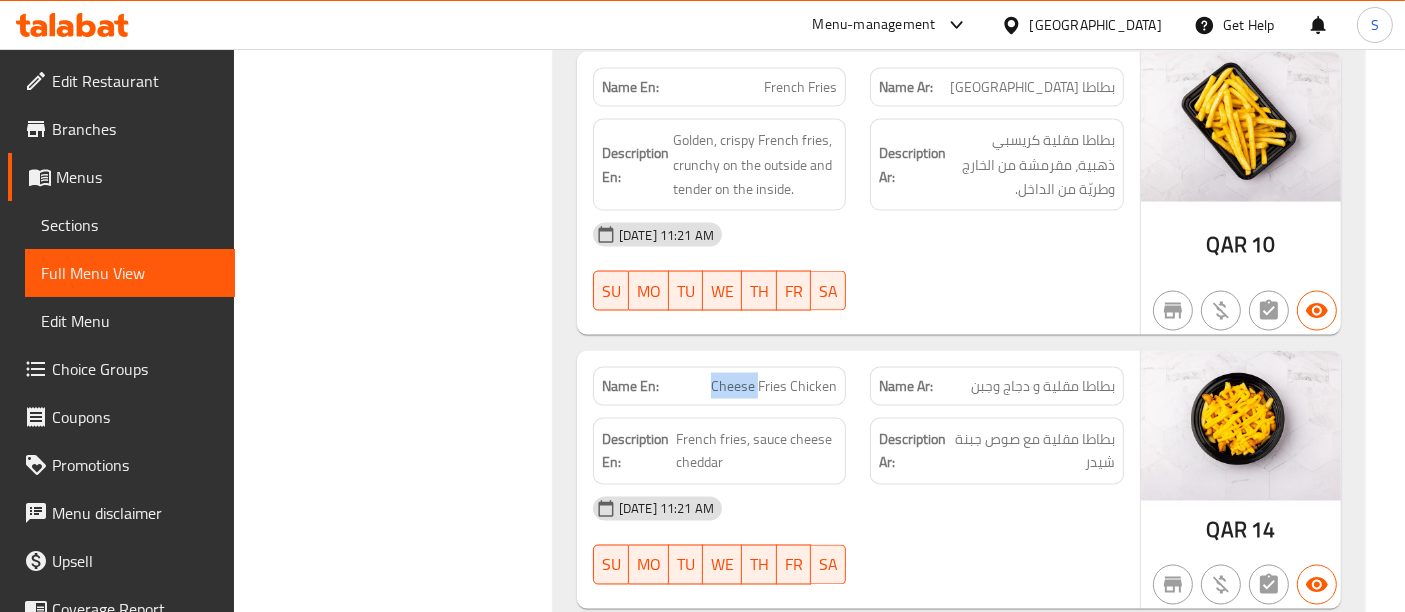 click on "Cheese Fries Chicken" at bounding box center [774, 386] 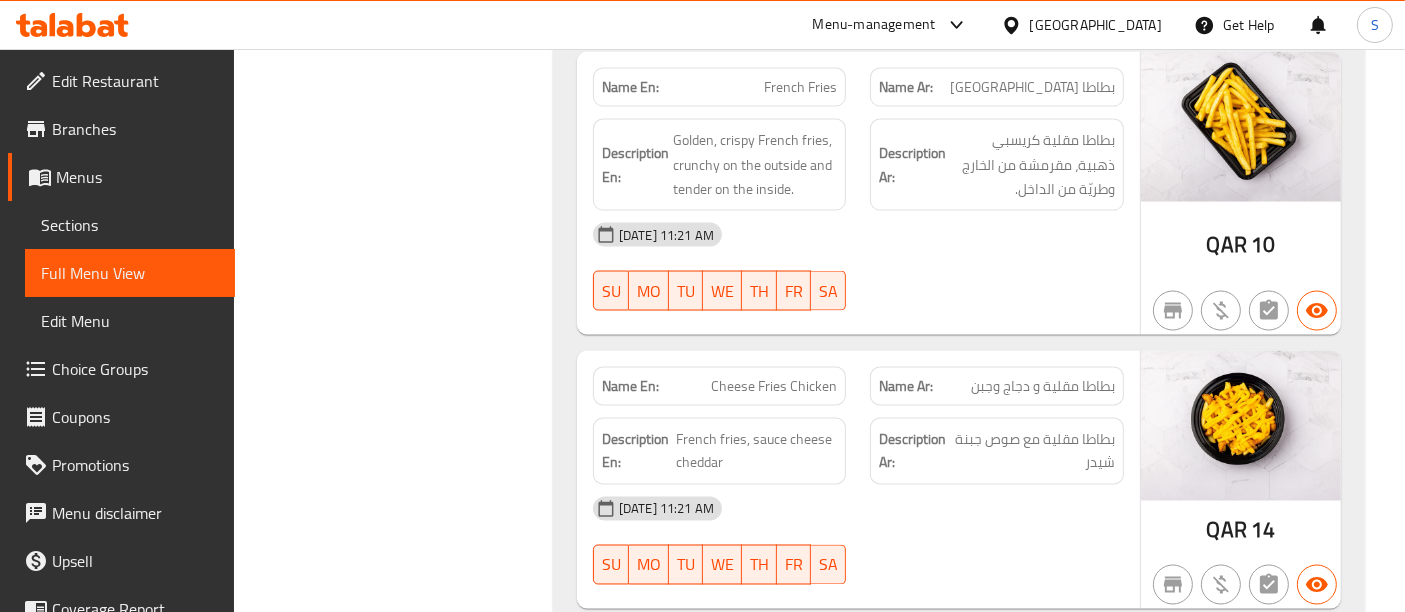 click on "Name En: Cheese Fries Chicken" at bounding box center [720, 386] 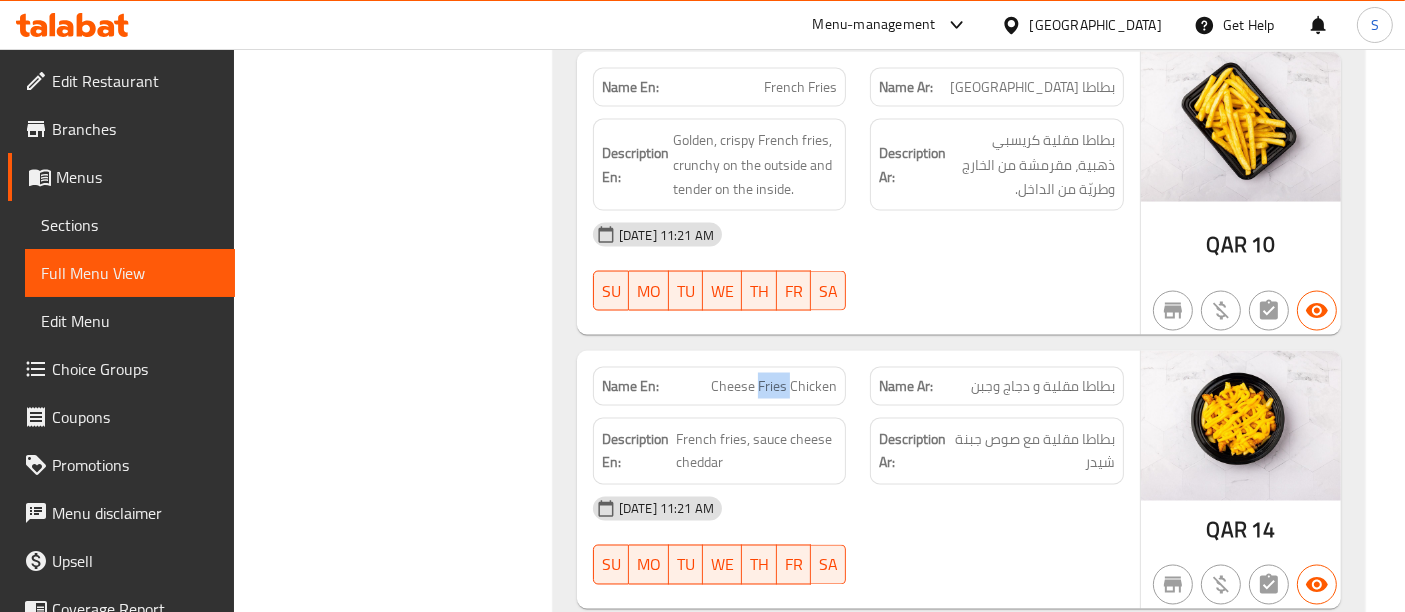 click on "Name En: Cheese Fries Chicken" at bounding box center (720, 386) 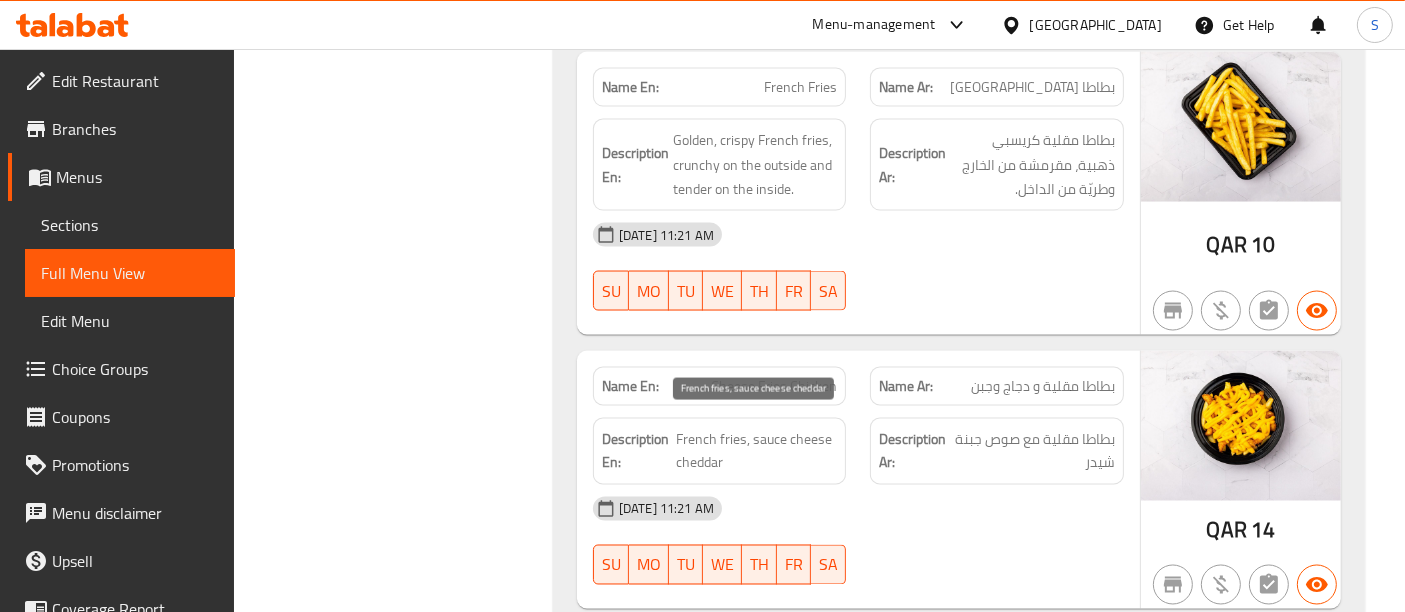 click on "French fries, sauce cheese cheddar" at bounding box center (757, 451) 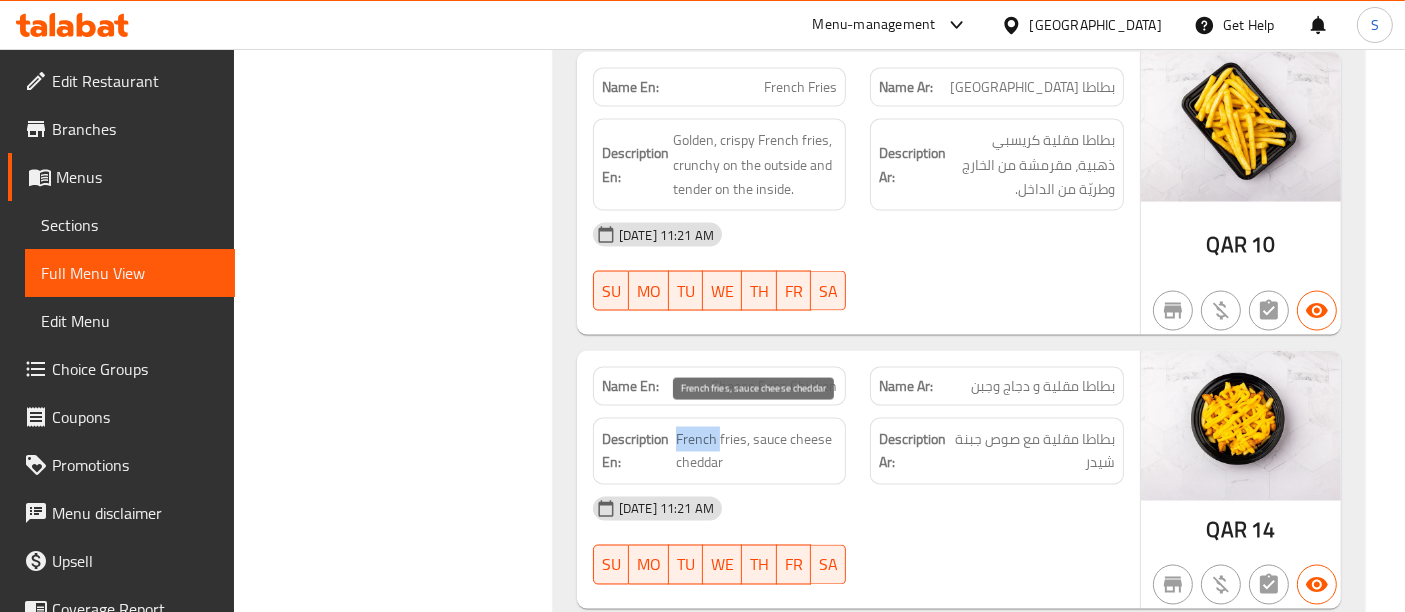 click on "French fries, sauce cheese cheddar" at bounding box center (757, 451) 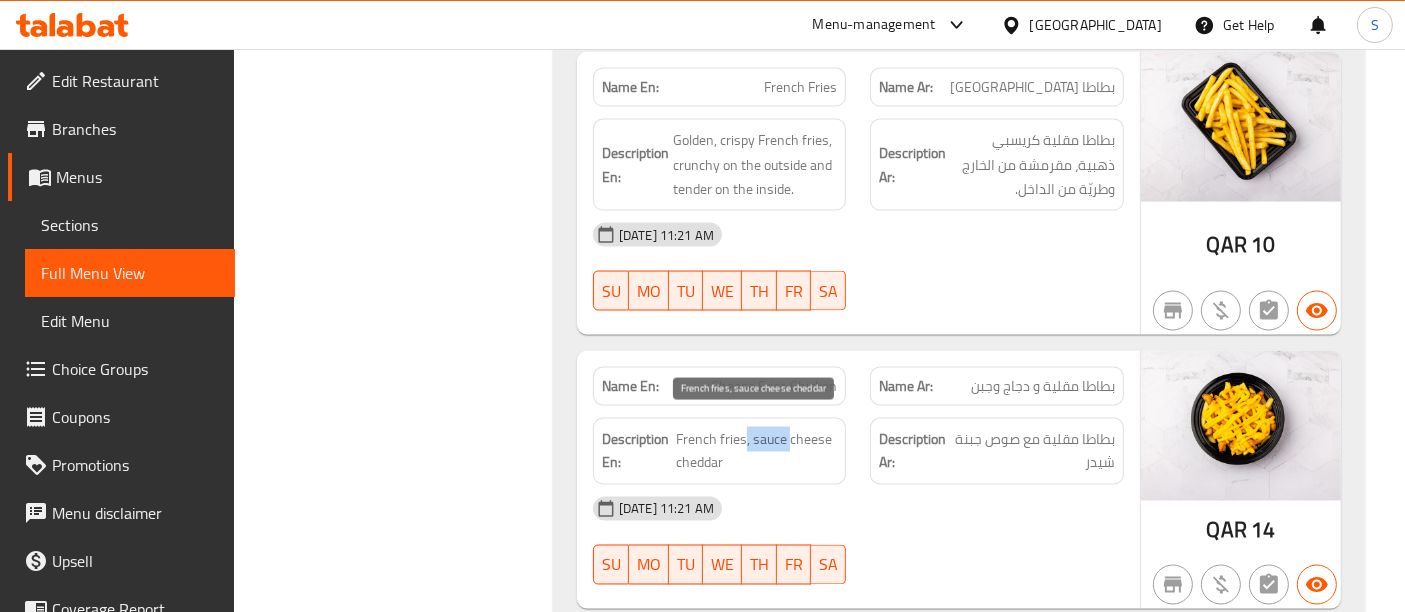 drag, startPoint x: 743, startPoint y: 419, endPoint x: 790, endPoint y: 420, distance: 47.010635 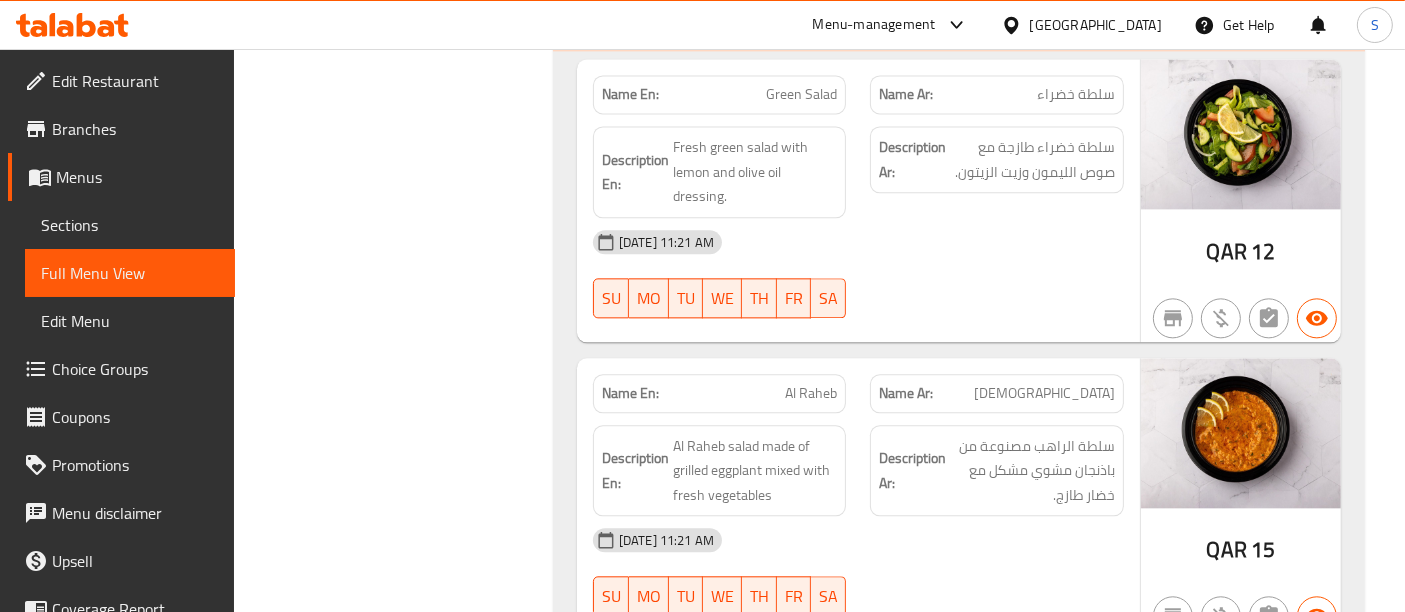 scroll, scrollTop: 4555, scrollLeft: 0, axis: vertical 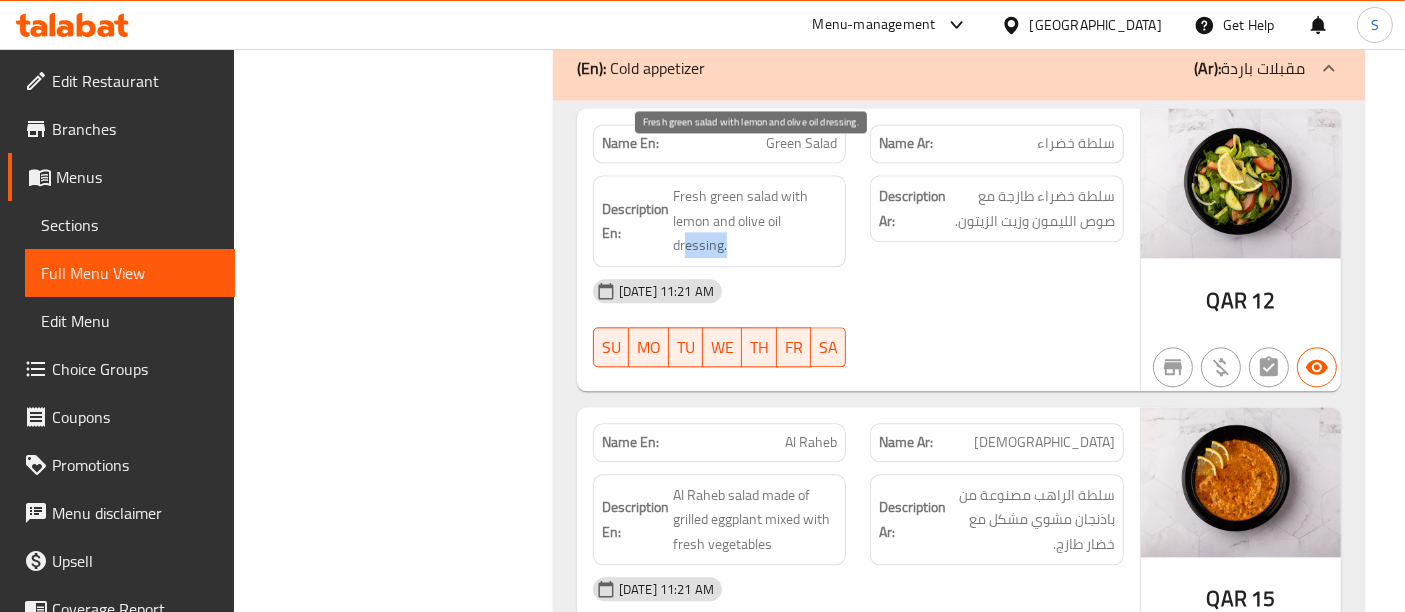 drag, startPoint x: 798, startPoint y: 184, endPoint x: 842, endPoint y: 184, distance: 44 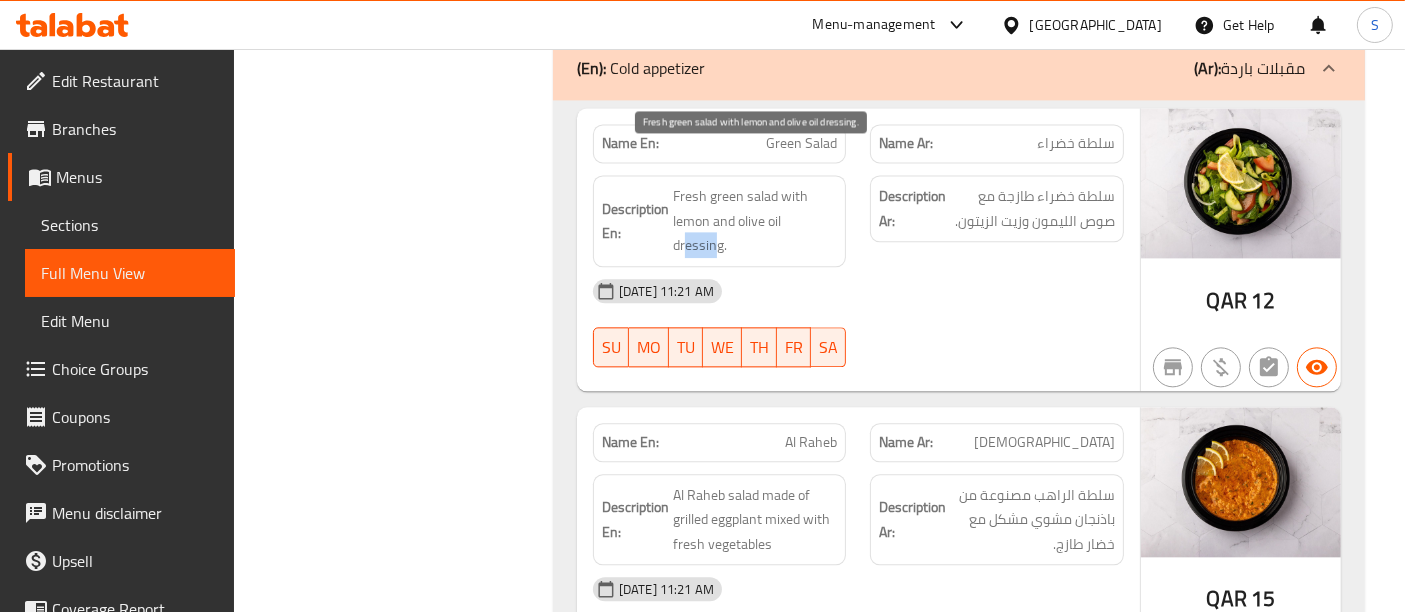 click on "Fresh green salad with lemon and olive oil dressing." at bounding box center (755, 221) 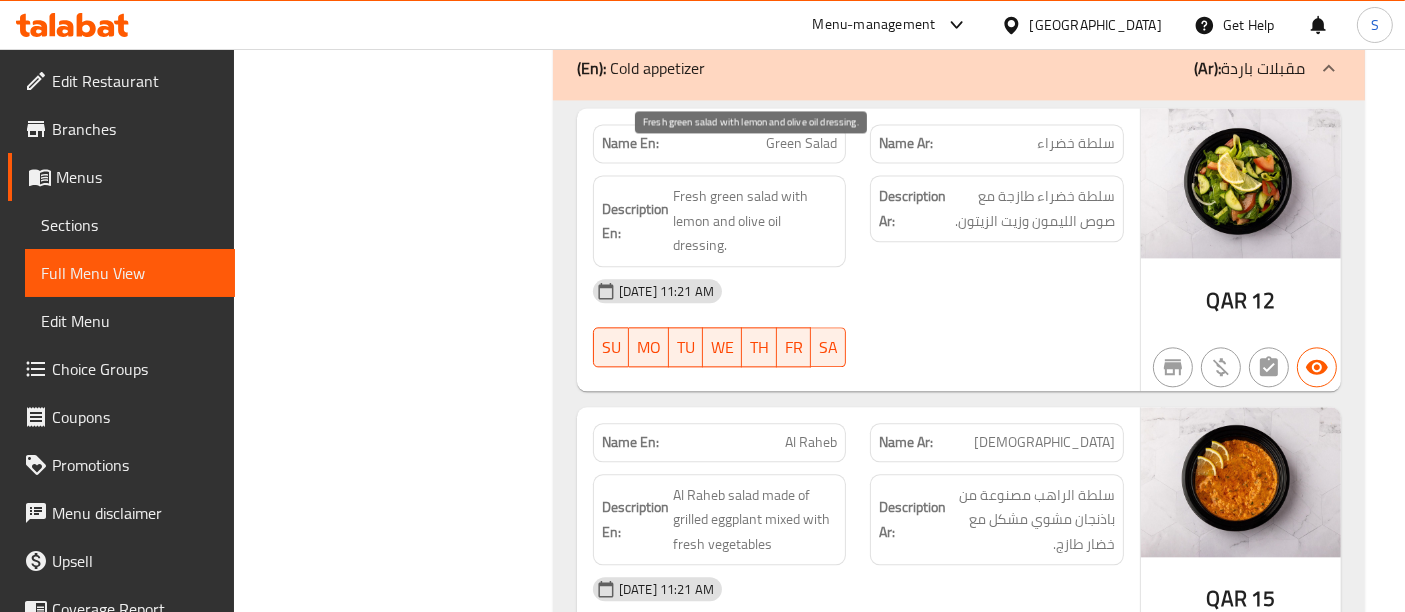 click on "Fresh green salad with lemon and olive oil dressing." at bounding box center [755, 221] 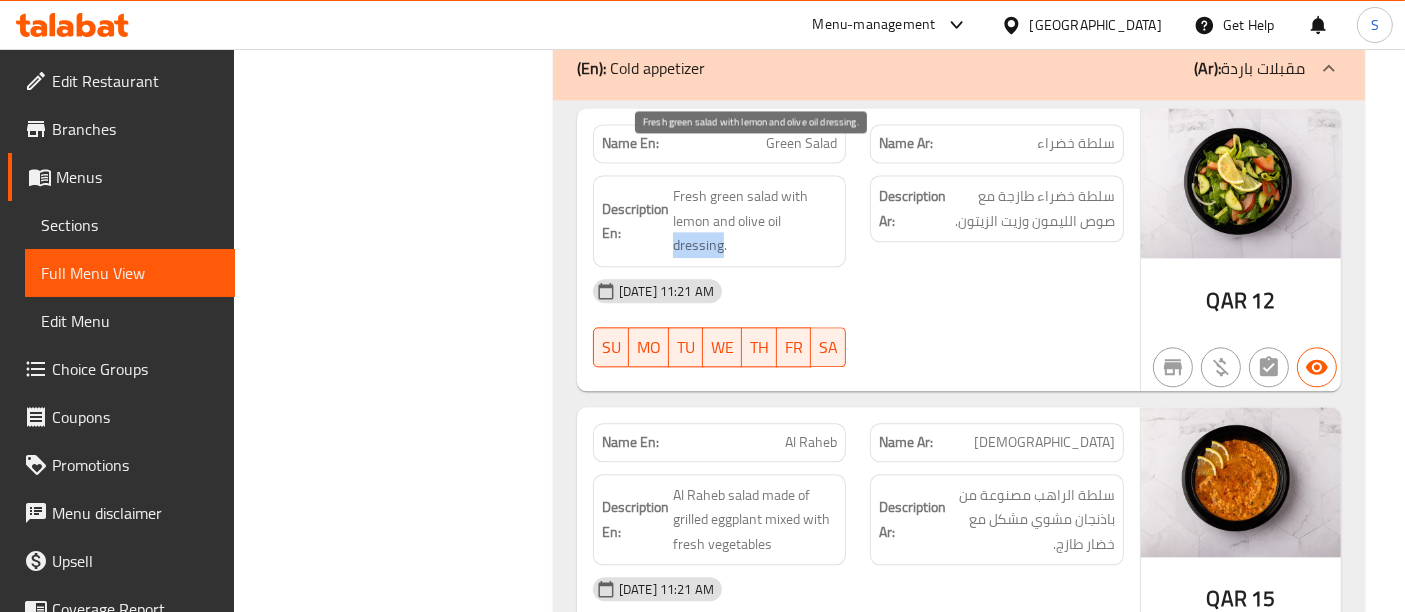click on "Fresh green salad with lemon and olive oil dressing." at bounding box center (755, 221) 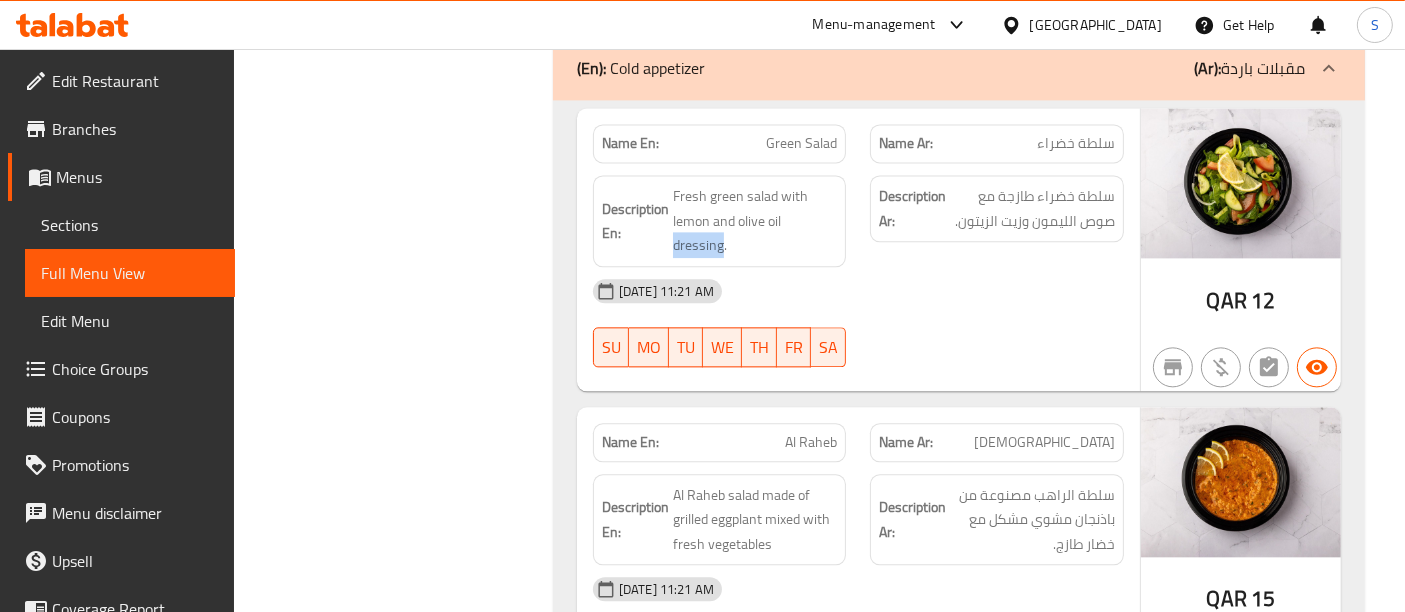 copy on "dressing" 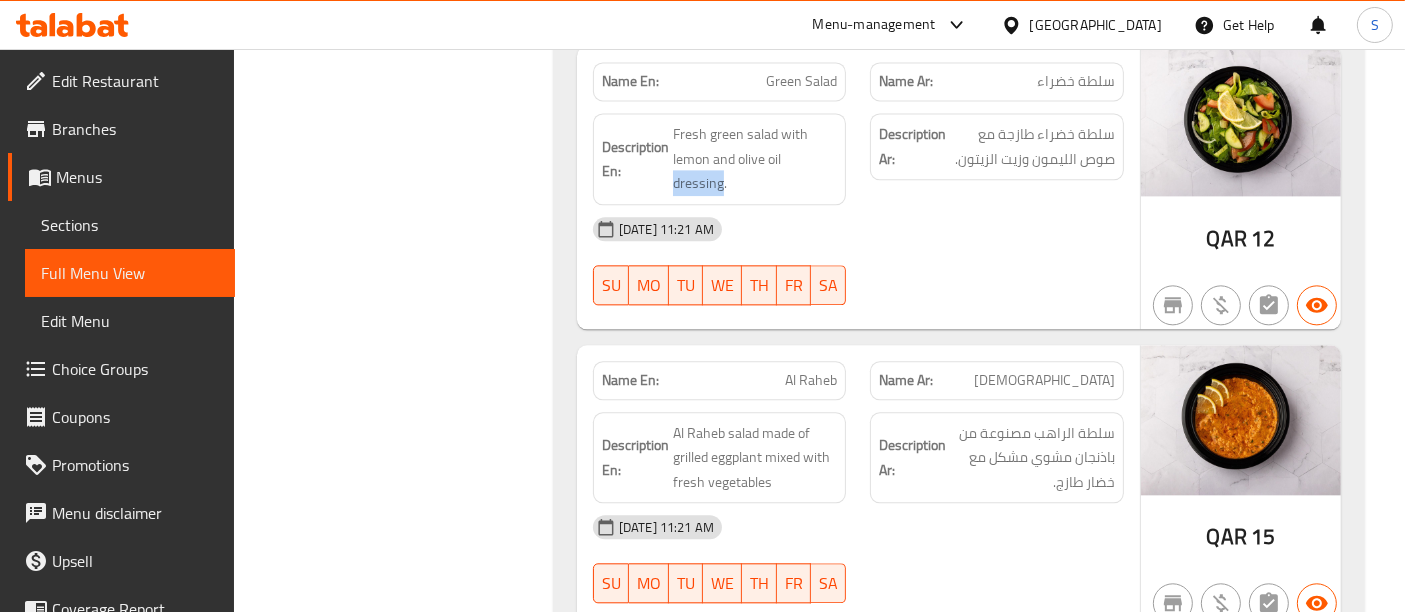 scroll, scrollTop: 4666, scrollLeft: 0, axis: vertical 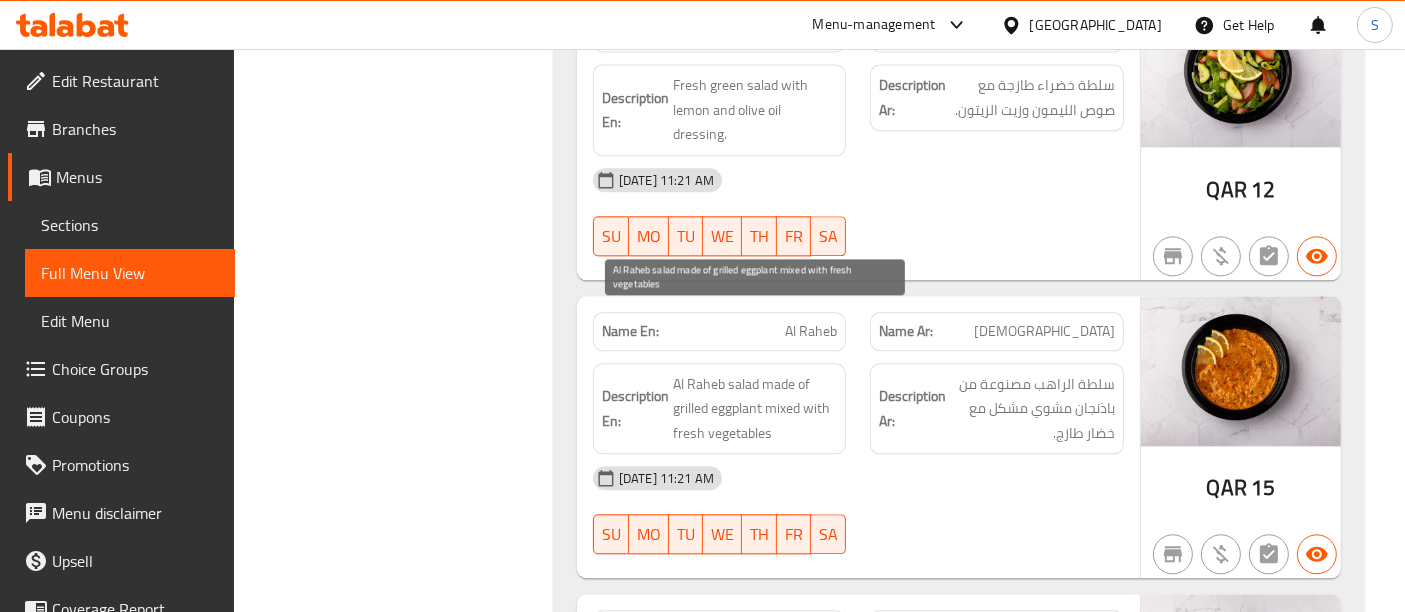 click on "Al Raheb salad made of grilled eggplant mixed with fresh vegetables" at bounding box center [755, 409] 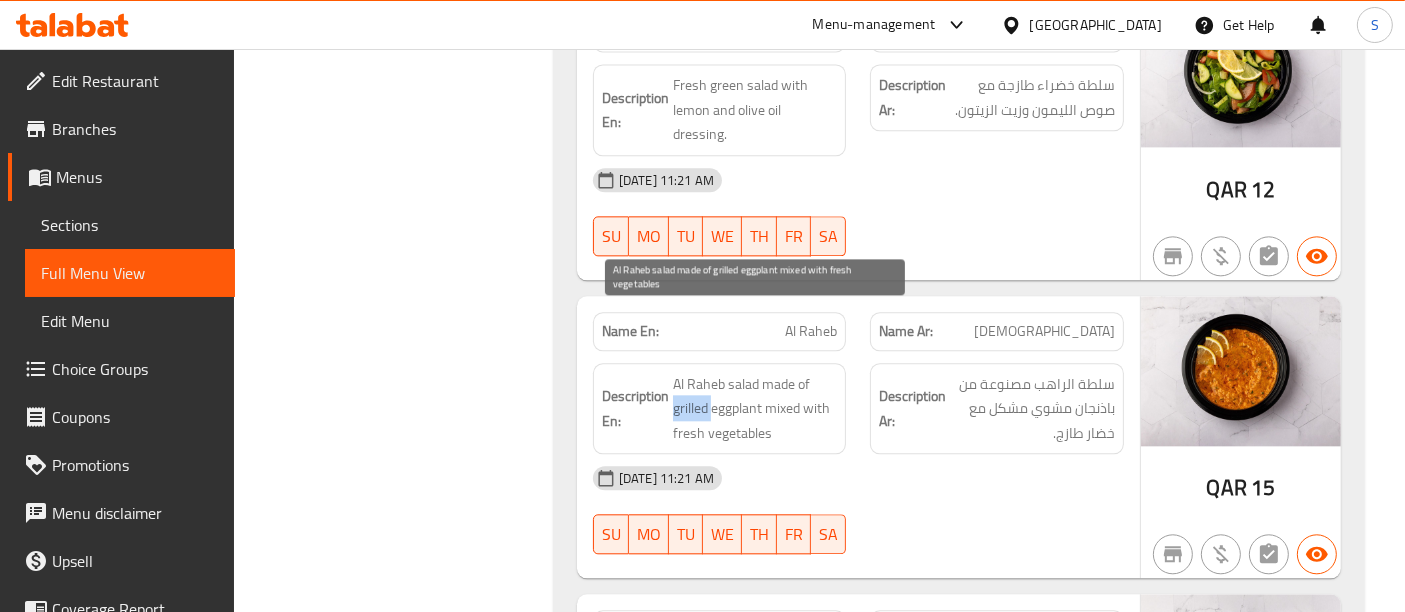 click on "Al Raheb salad made of grilled eggplant mixed with fresh vegetables" at bounding box center [755, 409] 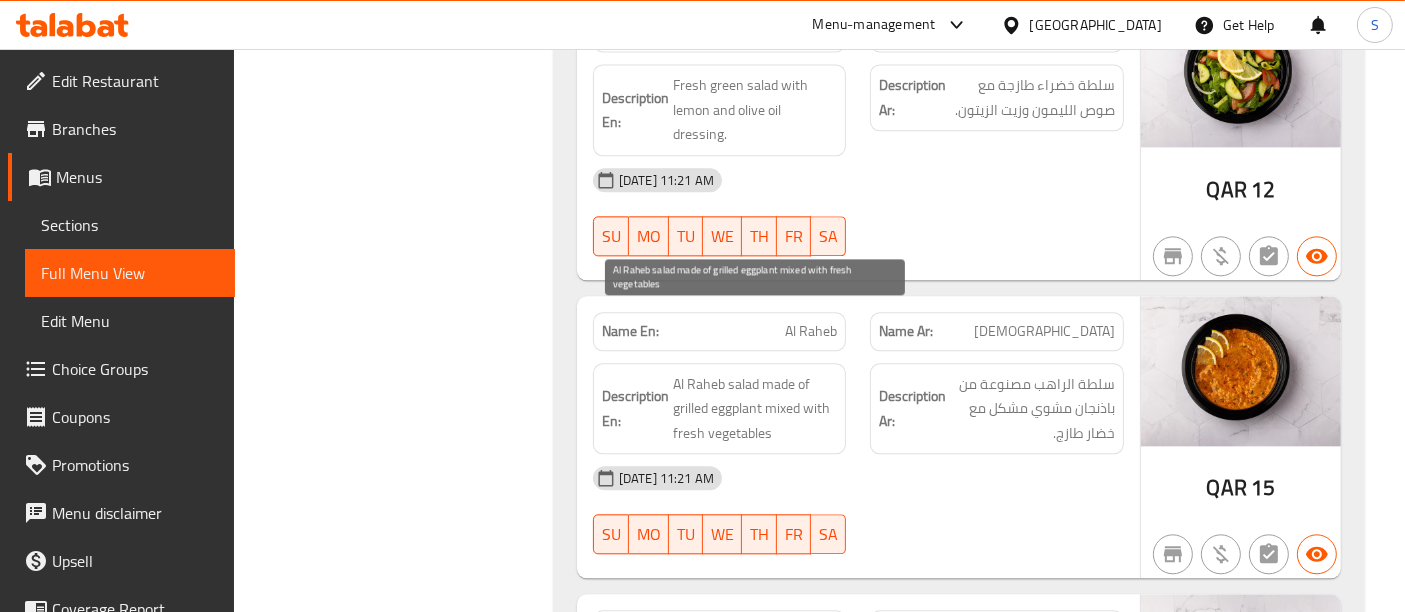 click on "Al Raheb salad made of grilled eggplant mixed with fresh vegetables" at bounding box center [755, 409] 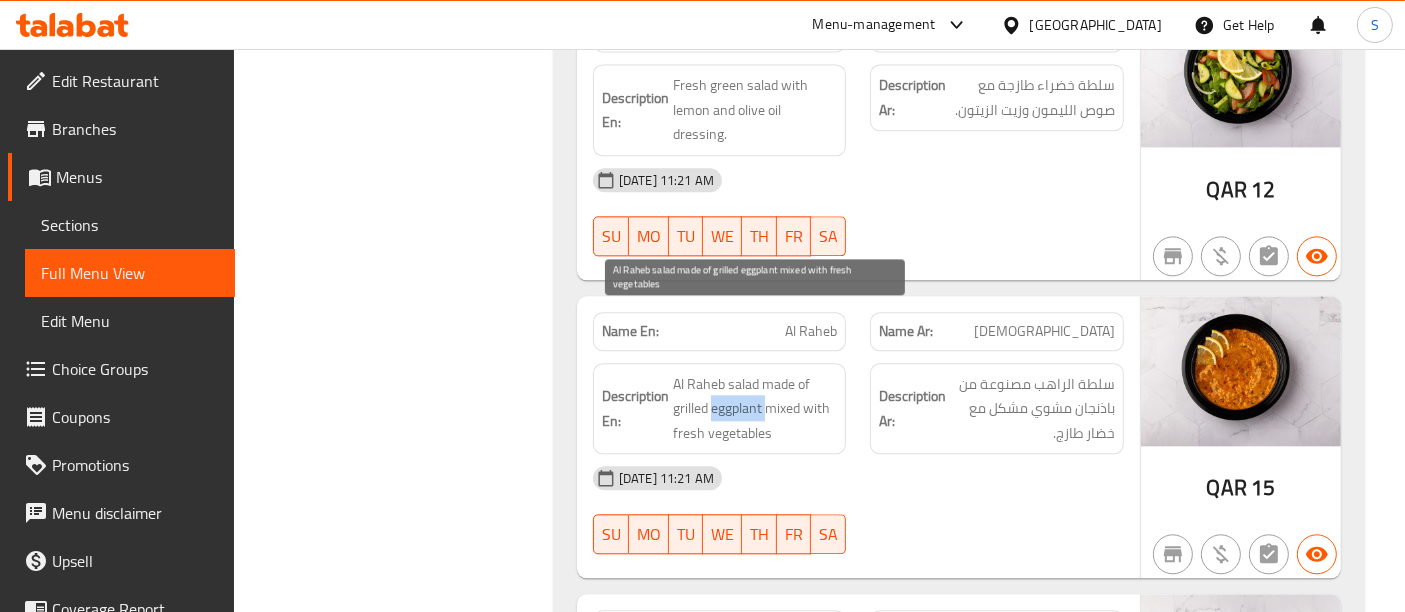 click on "Al Raheb salad made of grilled eggplant mixed with fresh vegetables" at bounding box center (755, 409) 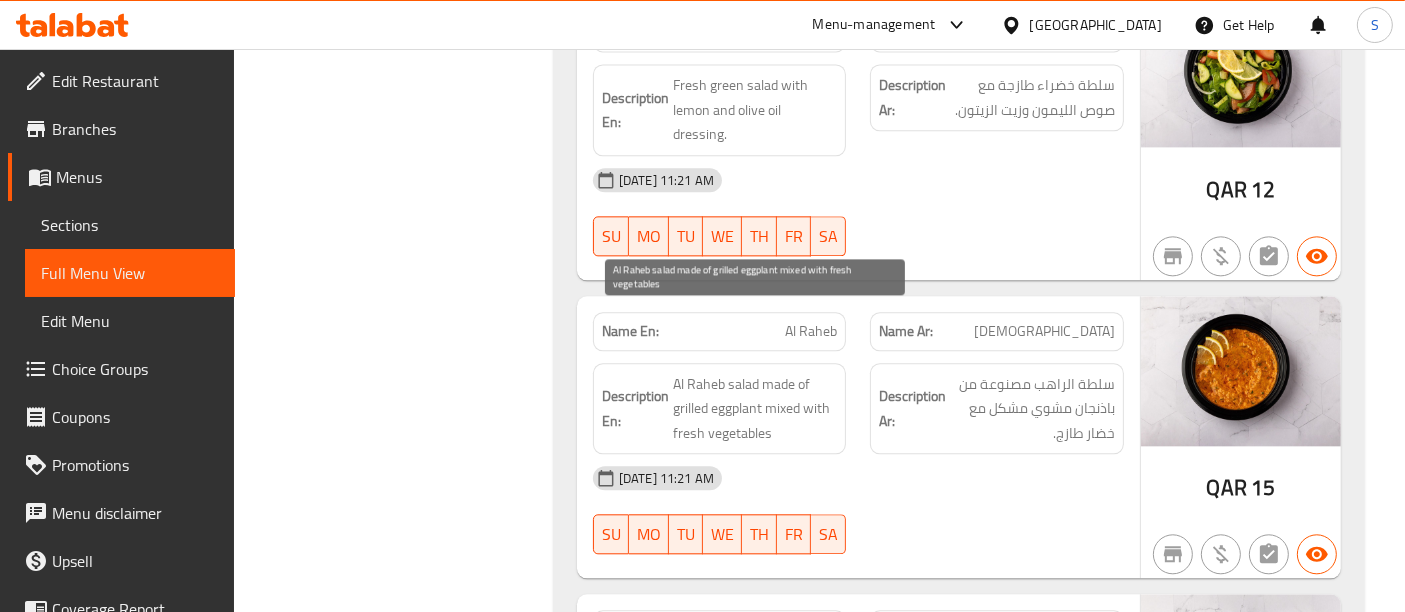 click on "Al Raheb salad made of grilled eggplant mixed with fresh vegetables" at bounding box center [755, 409] 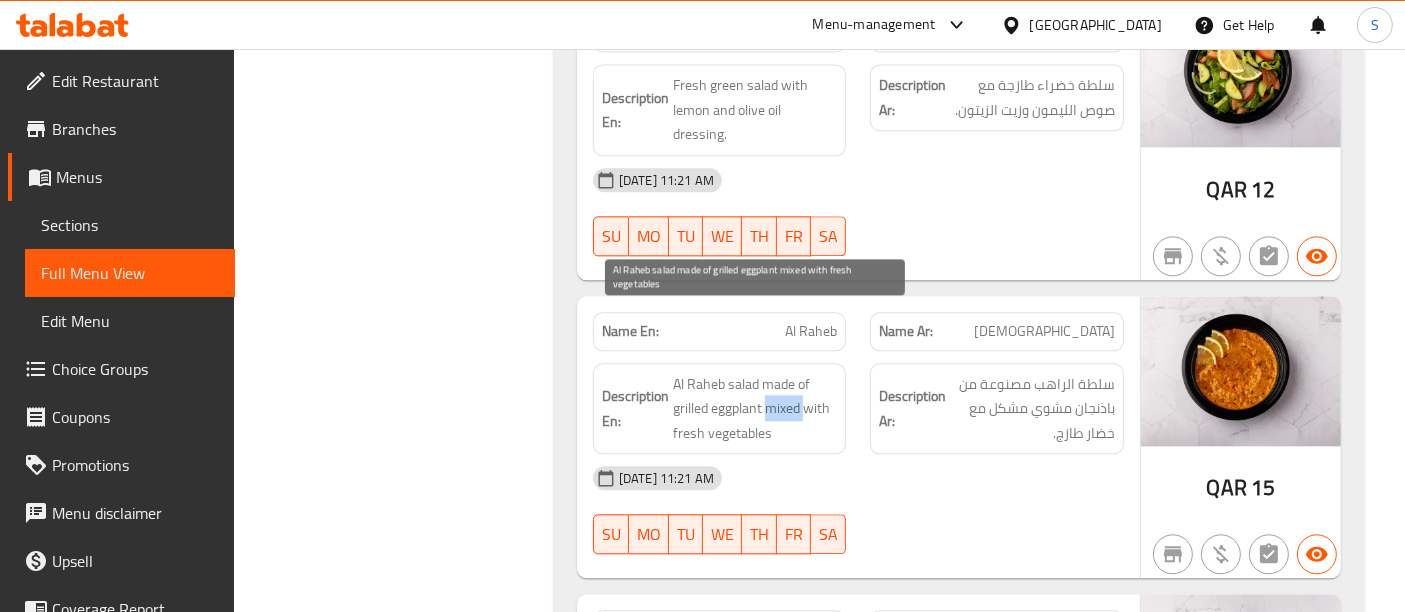 click on "Al Raheb salad made of grilled eggplant mixed with fresh vegetables" at bounding box center [755, 409] 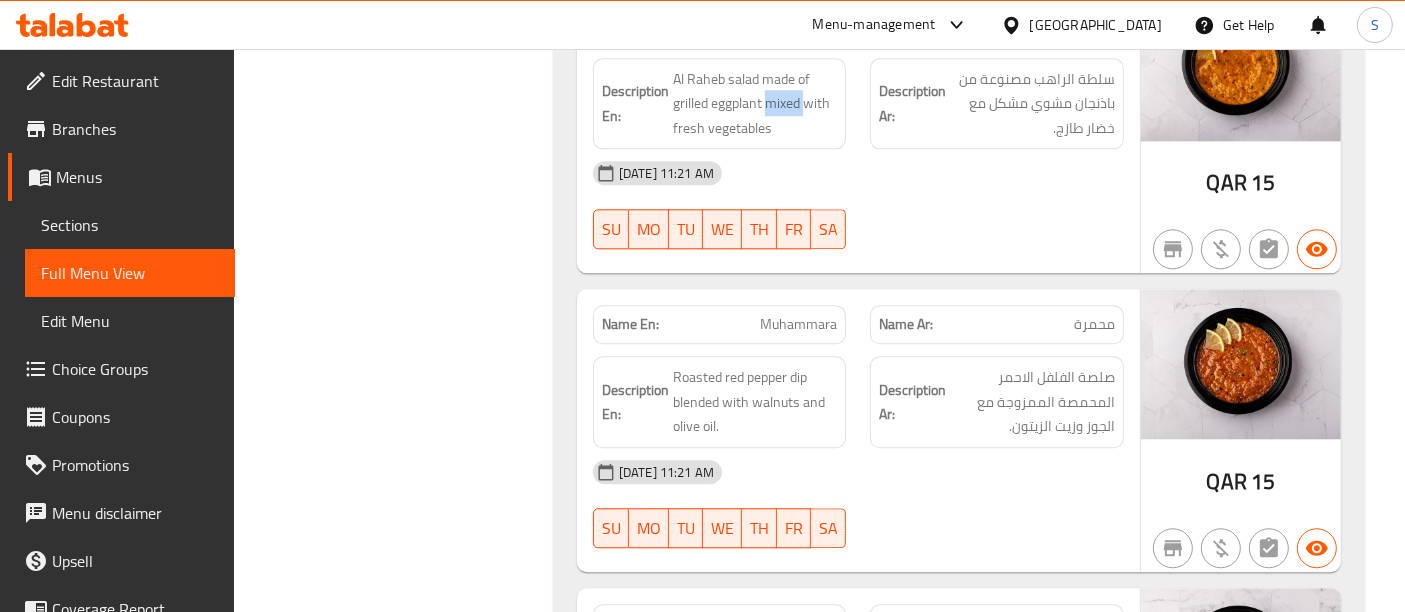 scroll, scrollTop: 5000, scrollLeft: 0, axis: vertical 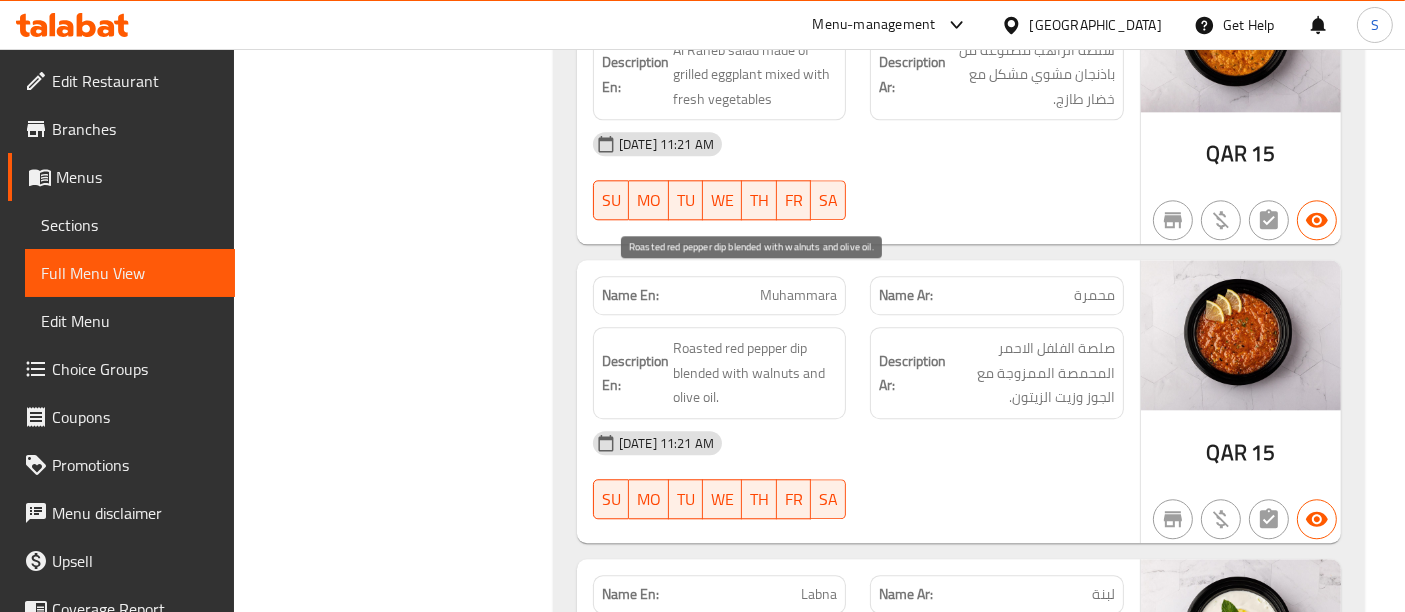 click on "Roasted red pepper dip blended with walnuts and olive oil." at bounding box center (755, 373) 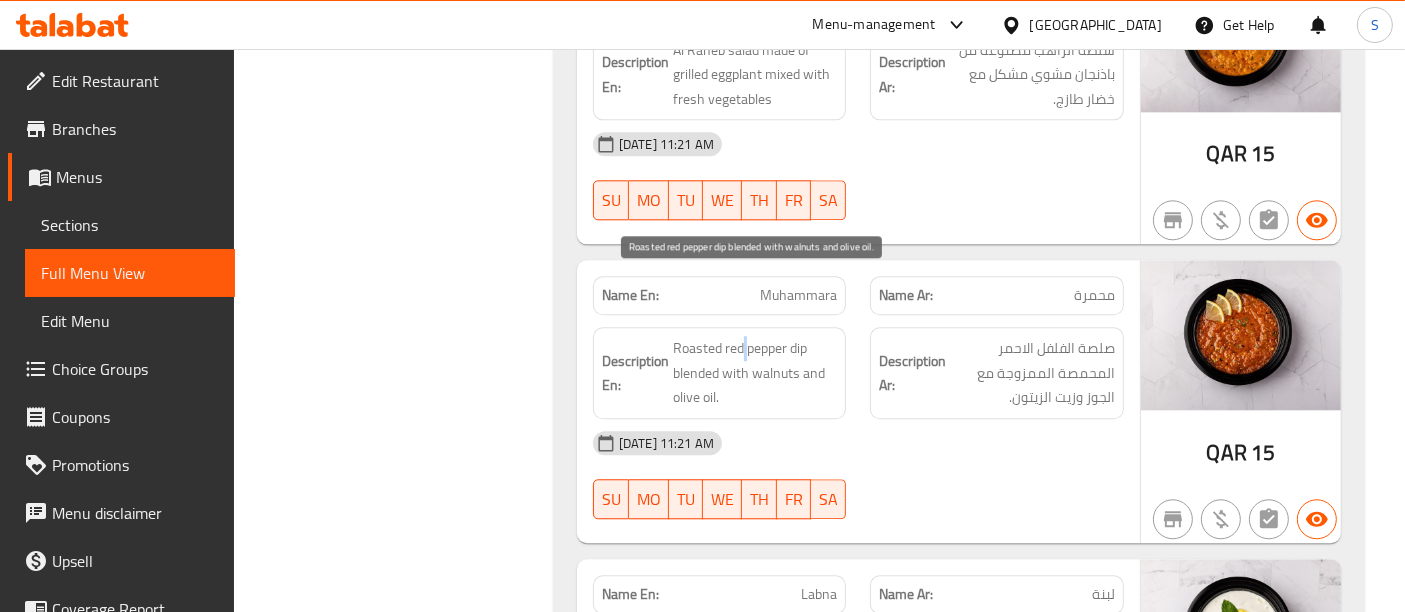 click on "Roasted red pepper dip blended with walnuts and olive oil." at bounding box center (755, 373) 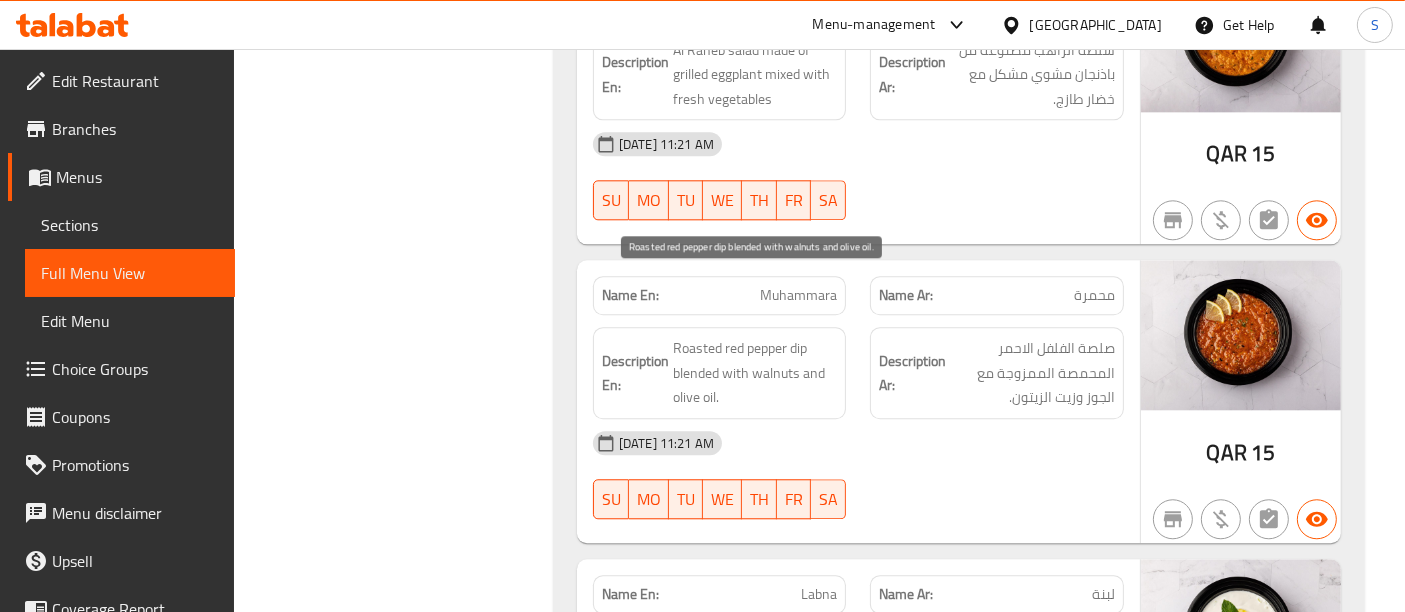 click on "Roasted red pepper dip blended with walnuts and olive oil." at bounding box center (755, 373) 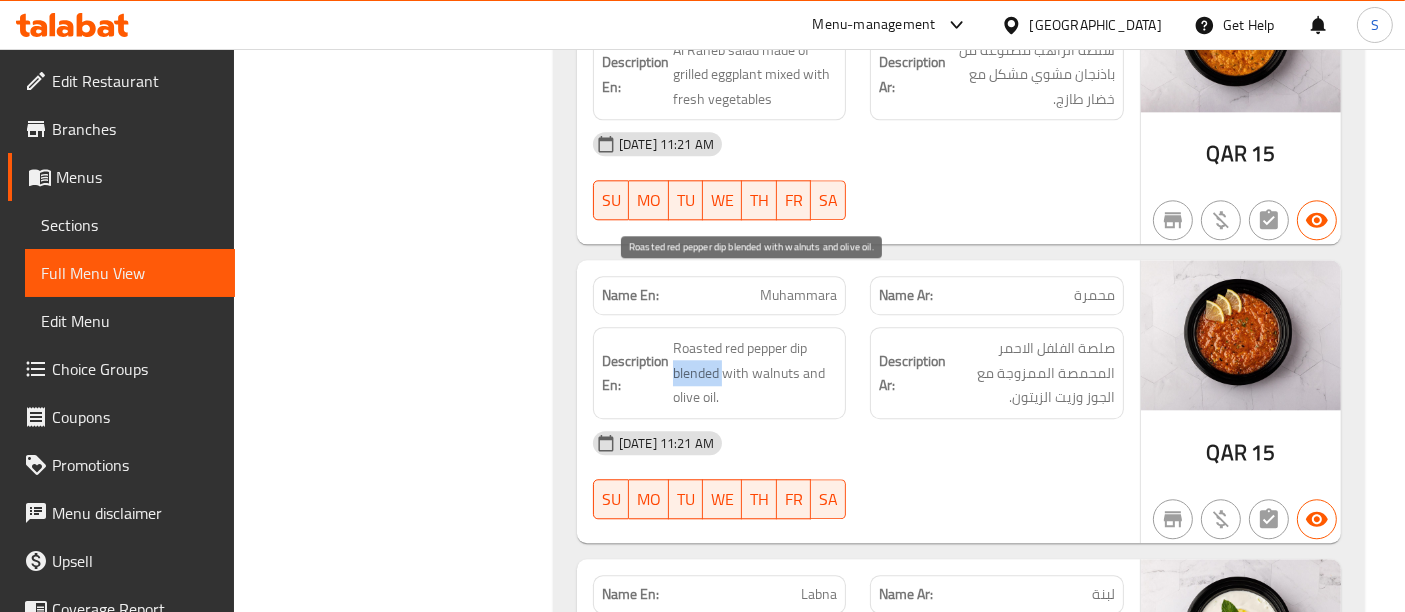 click on "Roasted red pepper dip blended with walnuts and olive oil." at bounding box center [755, 373] 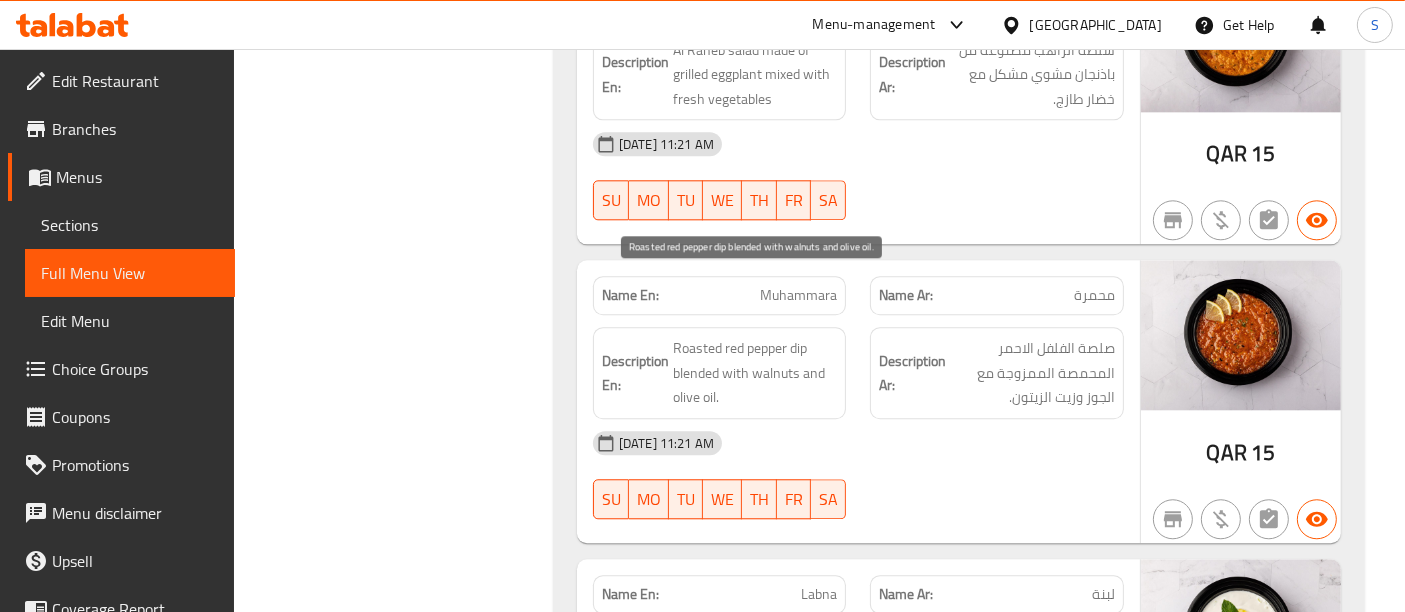 click on "Roasted red pepper dip blended with walnuts and olive oil." at bounding box center (755, 373) 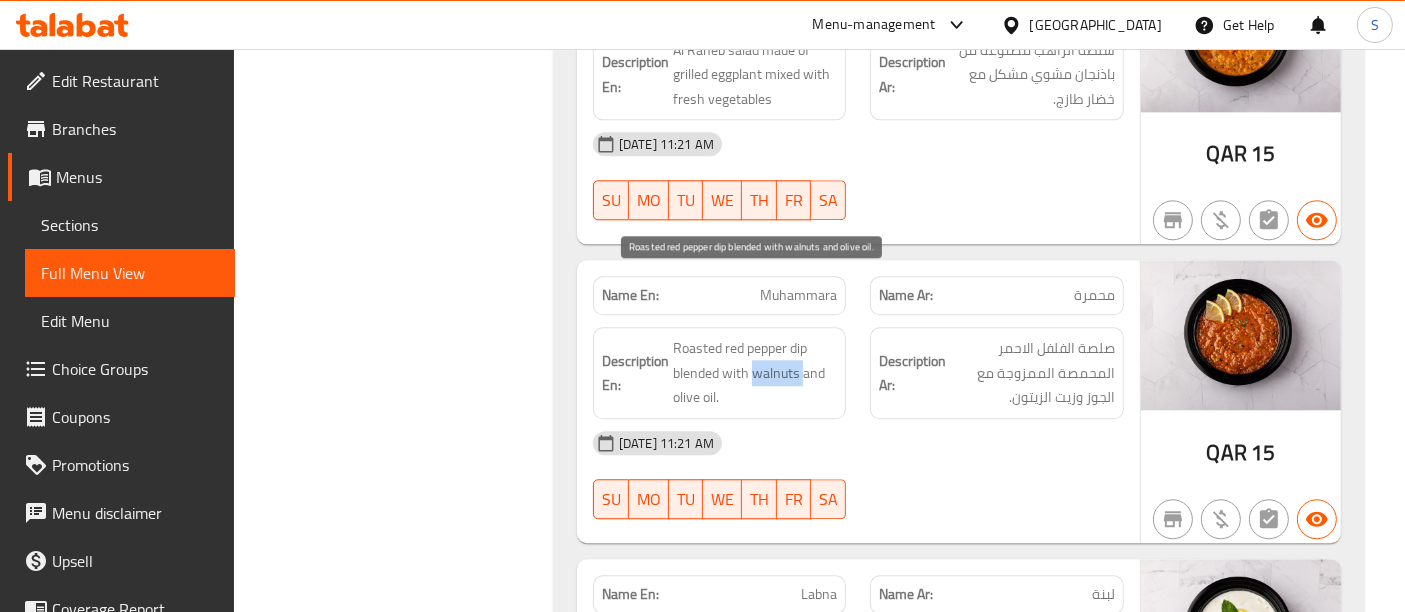 click on "Roasted red pepper dip blended with walnuts and olive oil." at bounding box center [755, 373] 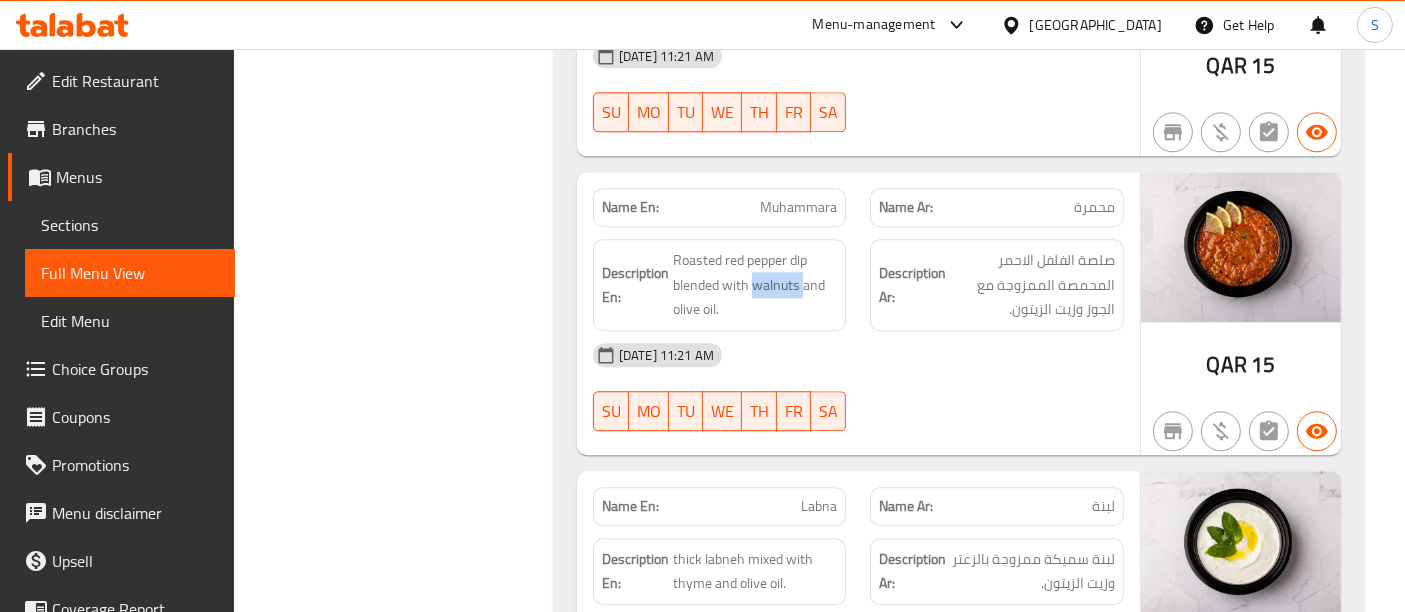 scroll, scrollTop: 5333, scrollLeft: 0, axis: vertical 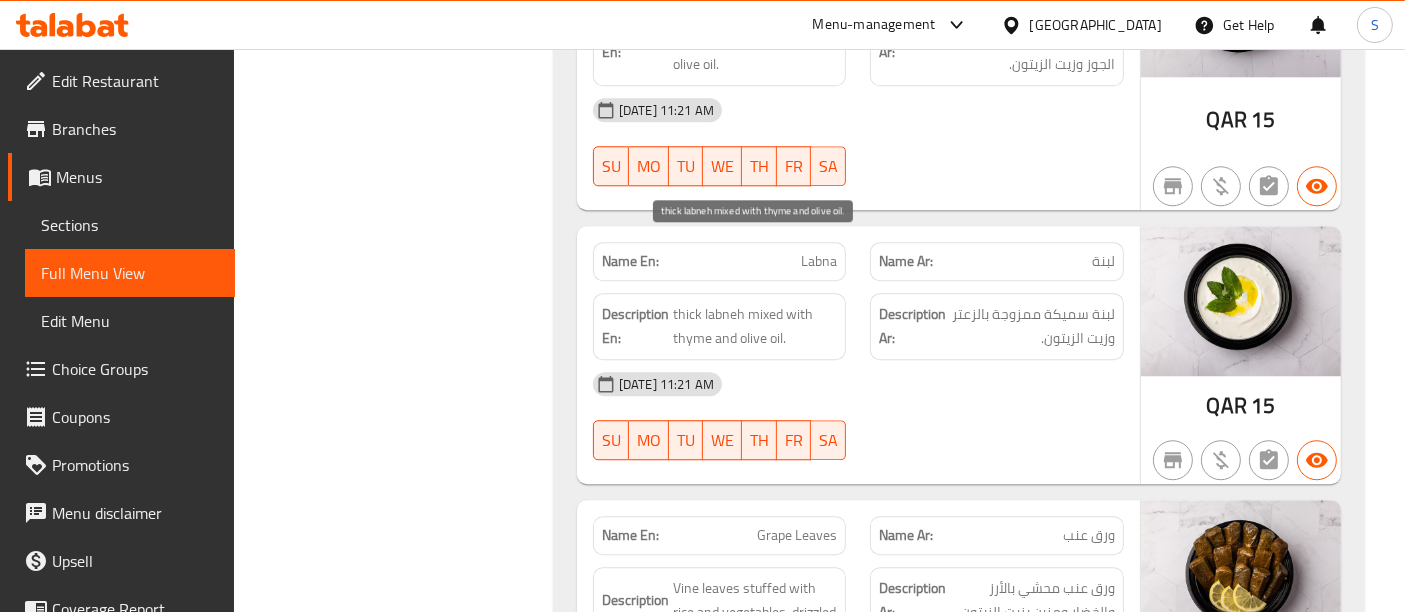 click on "thick labneh mixed with thyme and olive oil." at bounding box center (755, 326) 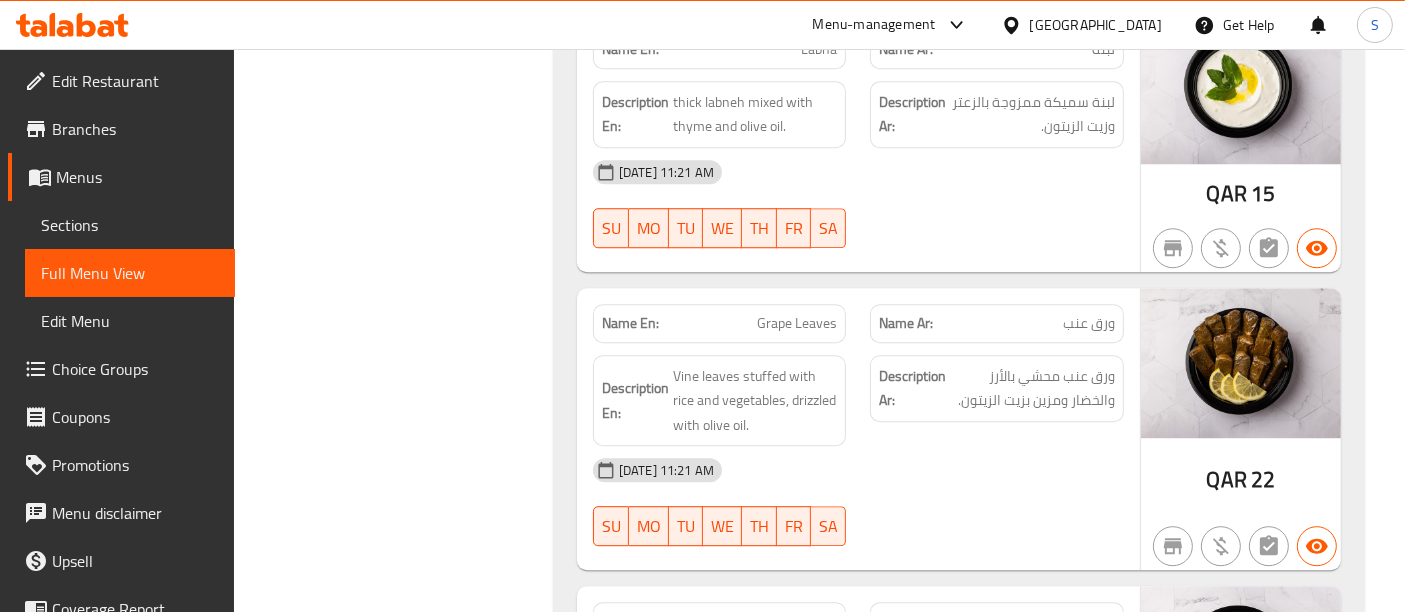 scroll, scrollTop: 5555, scrollLeft: 0, axis: vertical 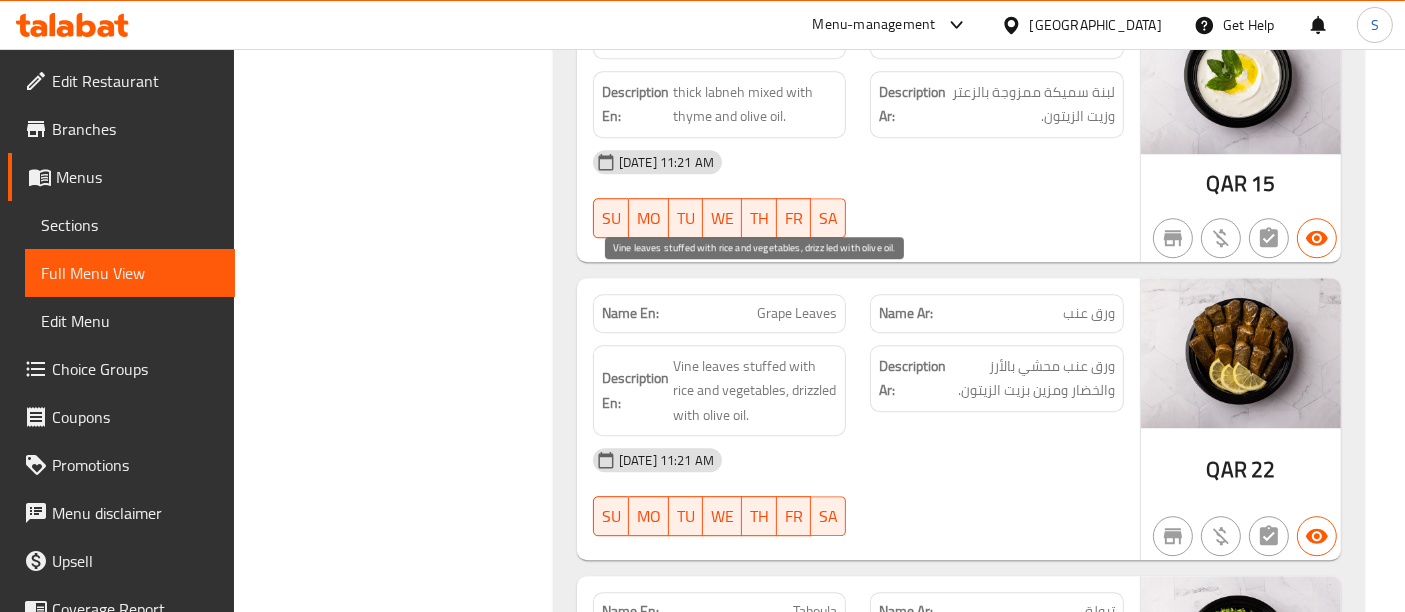 click on "Vine leaves stuffed with rice and vegetables, drizzled with olive oil." at bounding box center (755, 391) 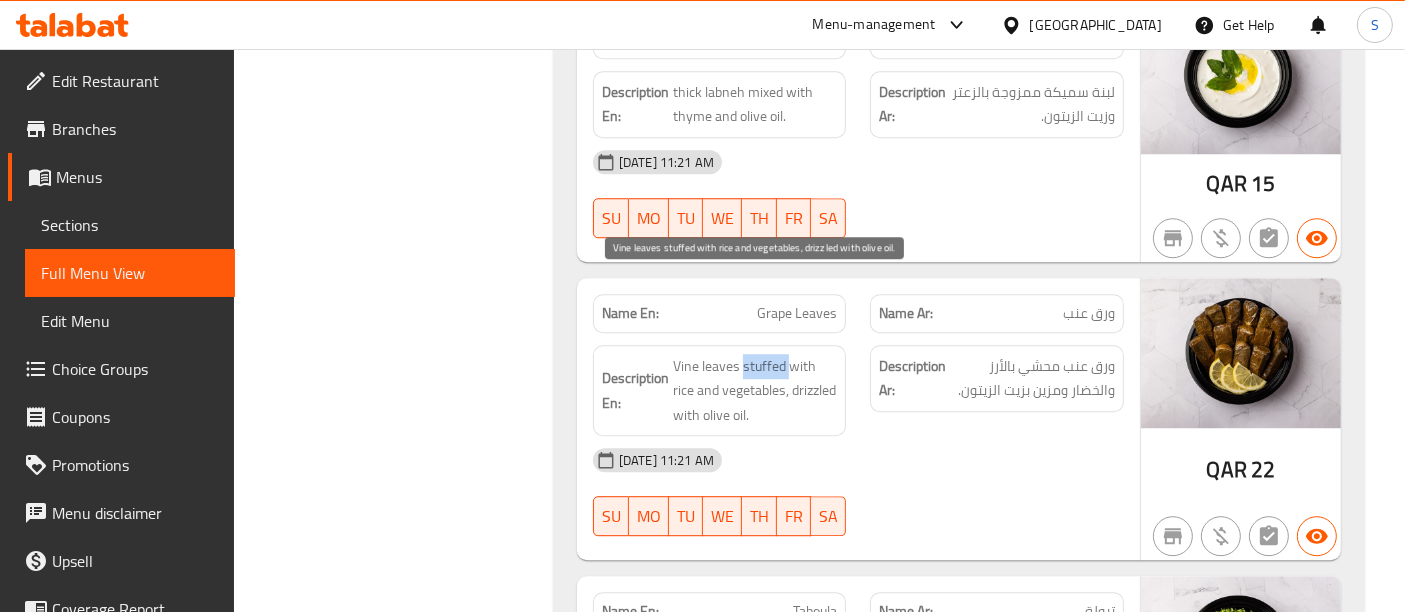 click on "Vine leaves stuffed with rice and vegetables, drizzled with olive oil." at bounding box center [755, 391] 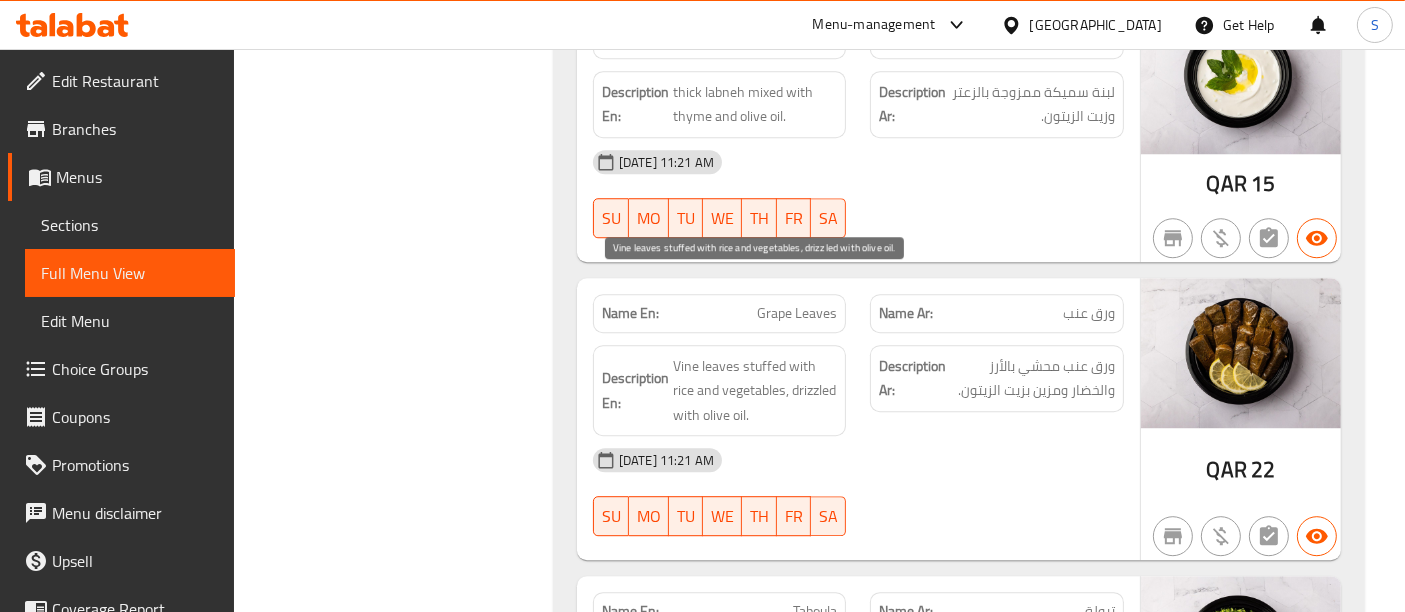 click on "Vine leaves stuffed with rice and vegetables, drizzled with olive oil." at bounding box center (755, 391) 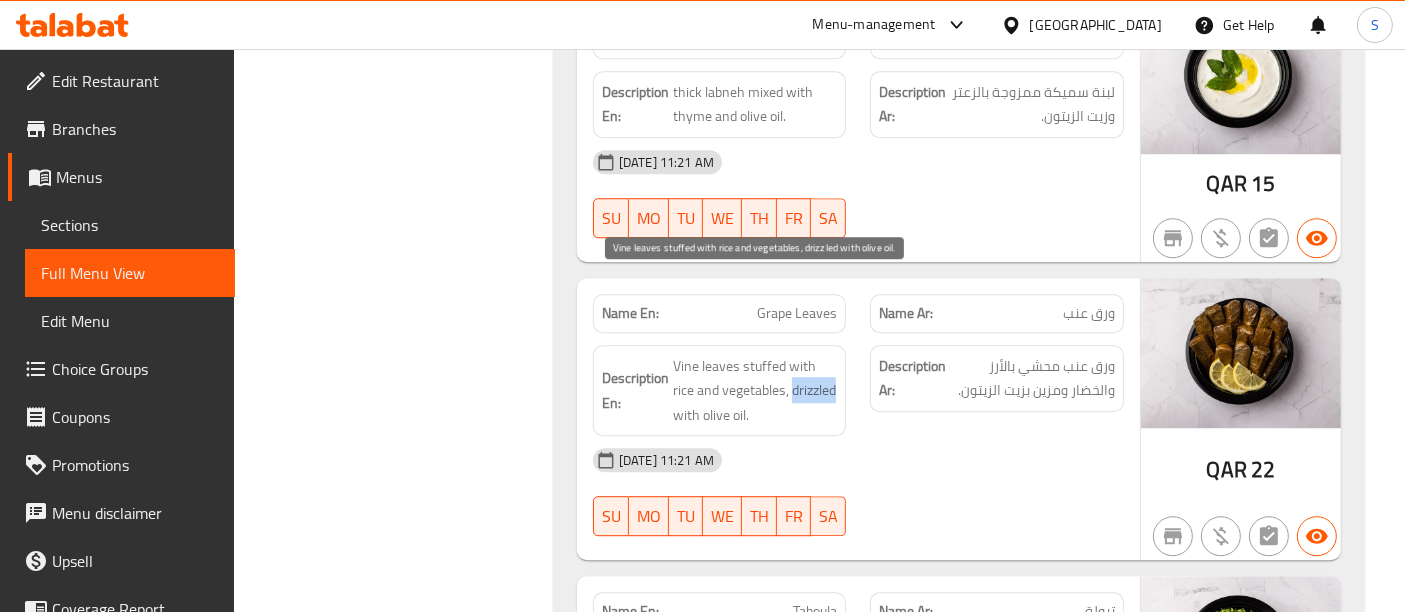 click on "Vine leaves stuffed with rice and vegetables, drizzled with olive oil." at bounding box center (755, 391) 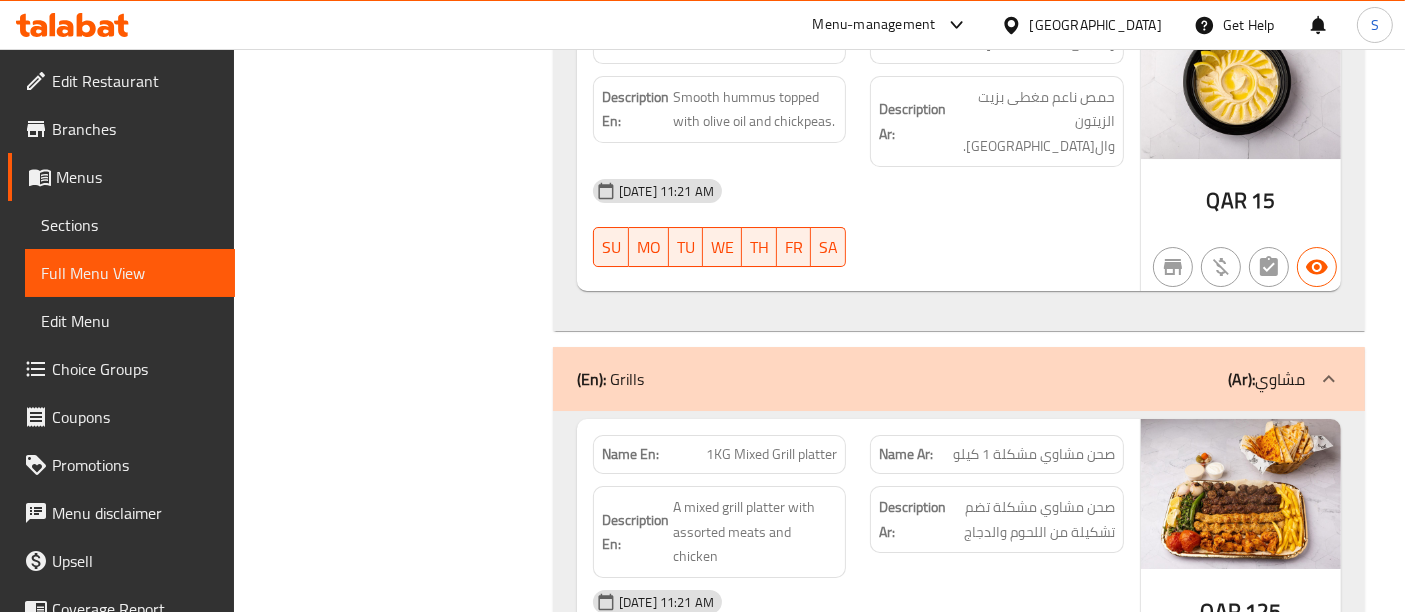 scroll, scrollTop: 7111, scrollLeft: 0, axis: vertical 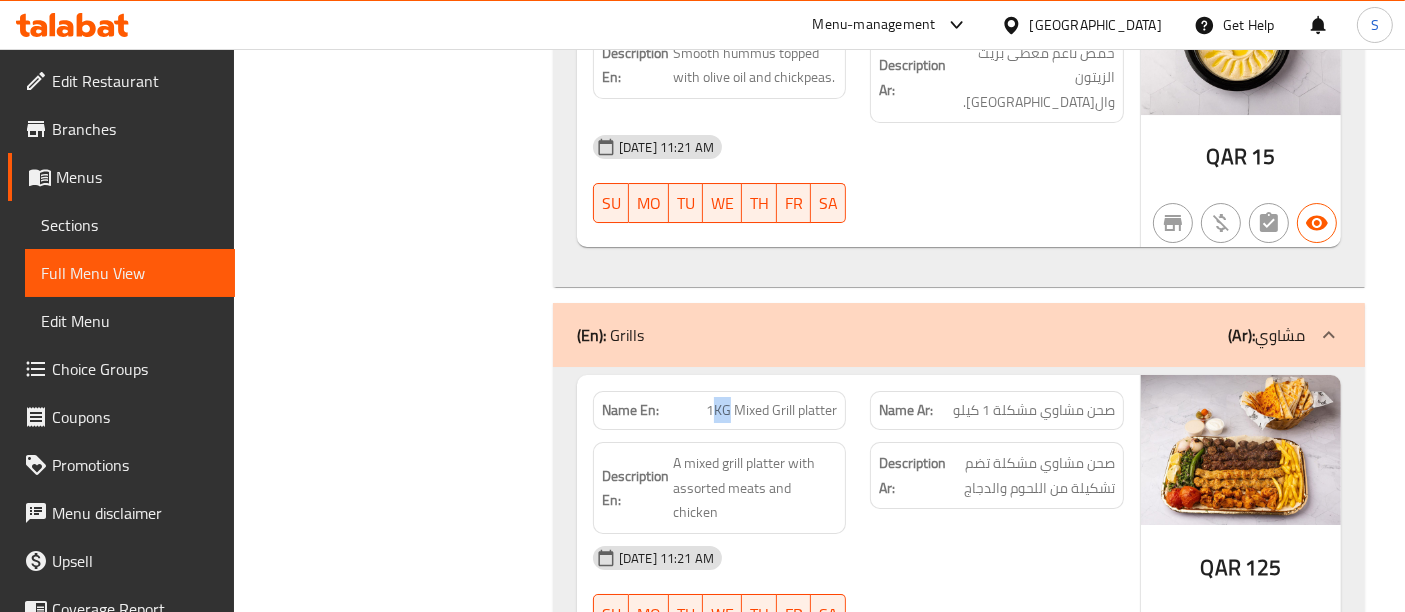 drag, startPoint x: 731, startPoint y: 272, endPoint x: 713, endPoint y: 272, distance: 18 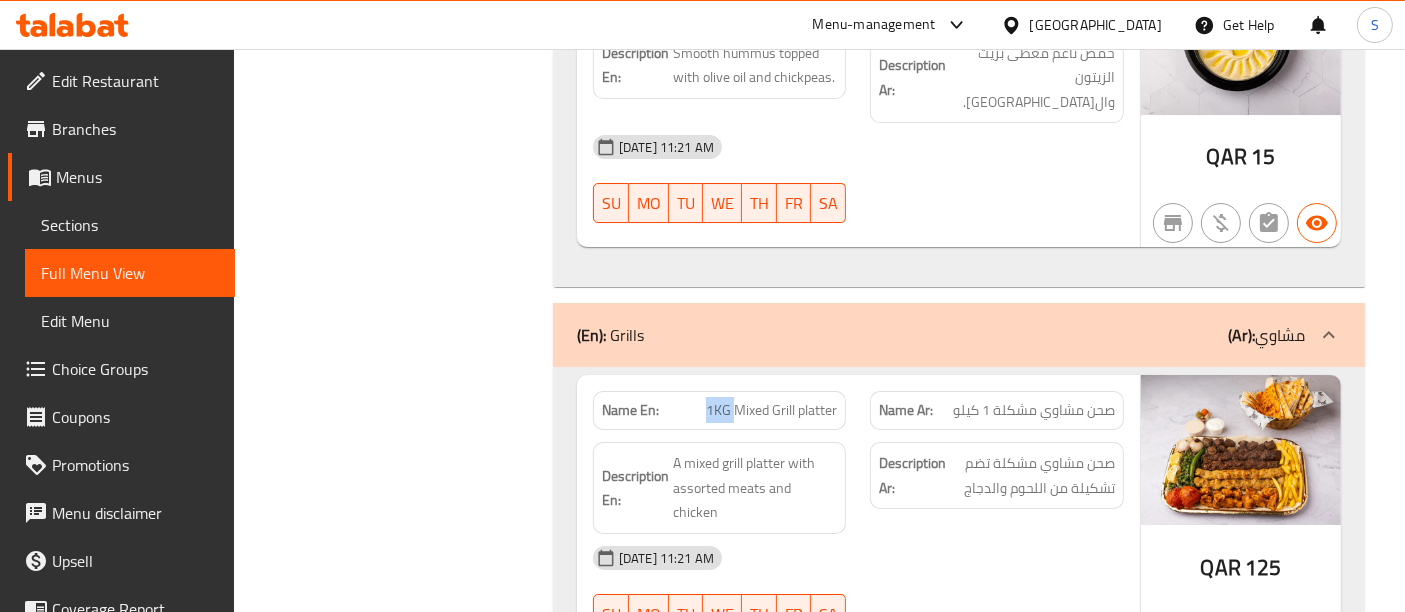 click on "1KG Mixed Grill platter" at bounding box center [744, -6724] 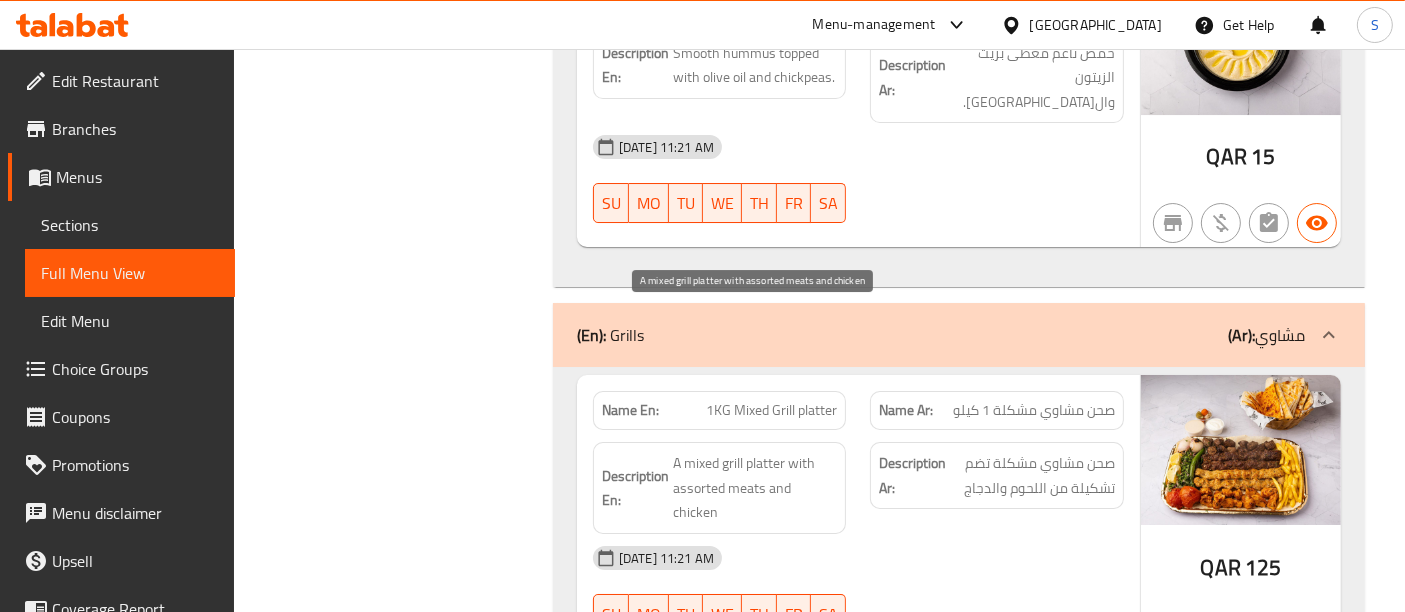 click on "A mixed grill platter with assorted meats and chicken" at bounding box center [755, 488] 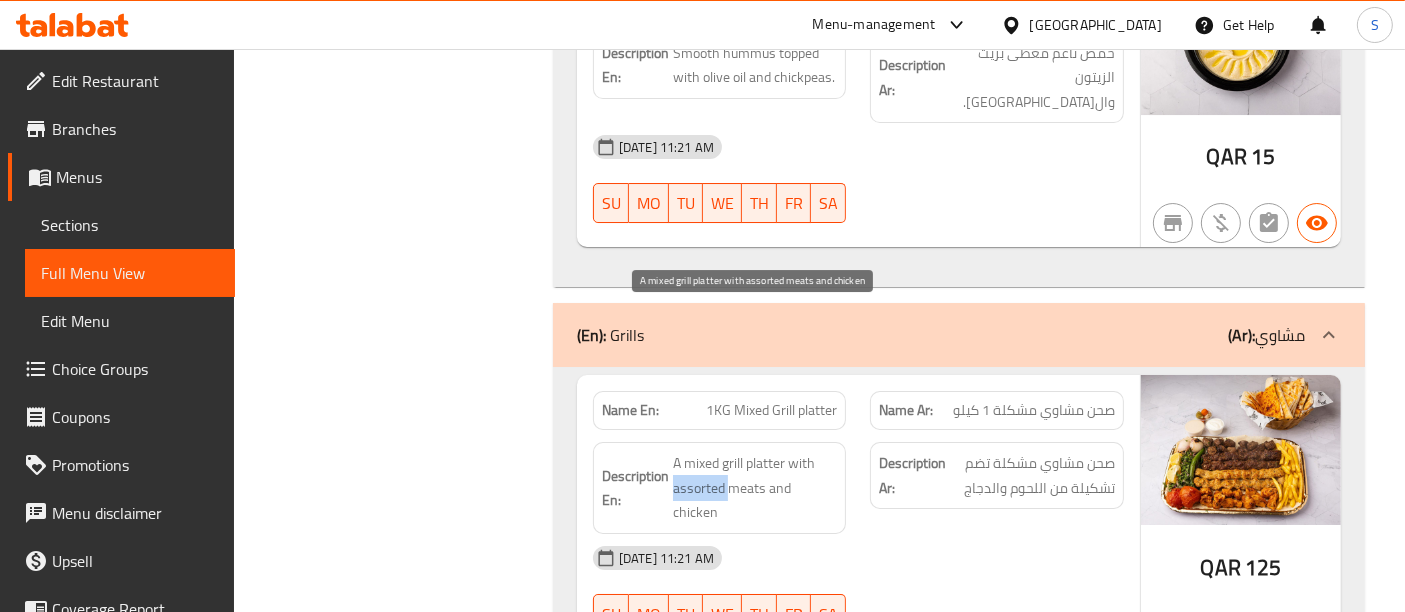click on "A mixed grill platter with assorted meats and chicken" at bounding box center (755, 488) 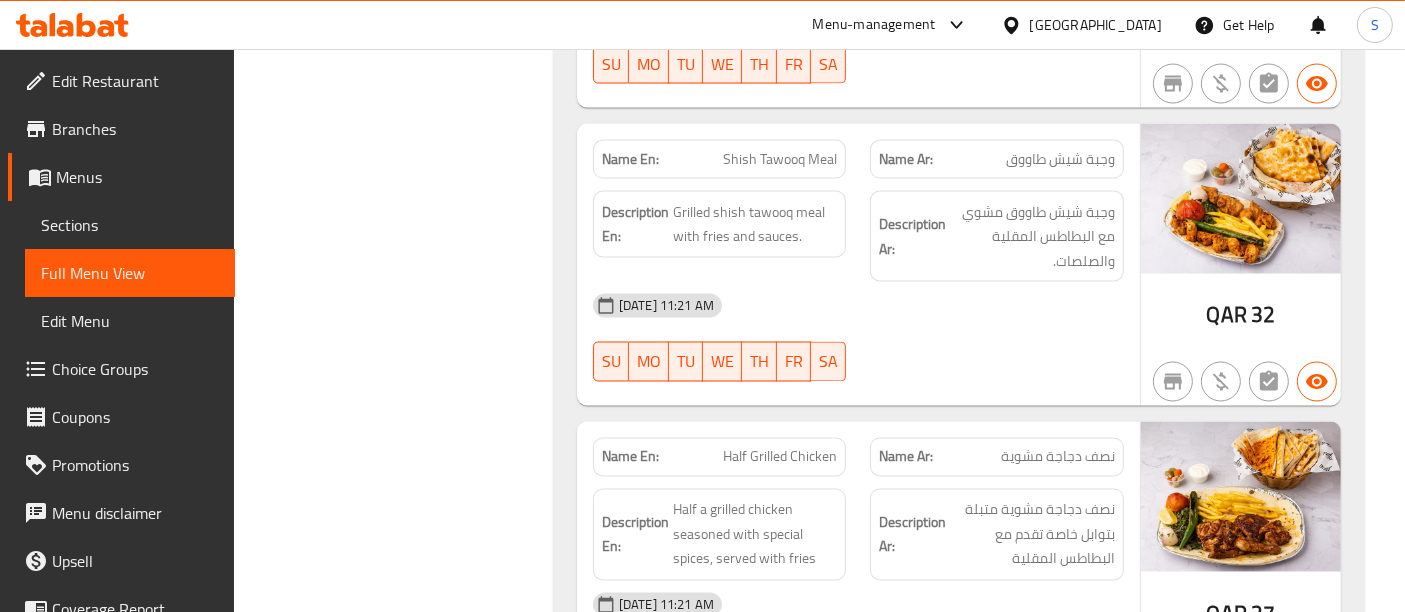 scroll, scrollTop: 11111, scrollLeft: 0, axis: vertical 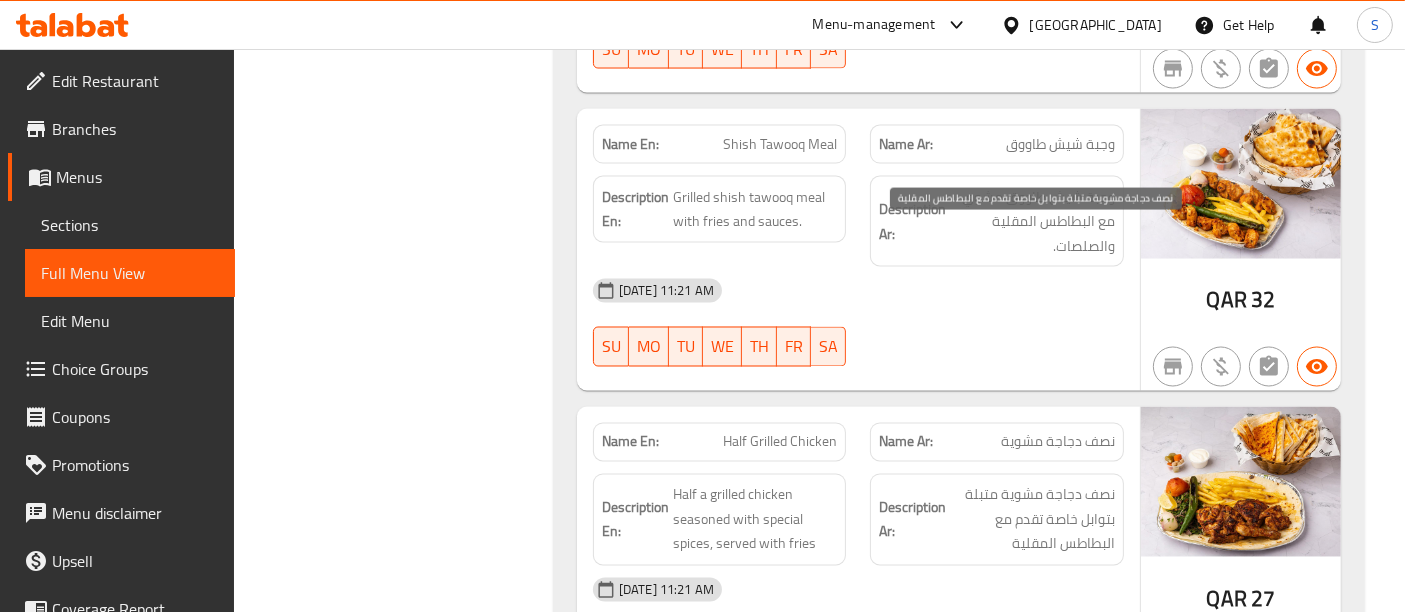 click on "Description Ar: نصف دجاجة مشوية متبلة بتوابل خاصة تقدم مع البطاطس المقلية" at bounding box center [997, 520] 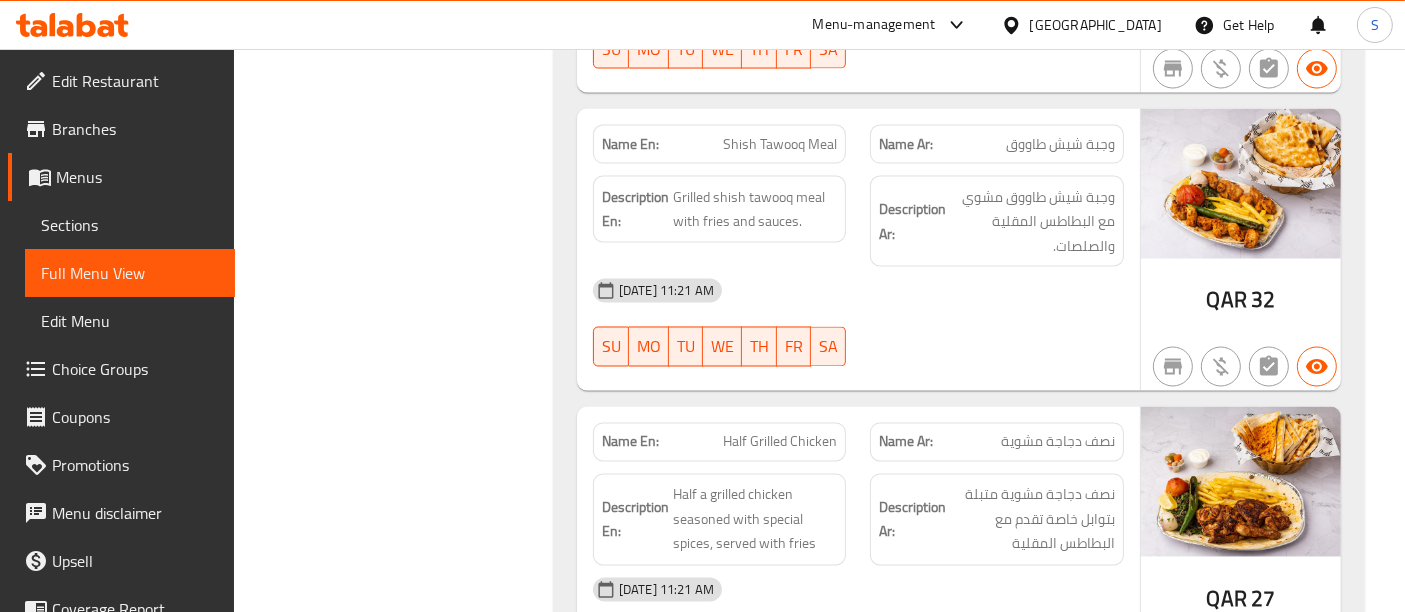click on "نصف دجاجة مشوية" at bounding box center (1058, 442) 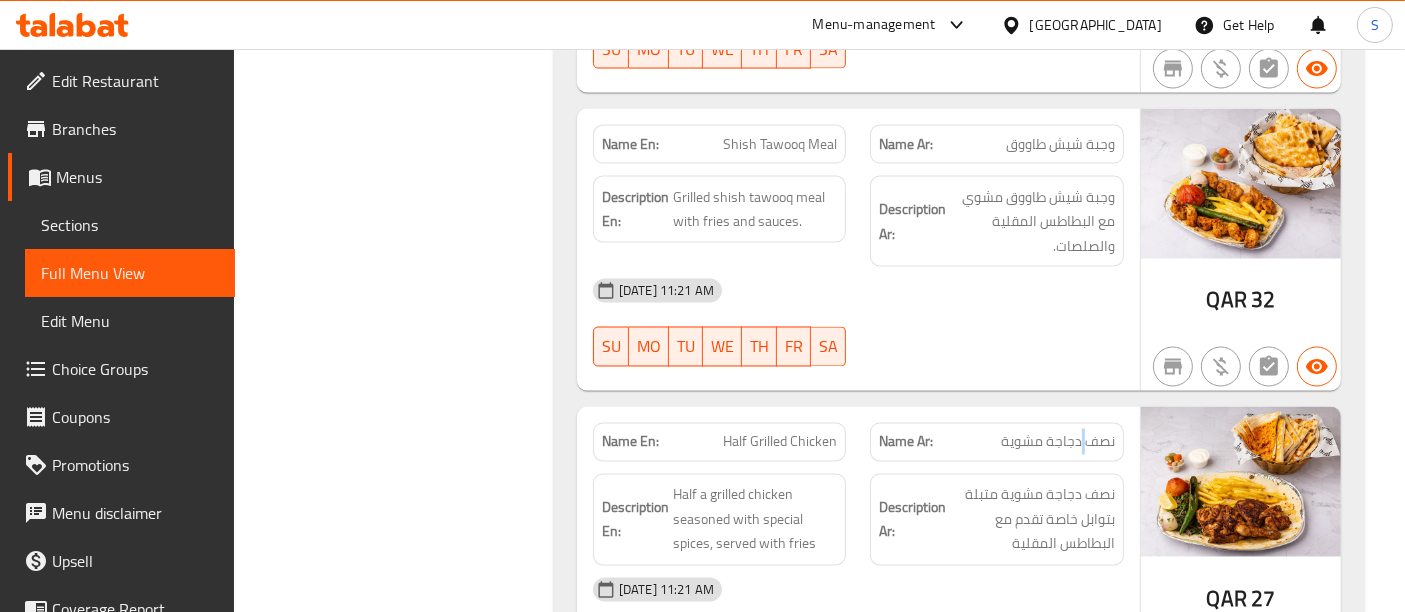 click on "نصف دجاجة مشوية" at bounding box center [1058, 442] 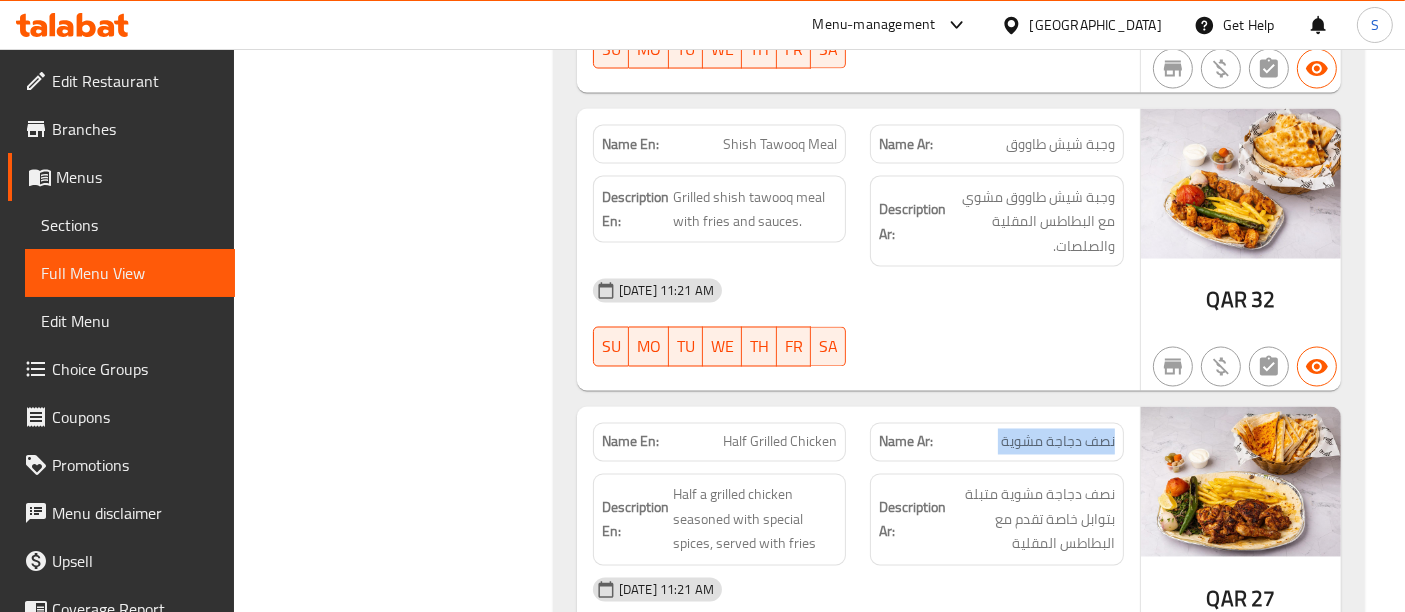 click on "نصف دجاجة مشوية" at bounding box center (1058, 442) 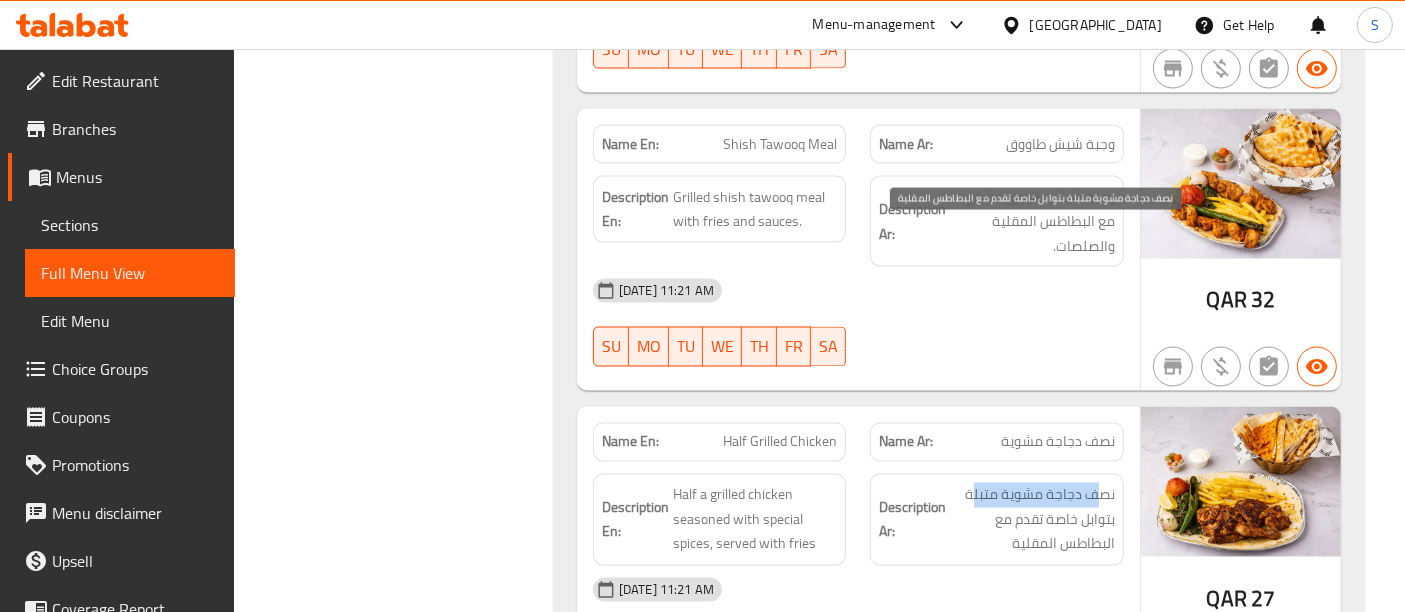 drag, startPoint x: 1097, startPoint y: 248, endPoint x: 977, endPoint y: 236, distance: 120.59851 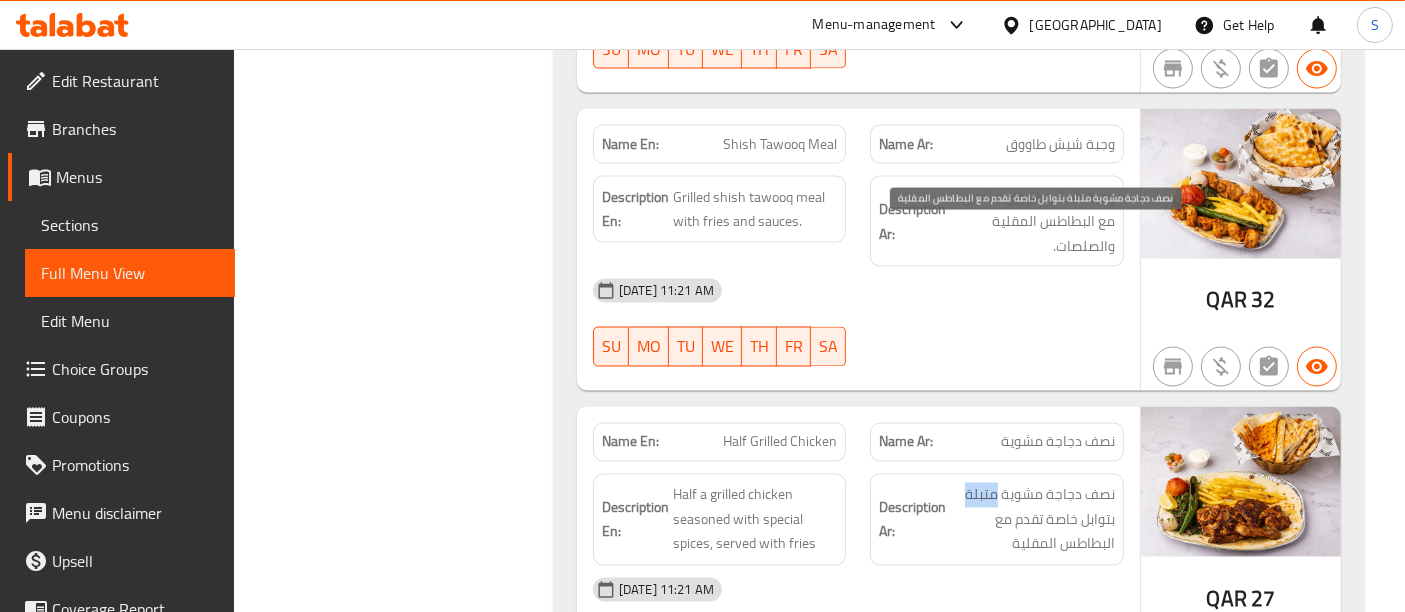 click on "نصف دجاجة مشوية متبلة بتوابل خاصة تقدم مع البطاطس المقلية" at bounding box center [1032, 520] 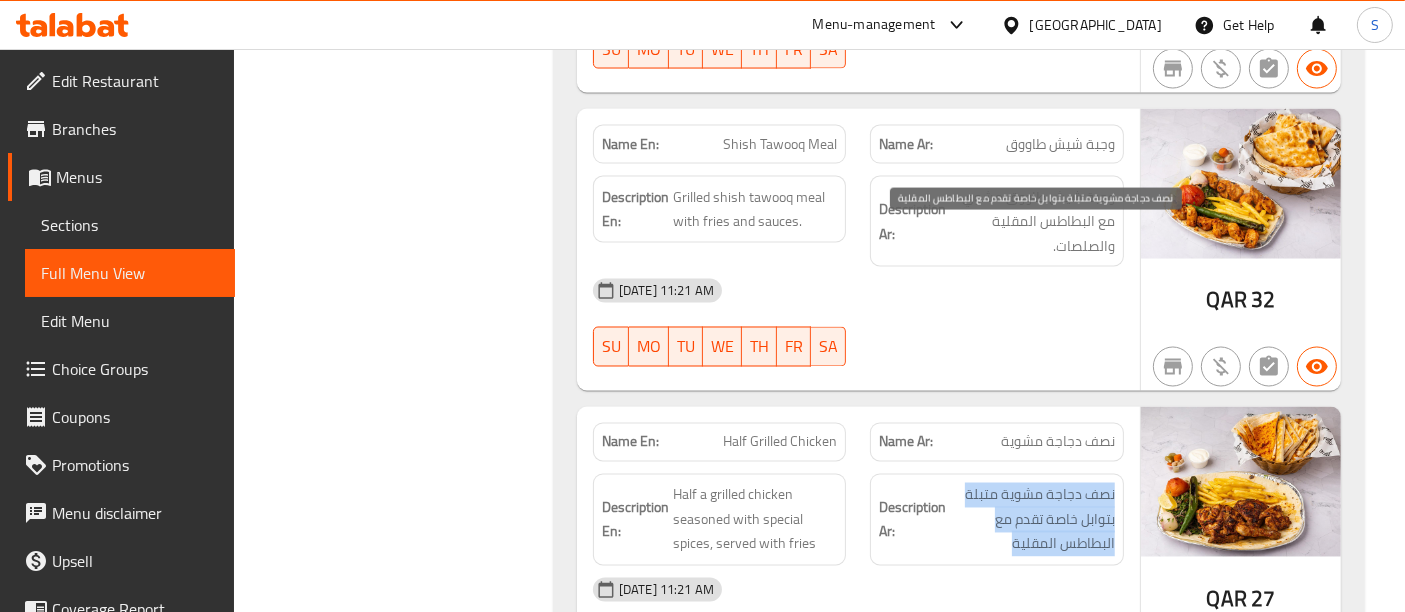 click on "نصف دجاجة مشوية متبلة بتوابل خاصة تقدم مع البطاطس المقلية" at bounding box center [1032, 520] 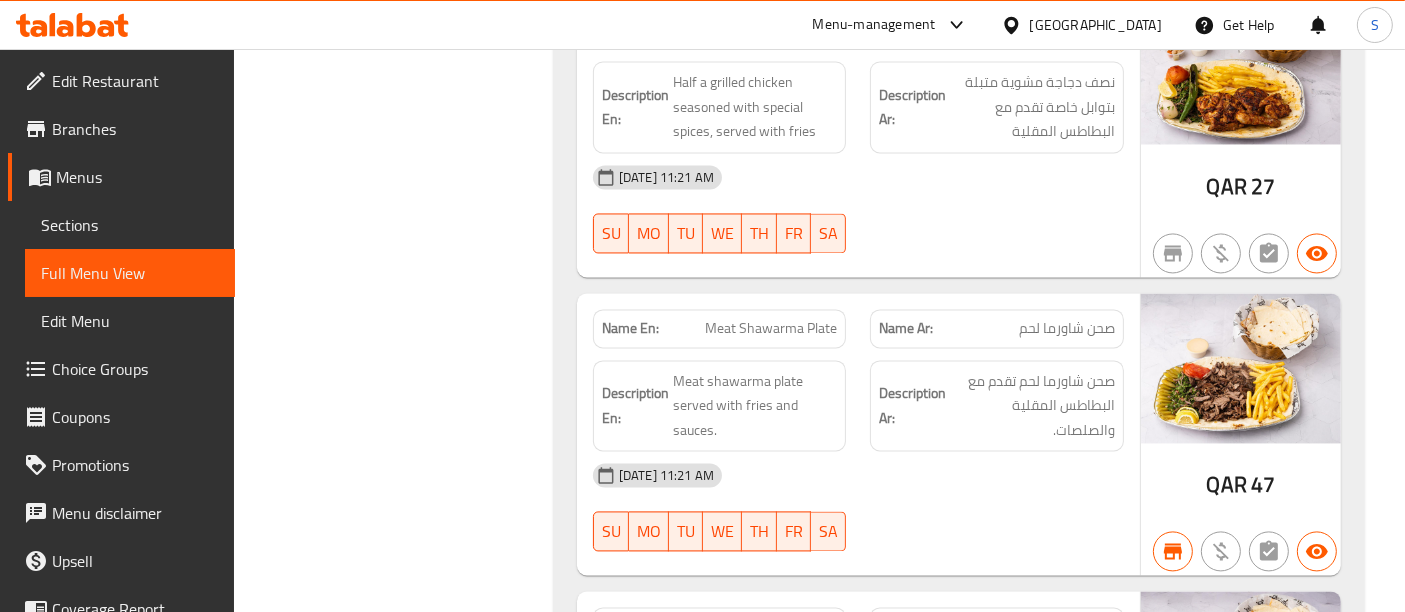 scroll, scrollTop: 11666, scrollLeft: 0, axis: vertical 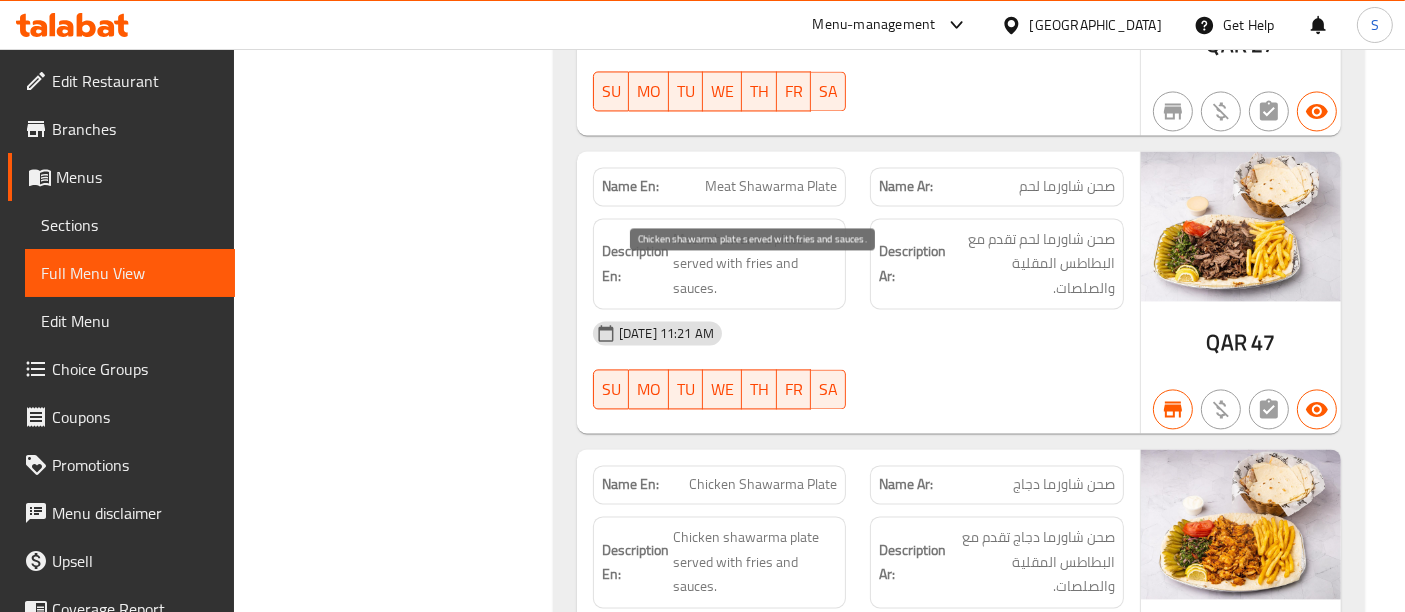 click on "Chicken shawarma plate served with fries and sauces." at bounding box center [755, 562] 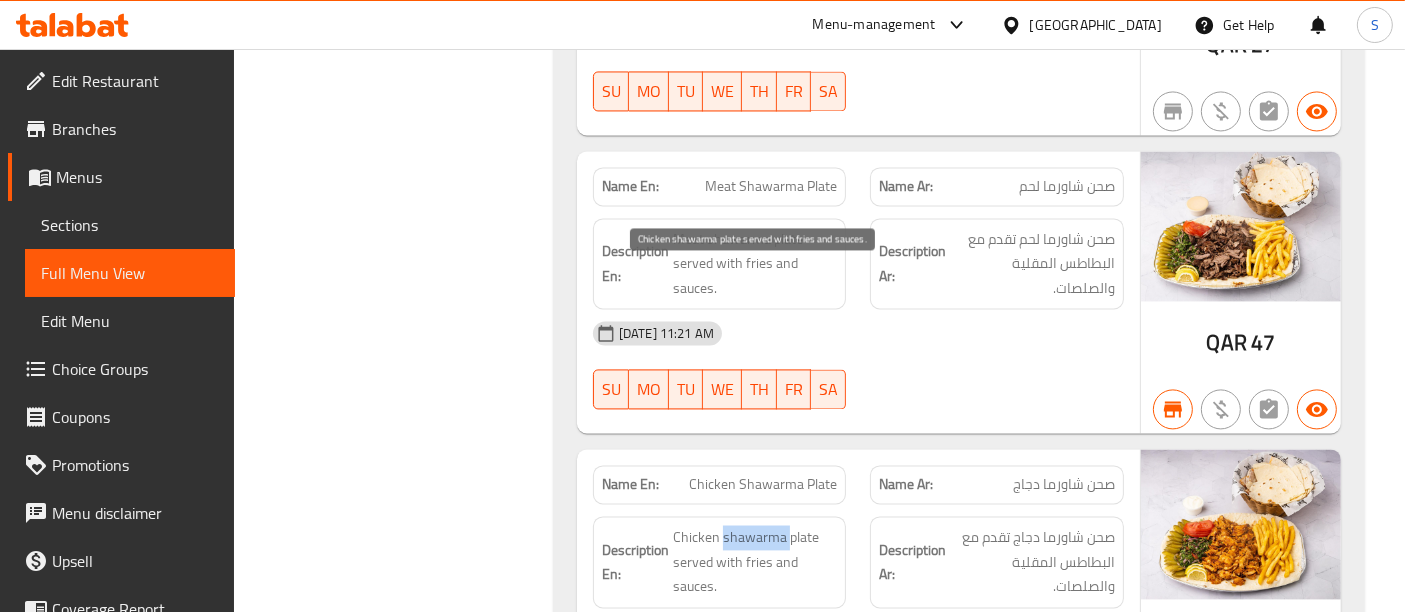 click on "Chicken shawarma plate served with fries and sauces." at bounding box center [755, 562] 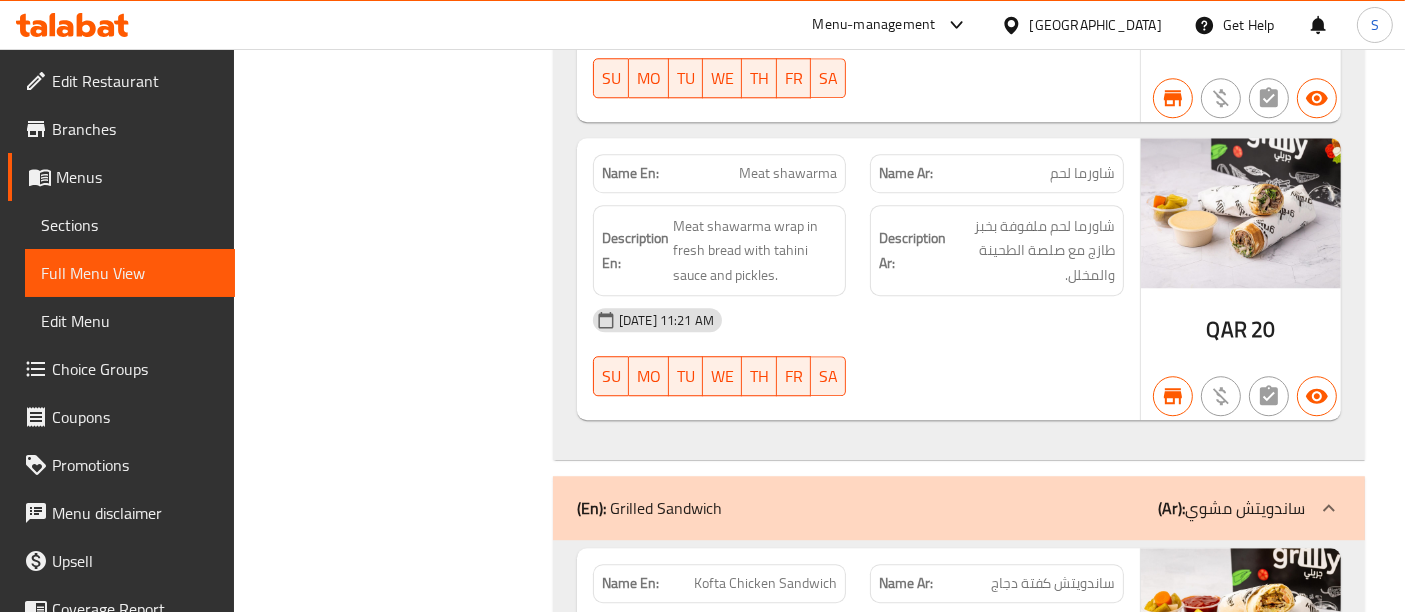 scroll, scrollTop: 13222, scrollLeft: 0, axis: vertical 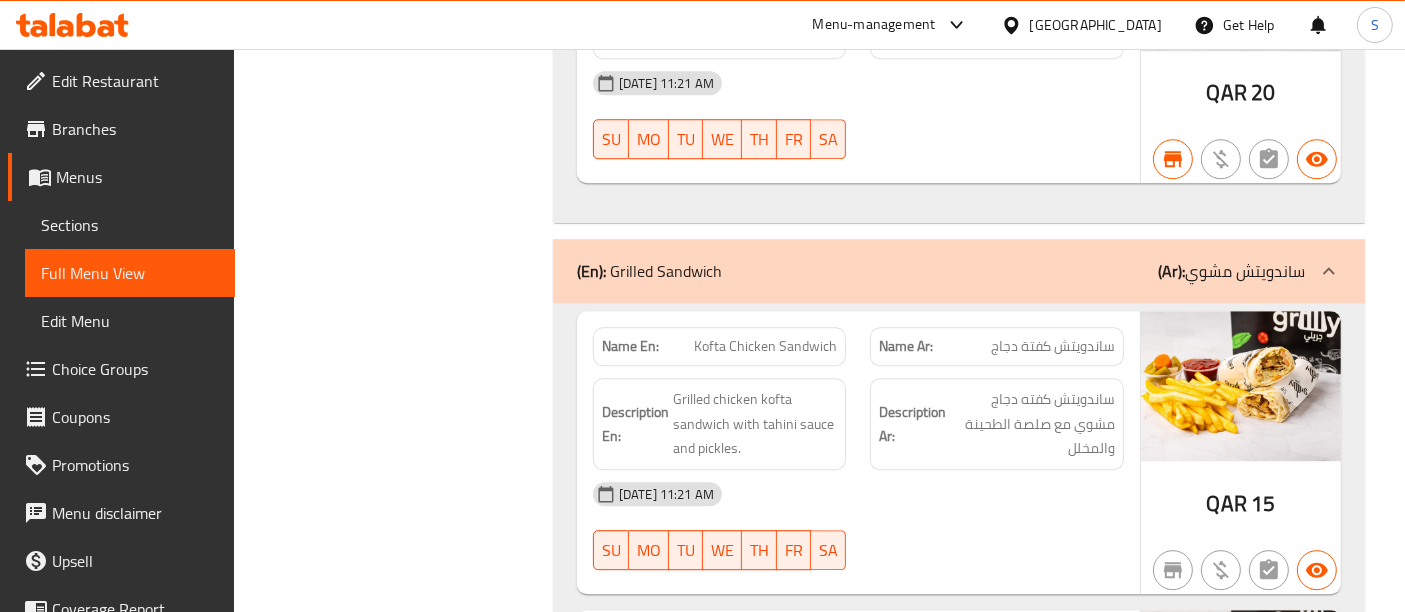 click on "Shokof Tekka Meat Sandwich" at bounding box center [796, -12576] 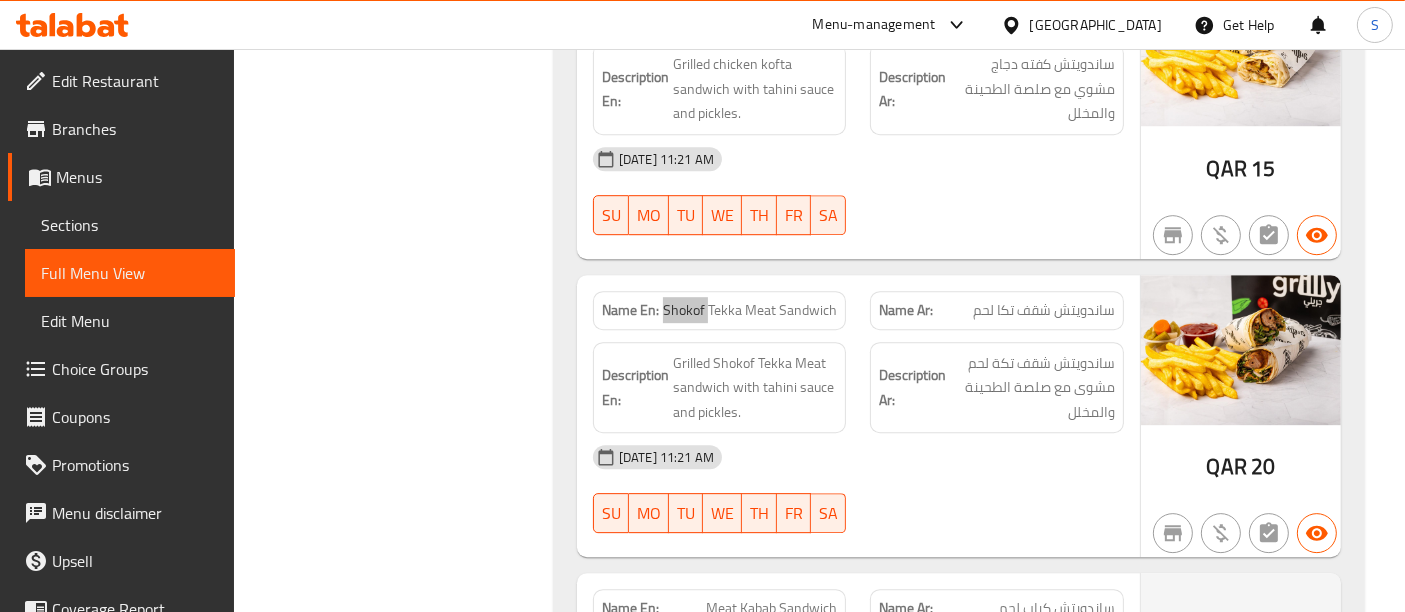 scroll, scrollTop: 13666, scrollLeft: 0, axis: vertical 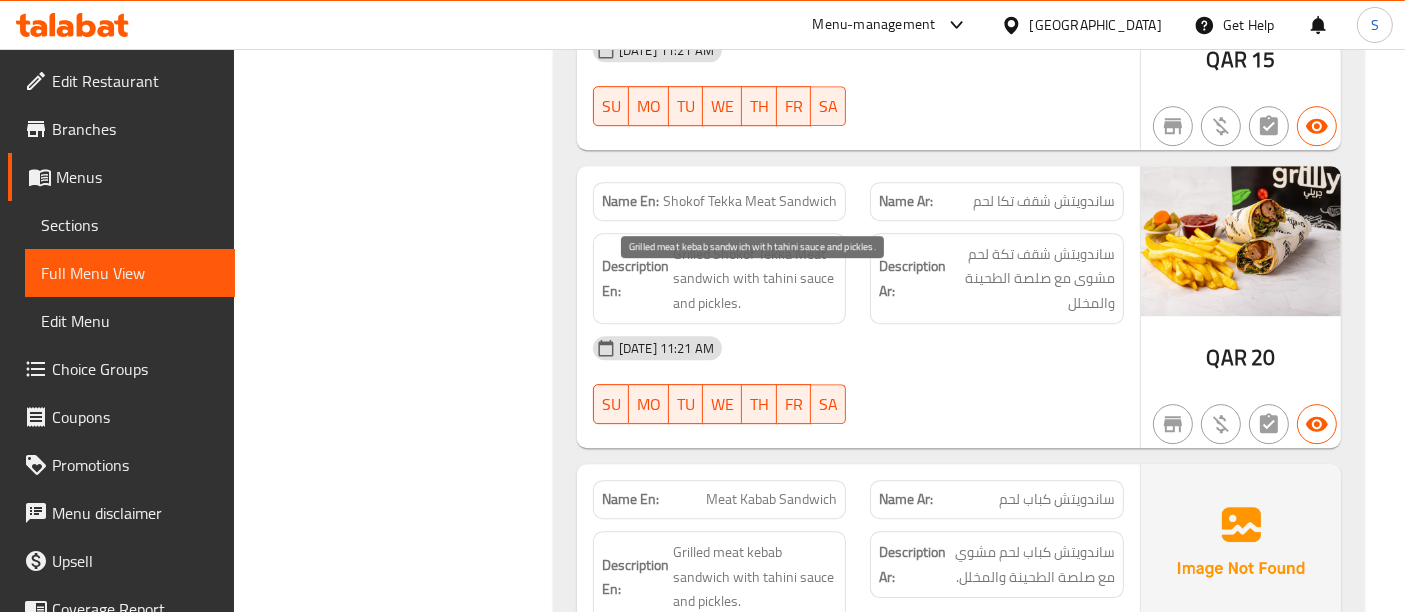 click on "Grilled meat kebab sandwich with tahini sauce and pickles." at bounding box center [755, 577] 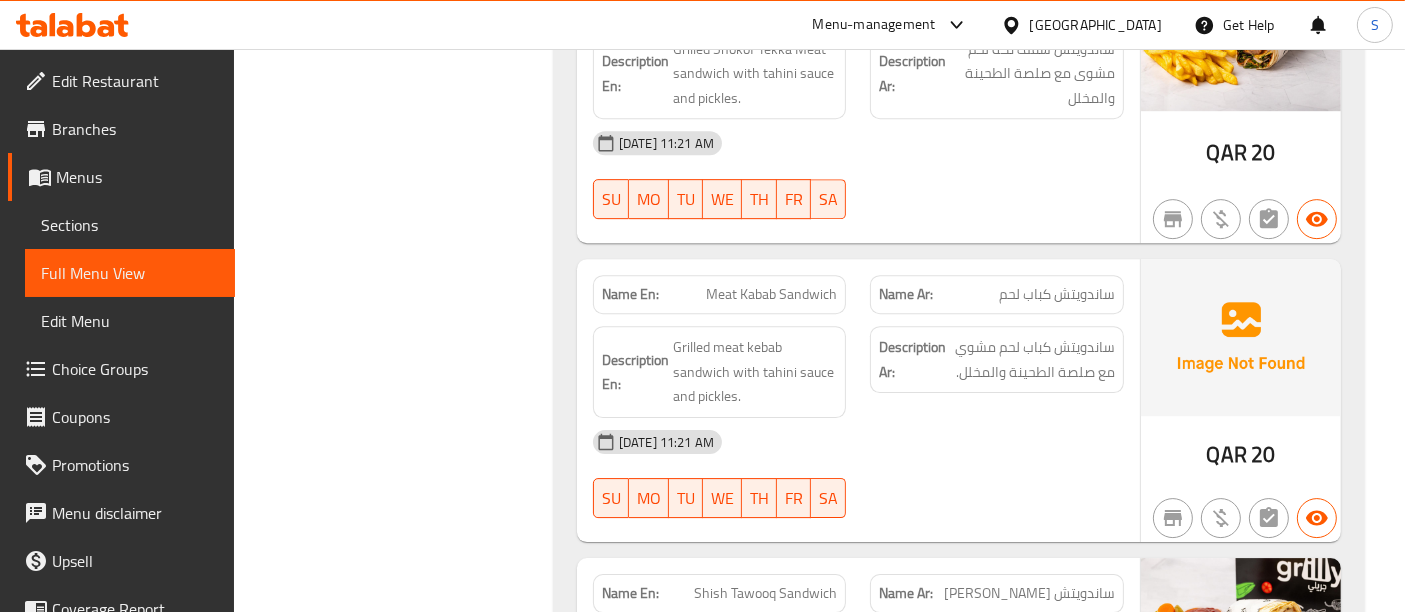 scroll, scrollTop: 14000, scrollLeft: 0, axis: vertical 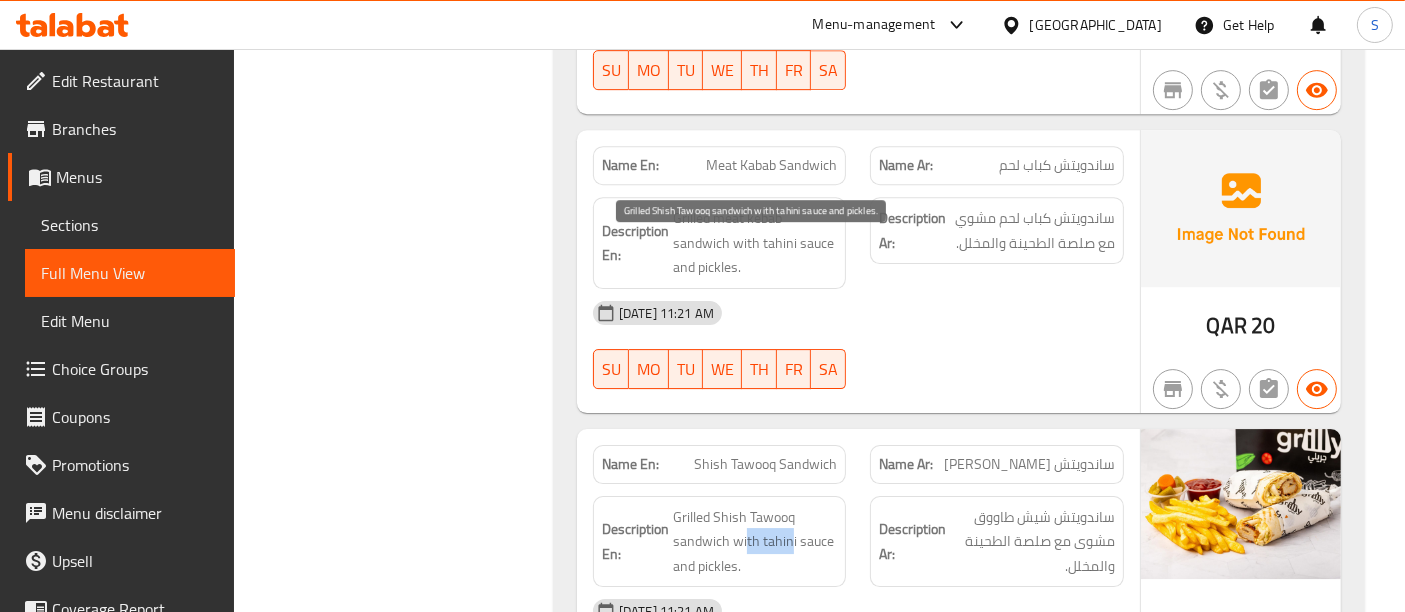 drag, startPoint x: 745, startPoint y: 267, endPoint x: 788, endPoint y: 270, distance: 43.104523 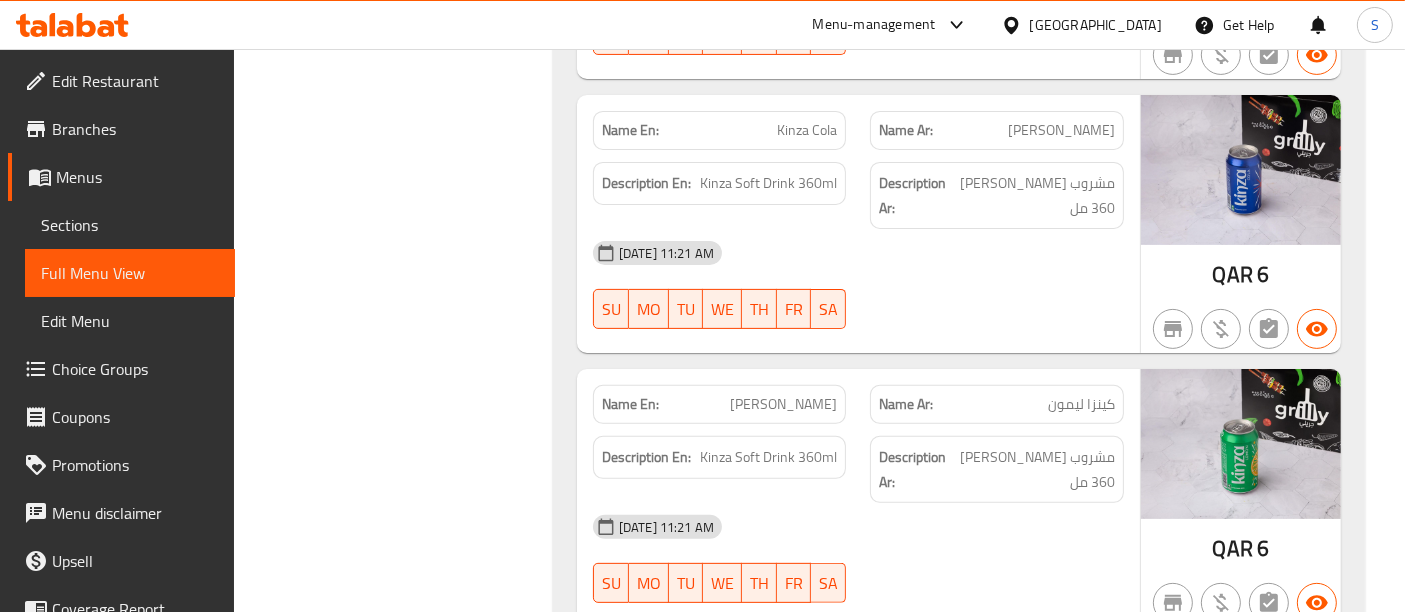 scroll, scrollTop: 15777, scrollLeft: 0, axis: vertical 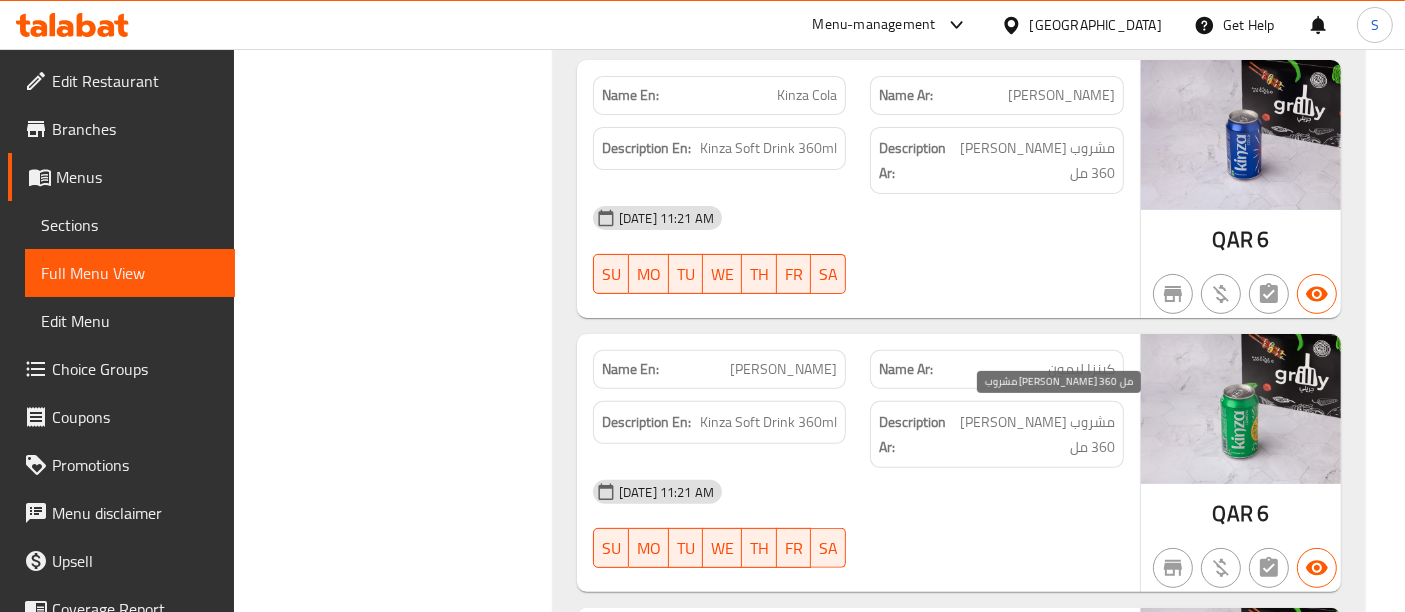 drag, startPoint x: 1065, startPoint y: 428, endPoint x: 953, endPoint y: 427, distance: 112.00446 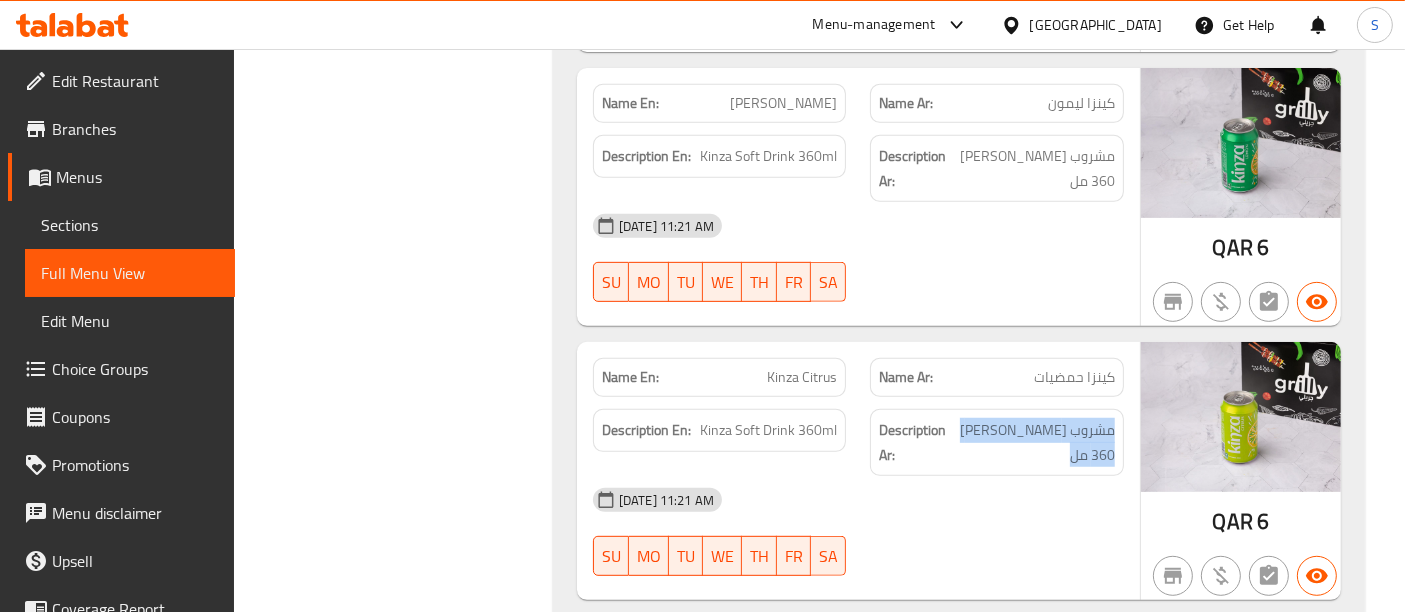 scroll, scrollTop: 16111, scrollLeft: 0, axis: vertical 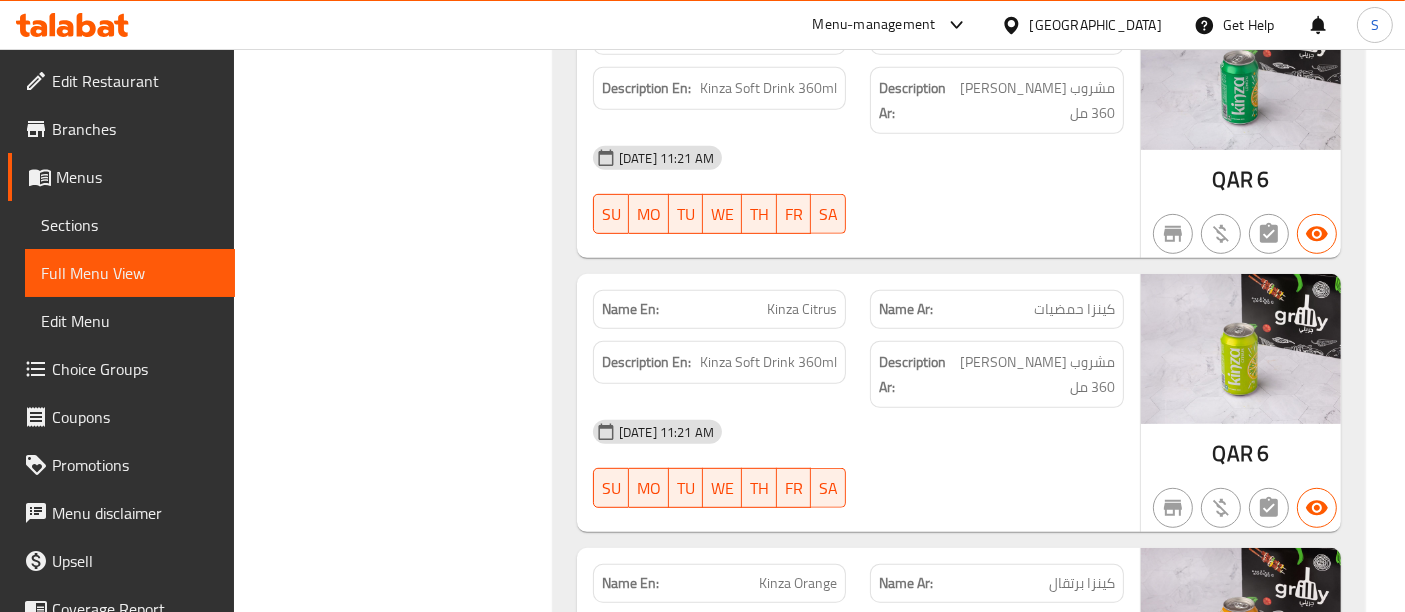 click on "Name Ar: كينزا برتقال" at bounding box center [997, -12107] 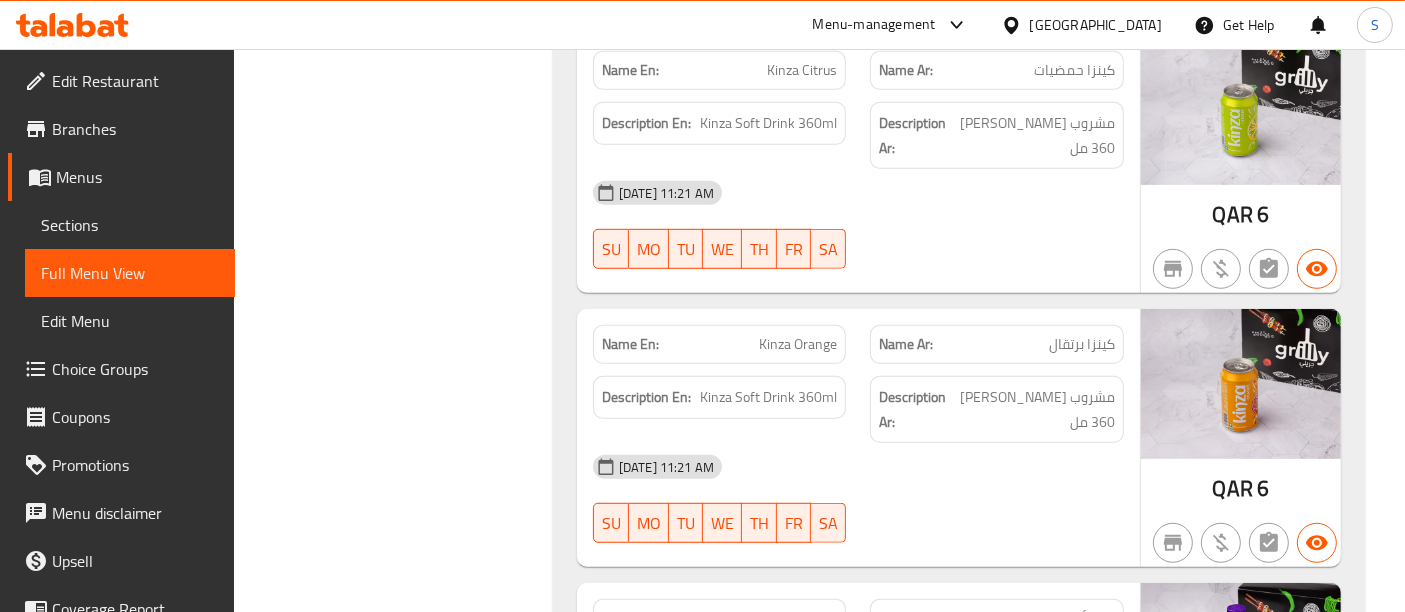 scroll, scrollTop: 16354, scrollLeft: 0, axis: vertical 